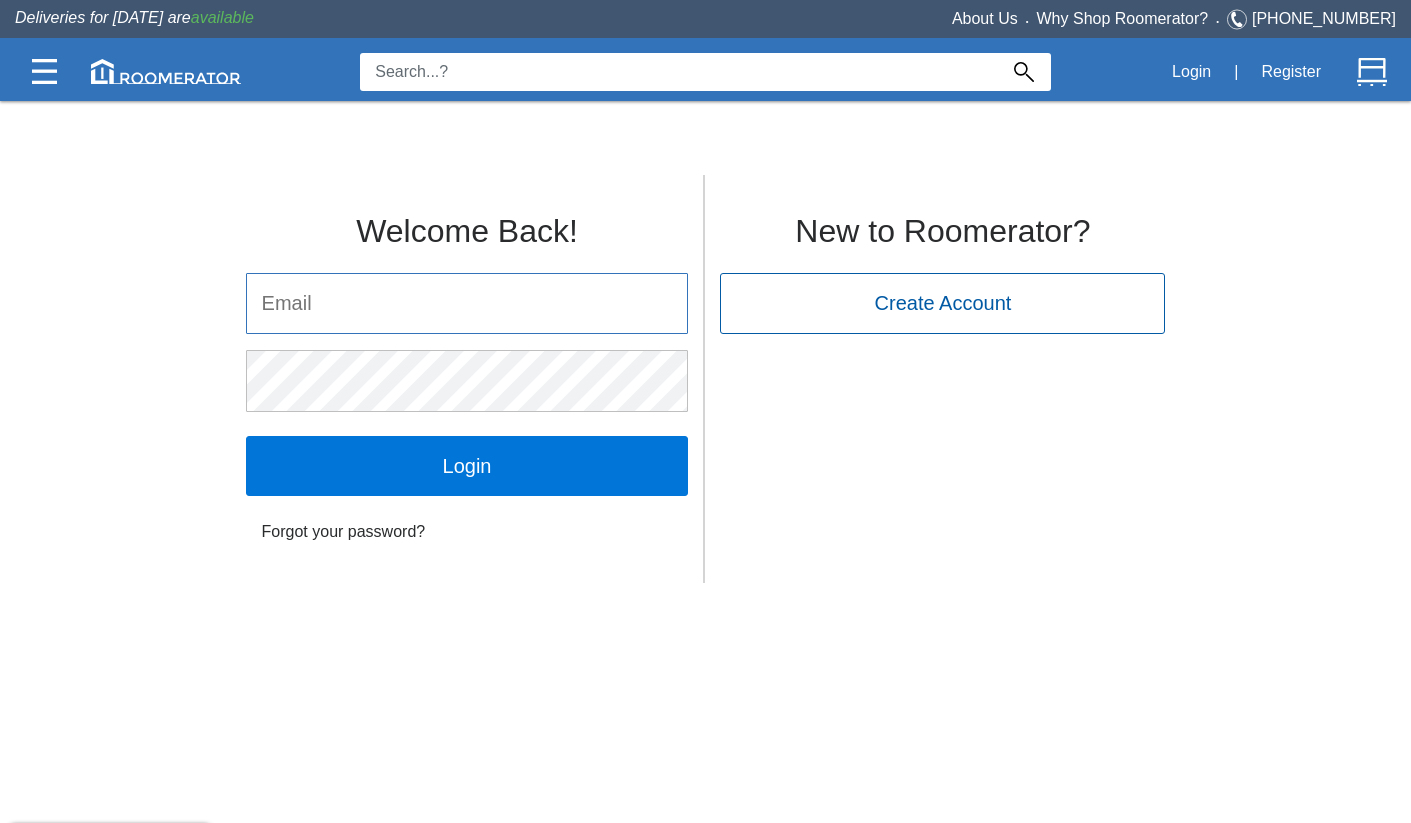 scroll, scrollTop: 0, scrollLeft: 0, axis: both 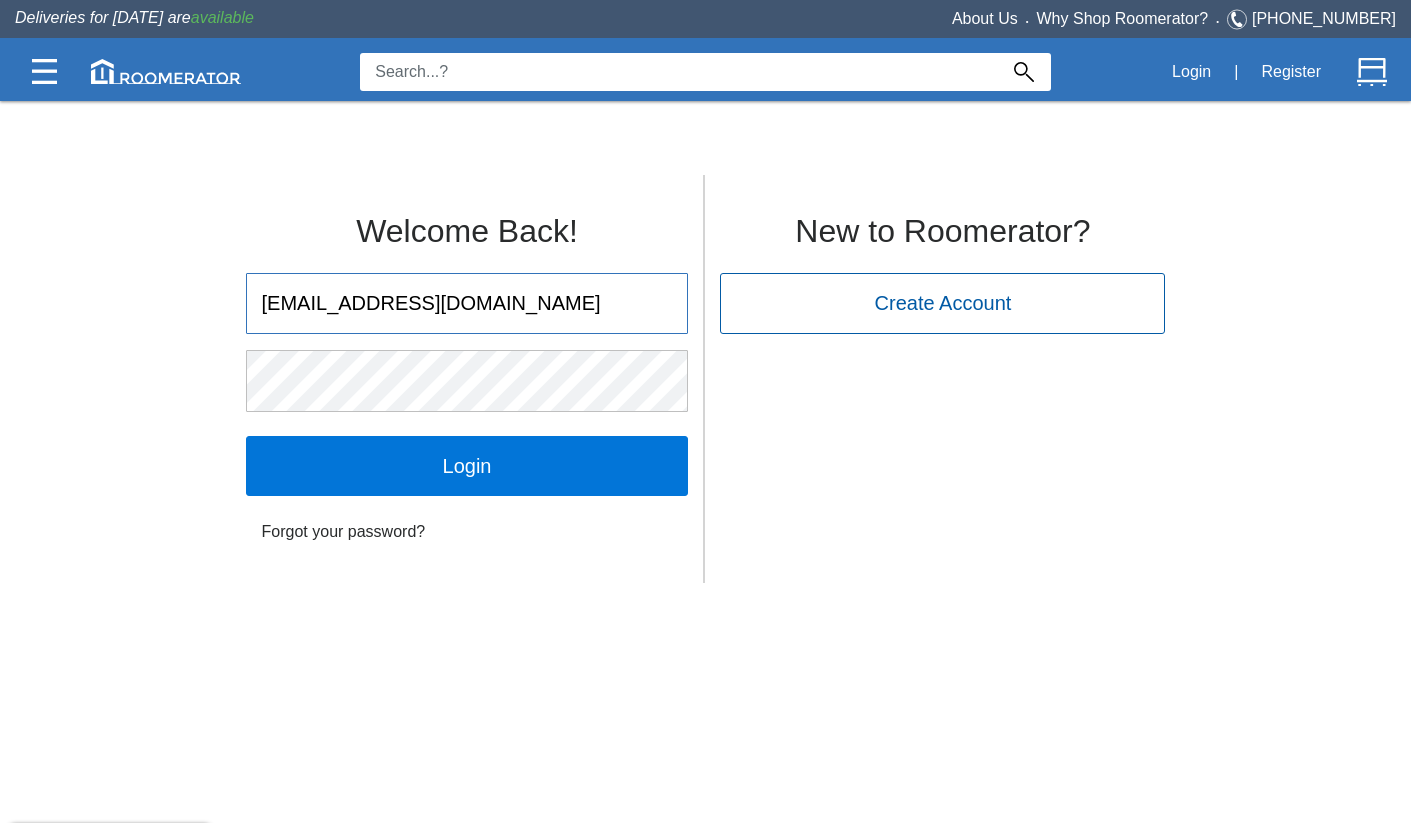 click on "Login" 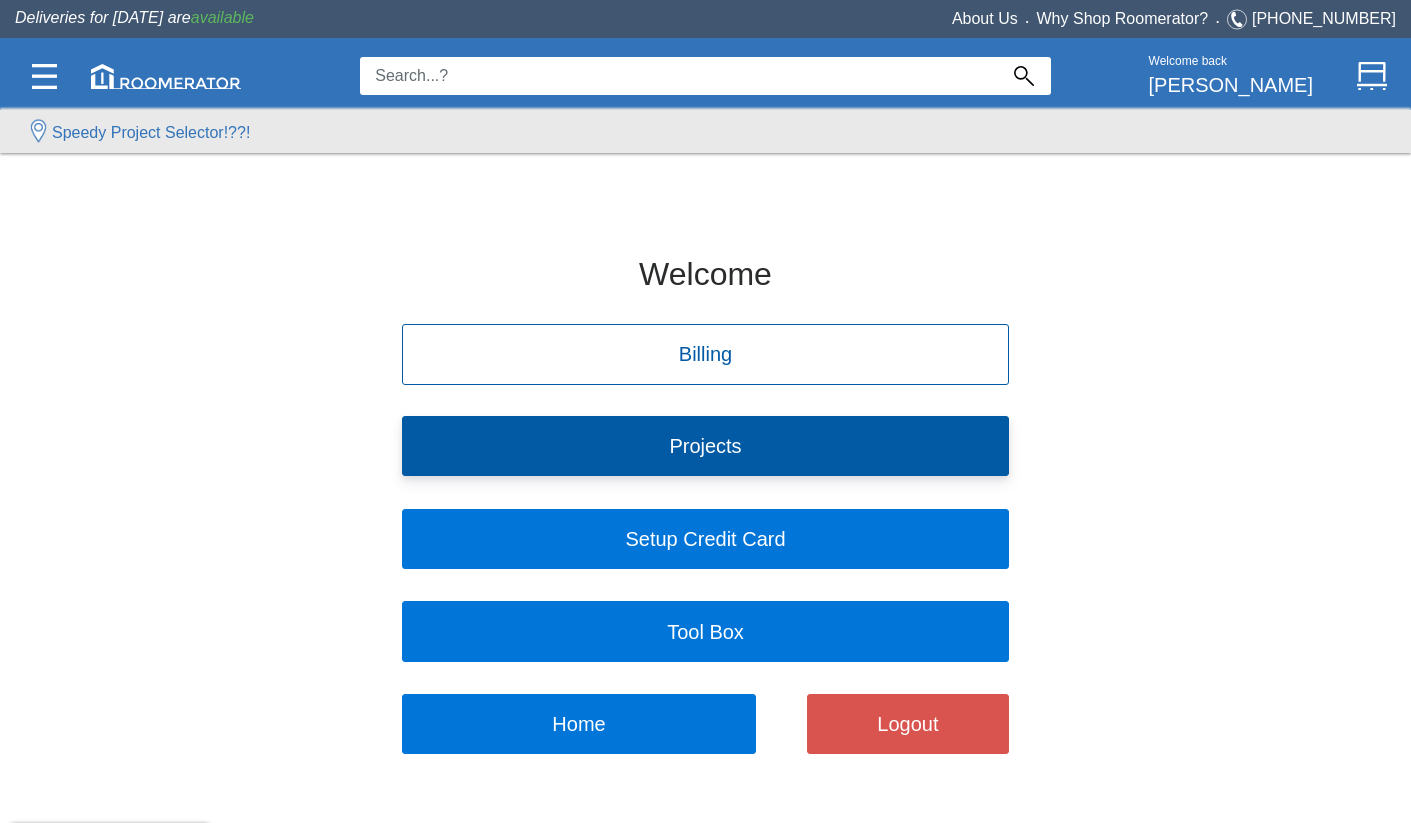 click on "Projects" 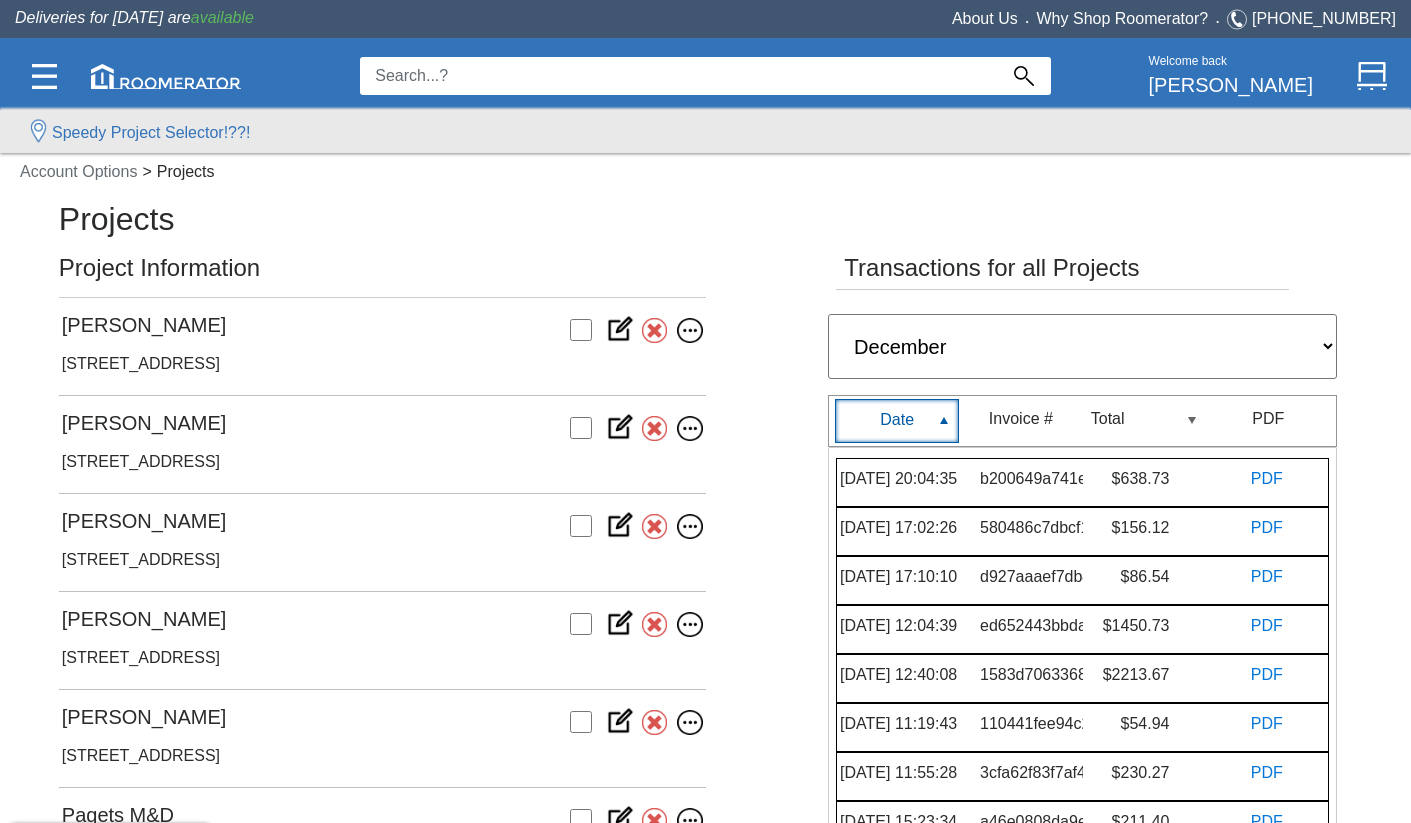 scroll, scrollTop: 65, scrollLeft: 0, axis: vertical 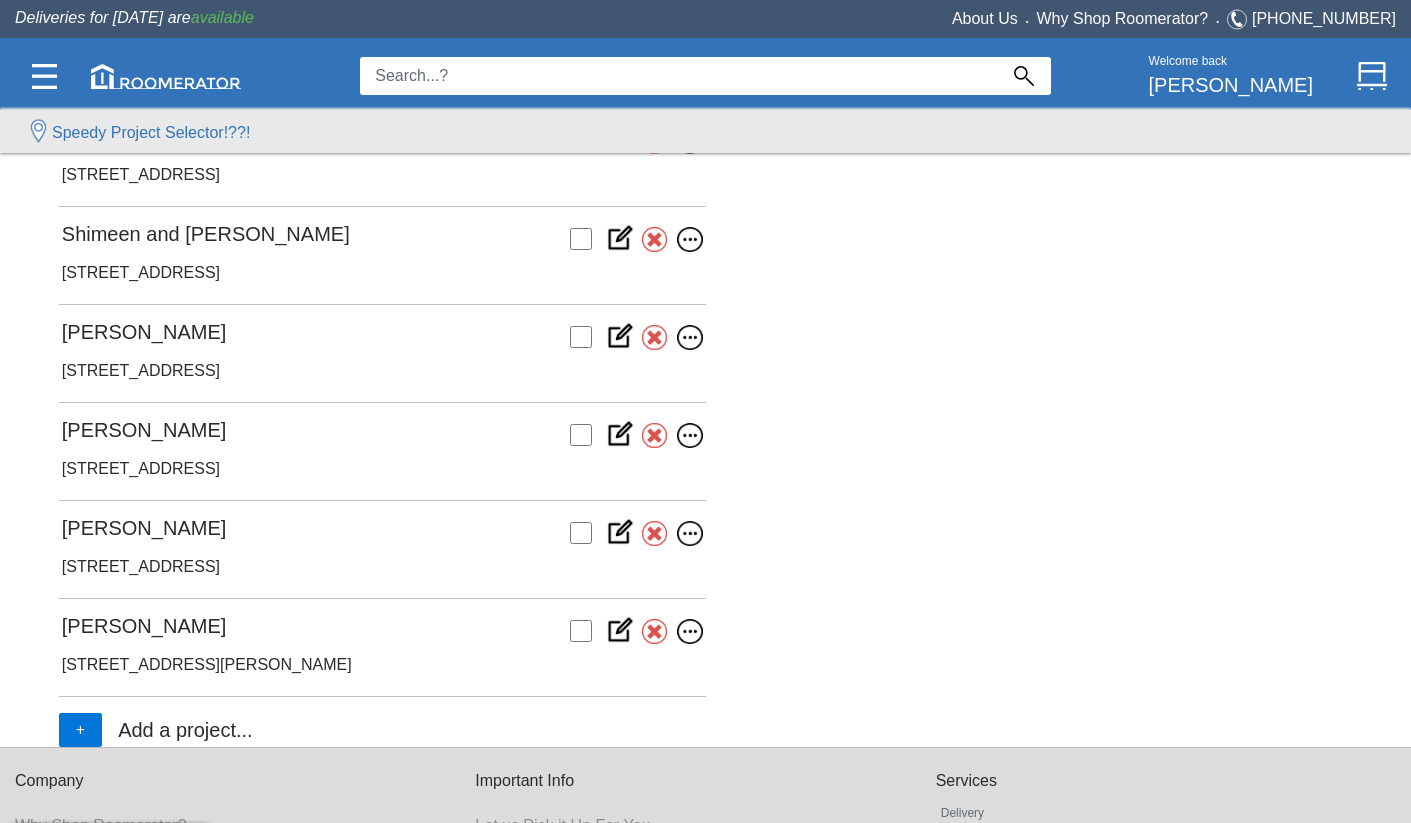 click 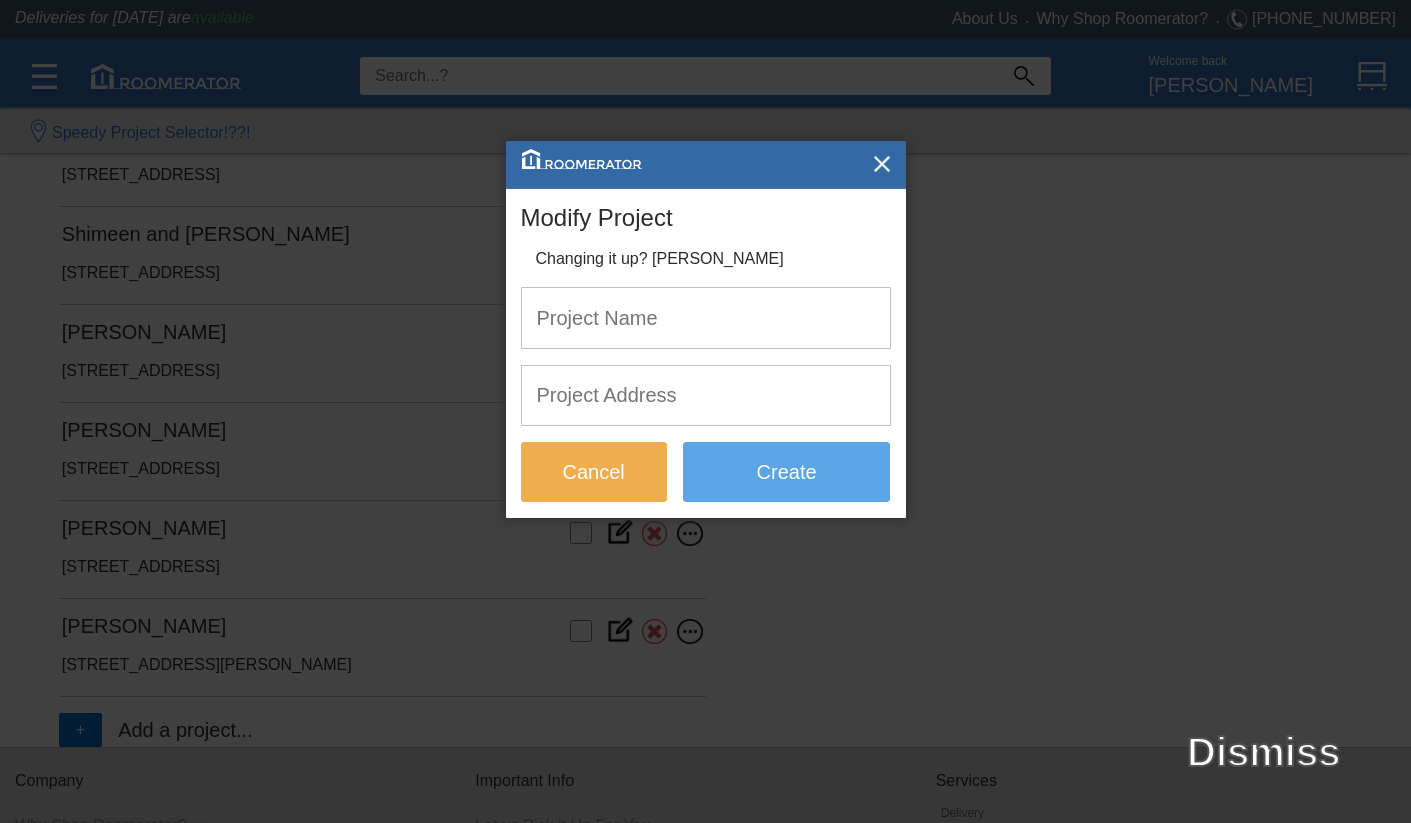 scroll, scrollTop: 0, scrollLeft: 0, axis: both 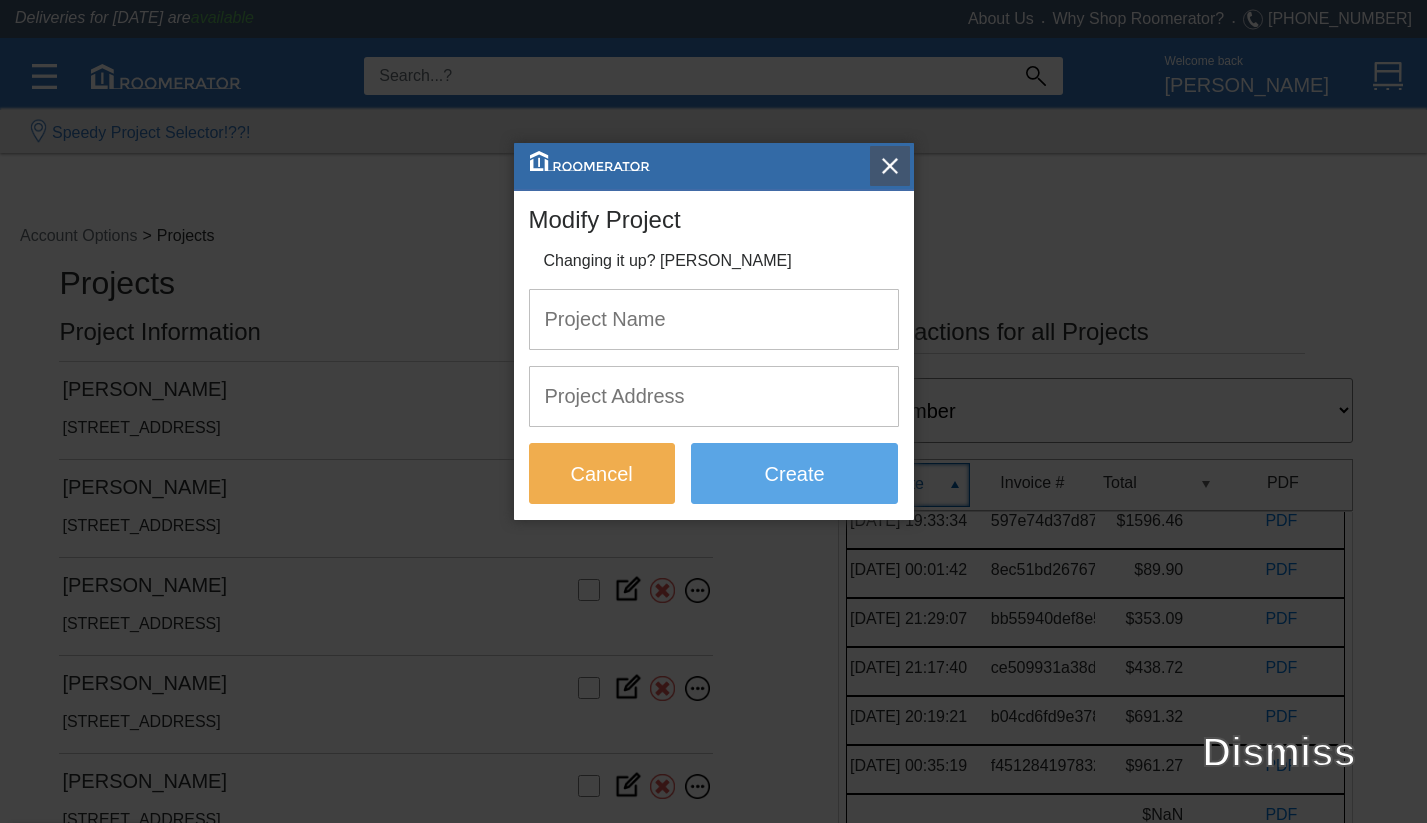click 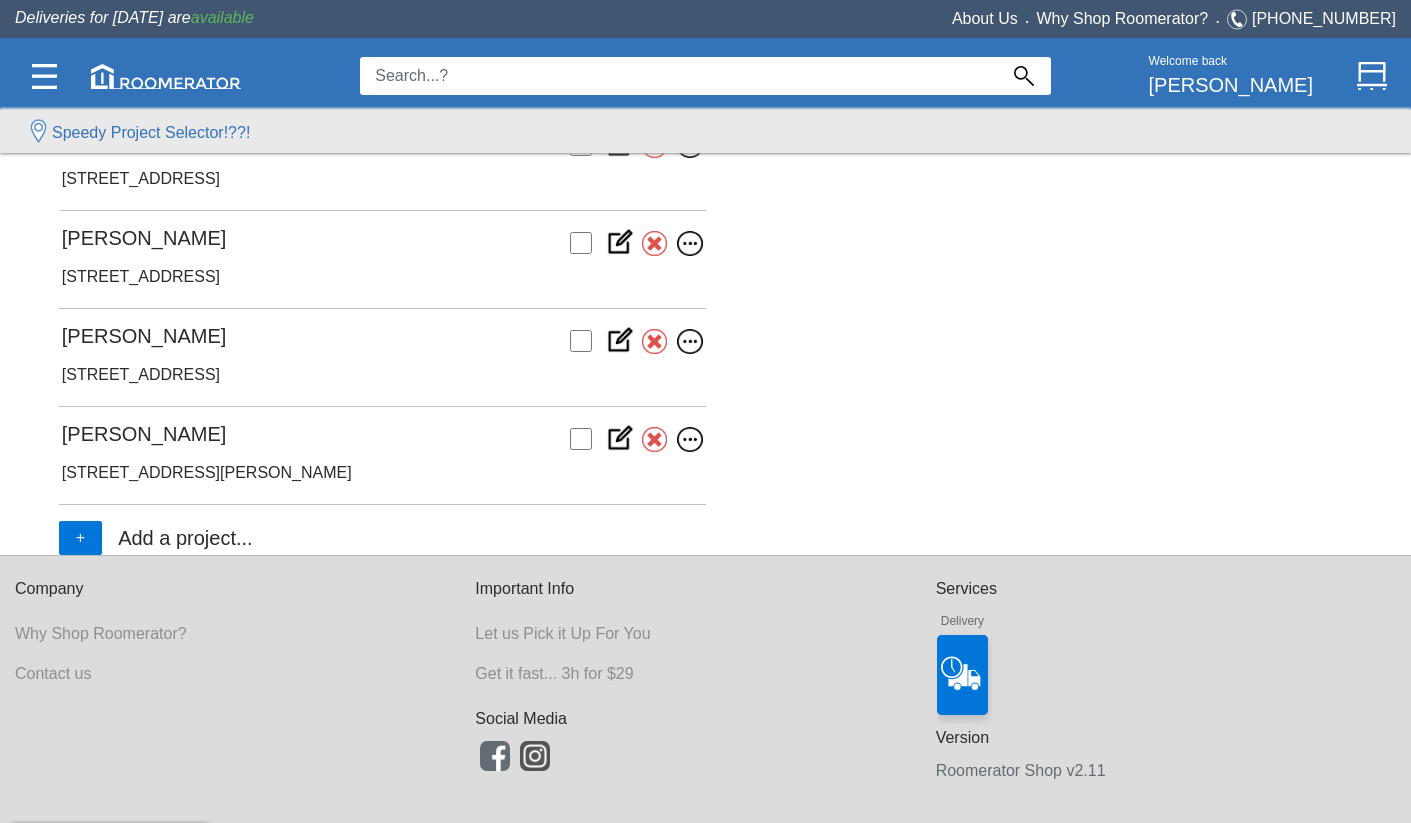 scroll, scrollTop: 1326, scrollLeft: 0, axis: vertical 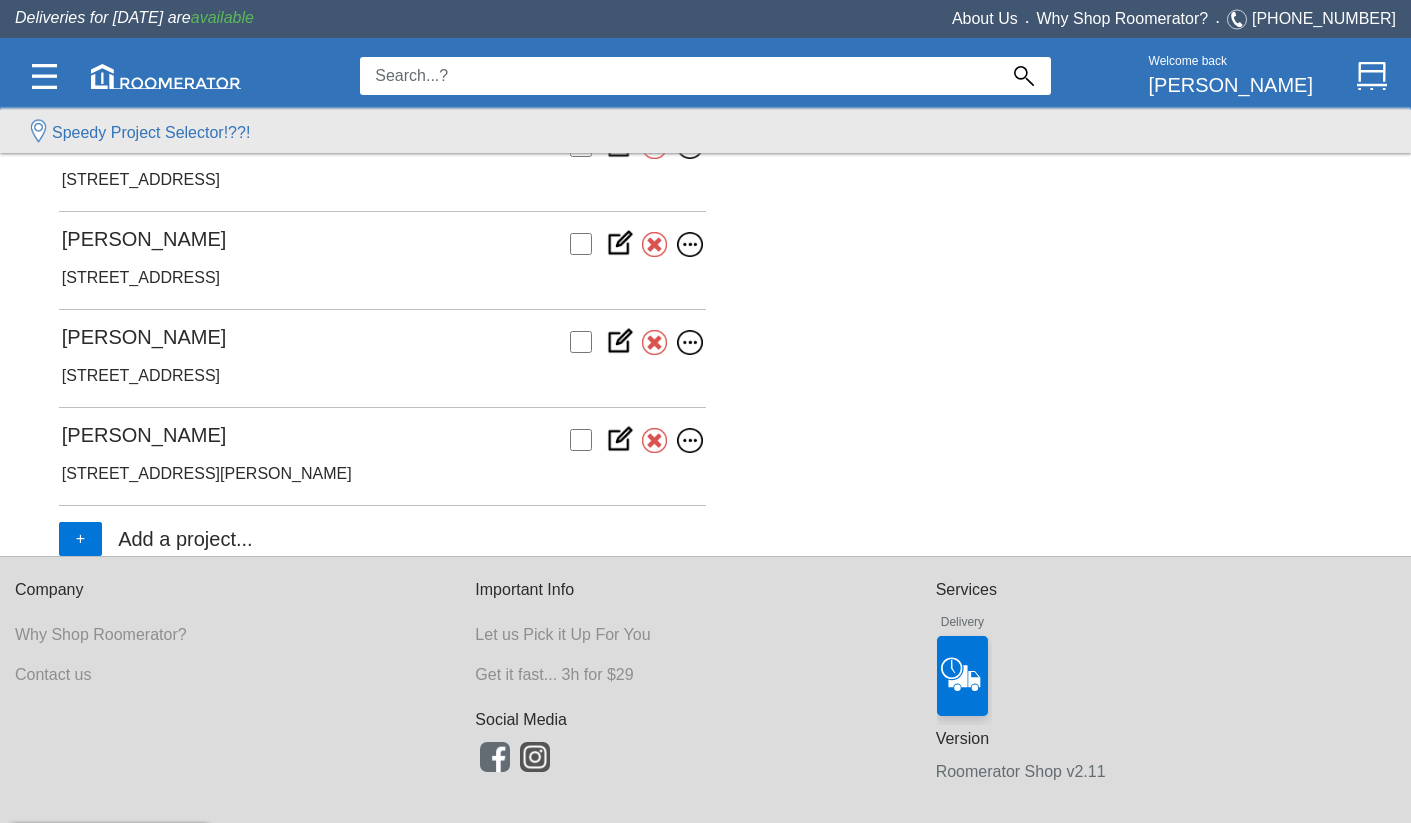 click on "Important Info Let us Pick it Up For You Get it fast... 3h for $29 Social Media" at bounding box center (705, 702) 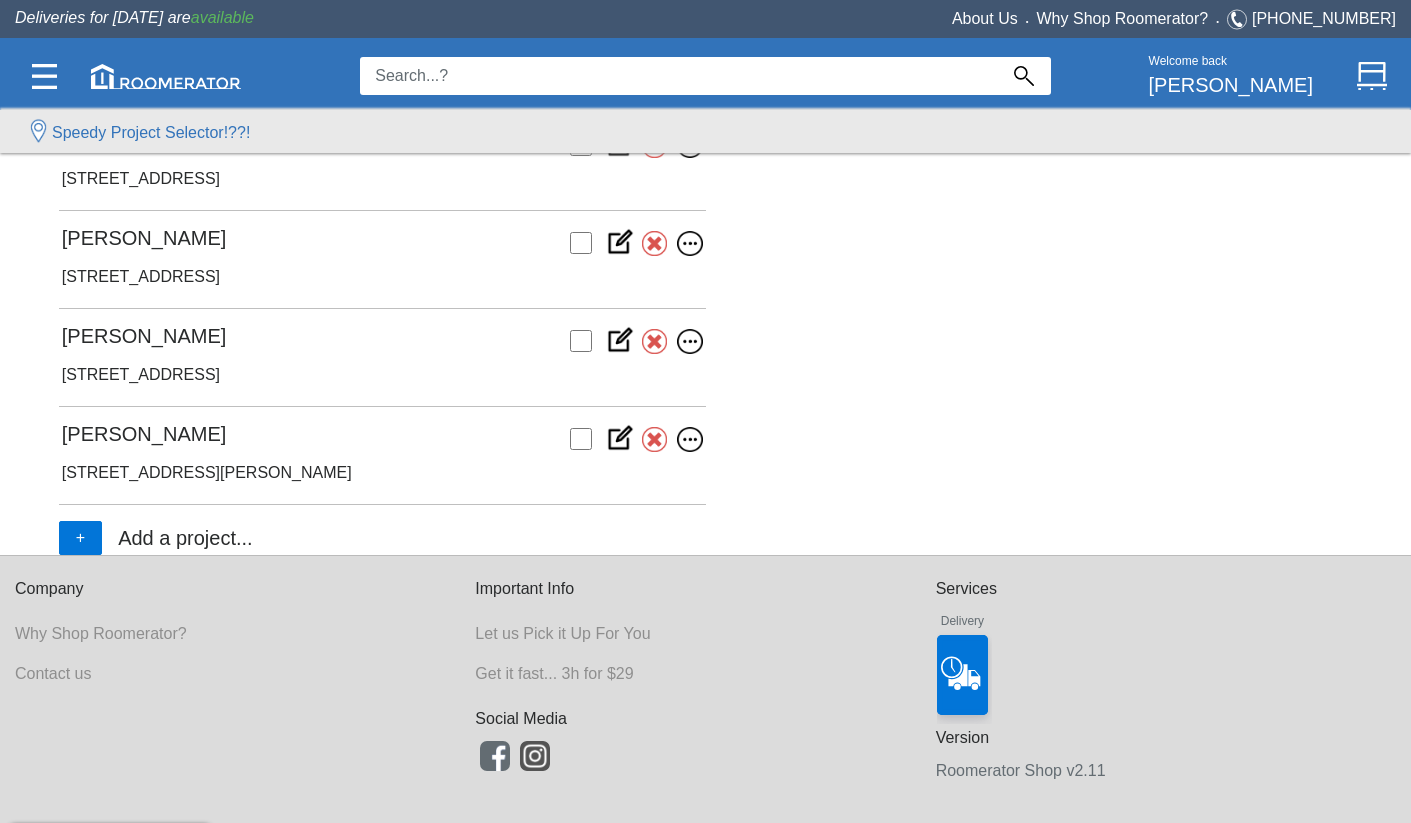 scroll, scrollTop: 1326, scrollLeft: 0, axis: vertical 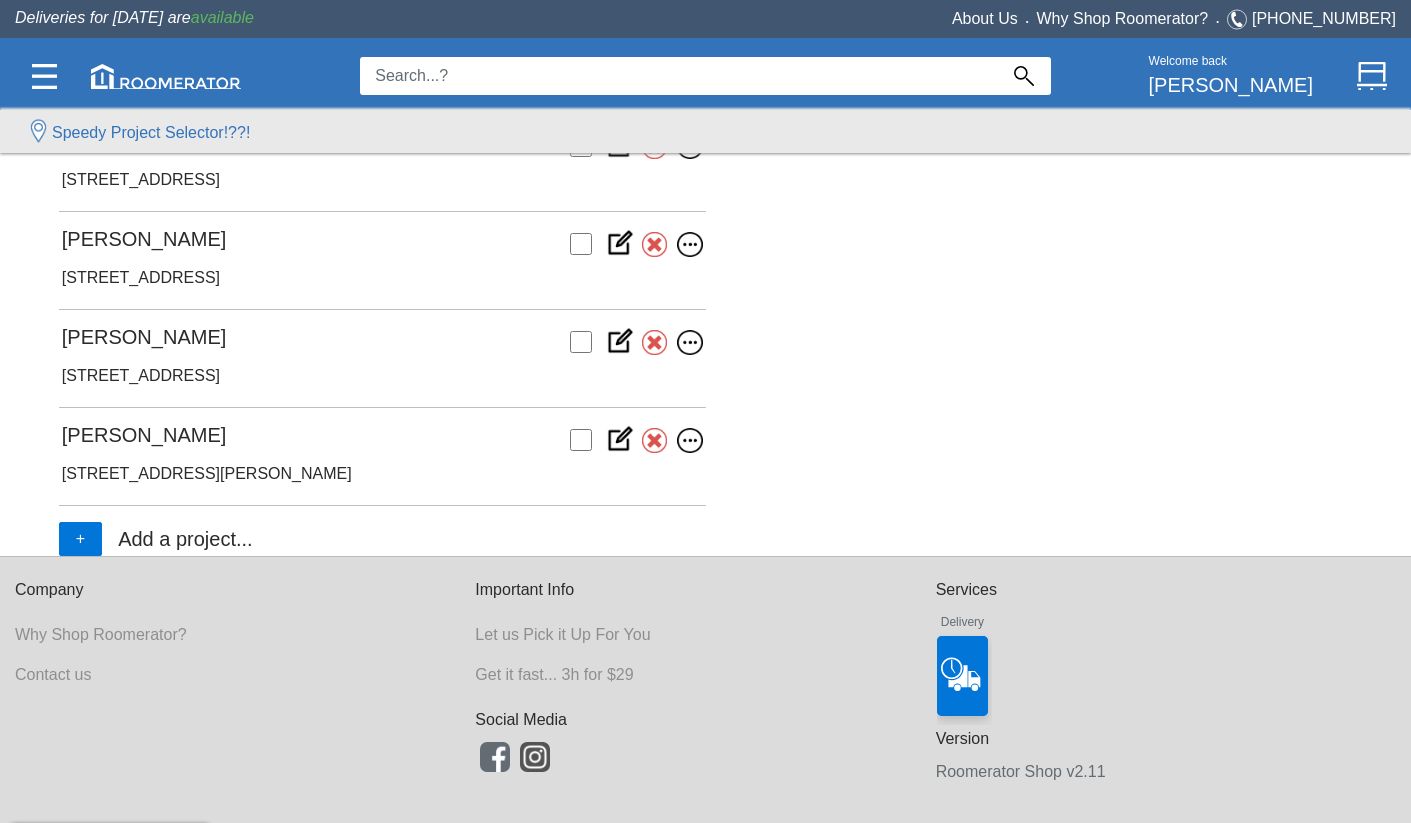 click on "Add a project..." 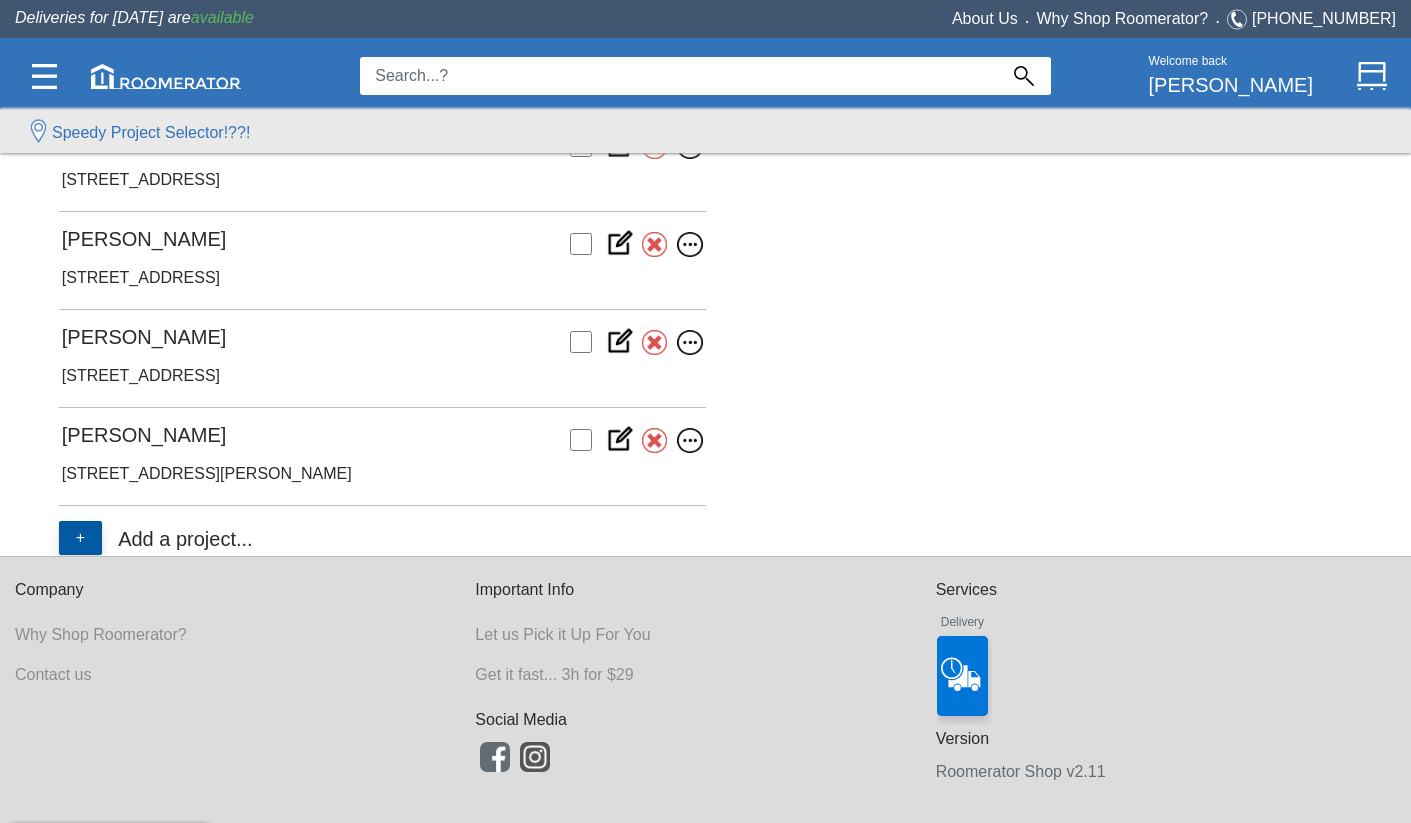 click on "+" 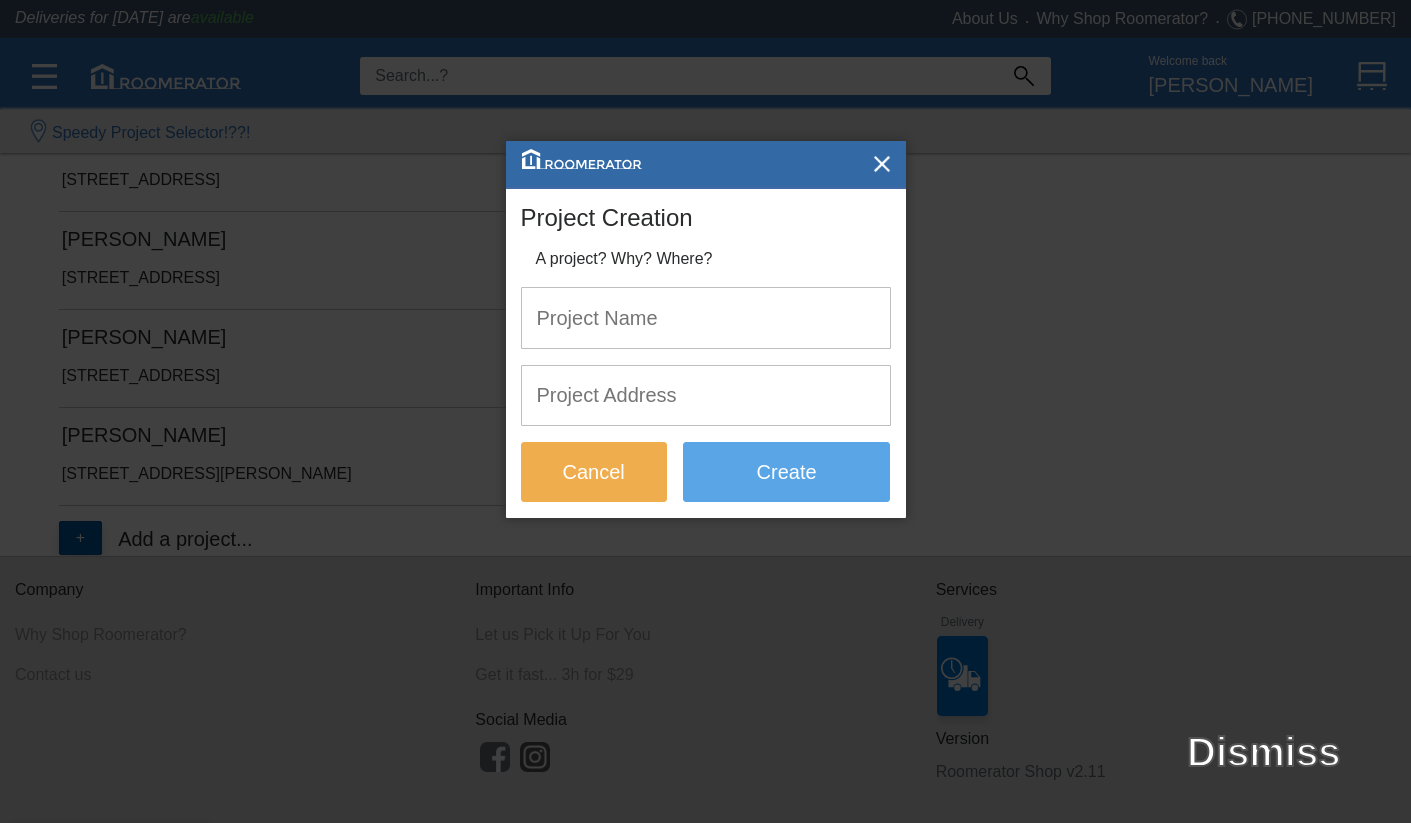 scroll, scrollTop: 0, scrollLeft: 0, axis: both 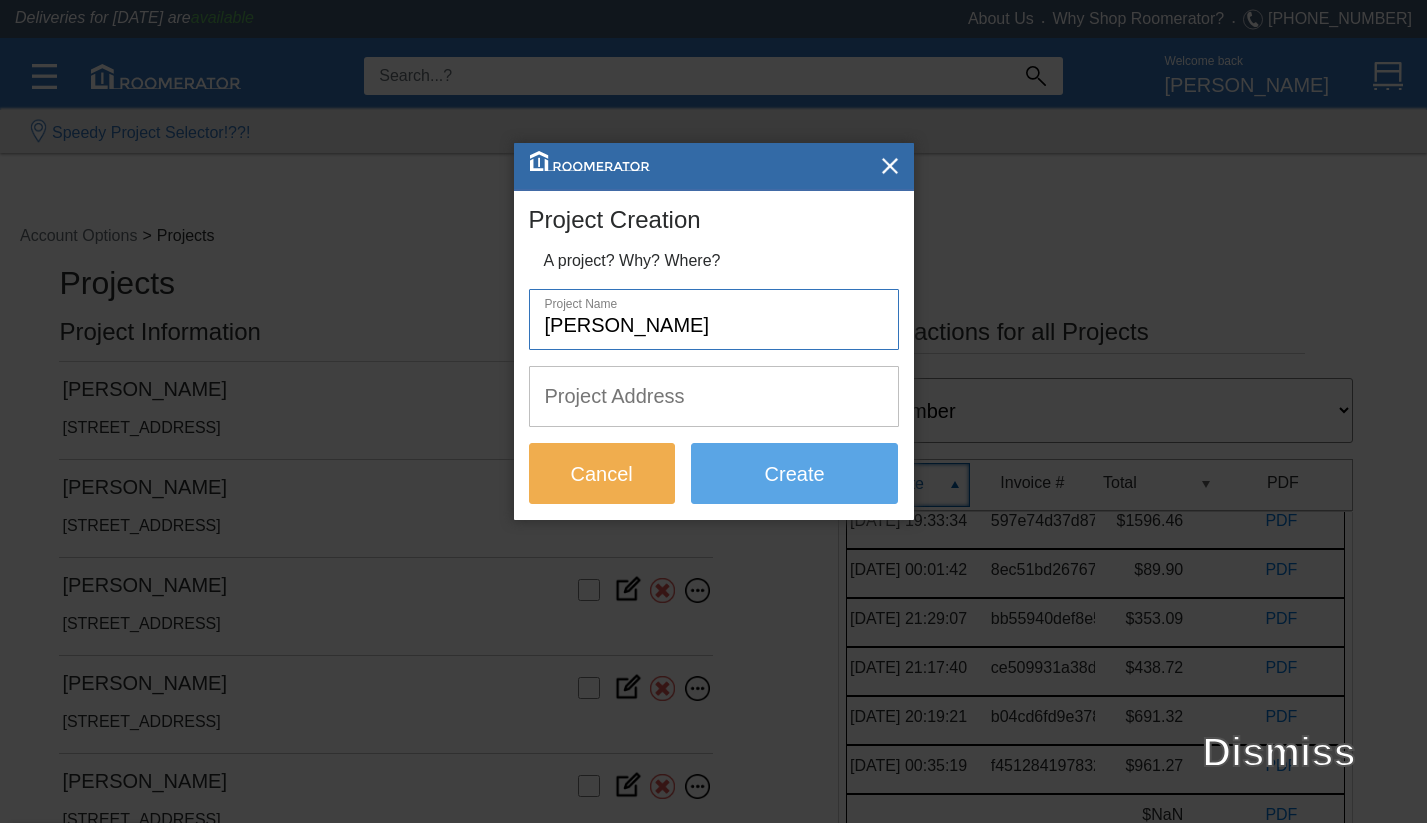 type on "[PERSON_NAME]" 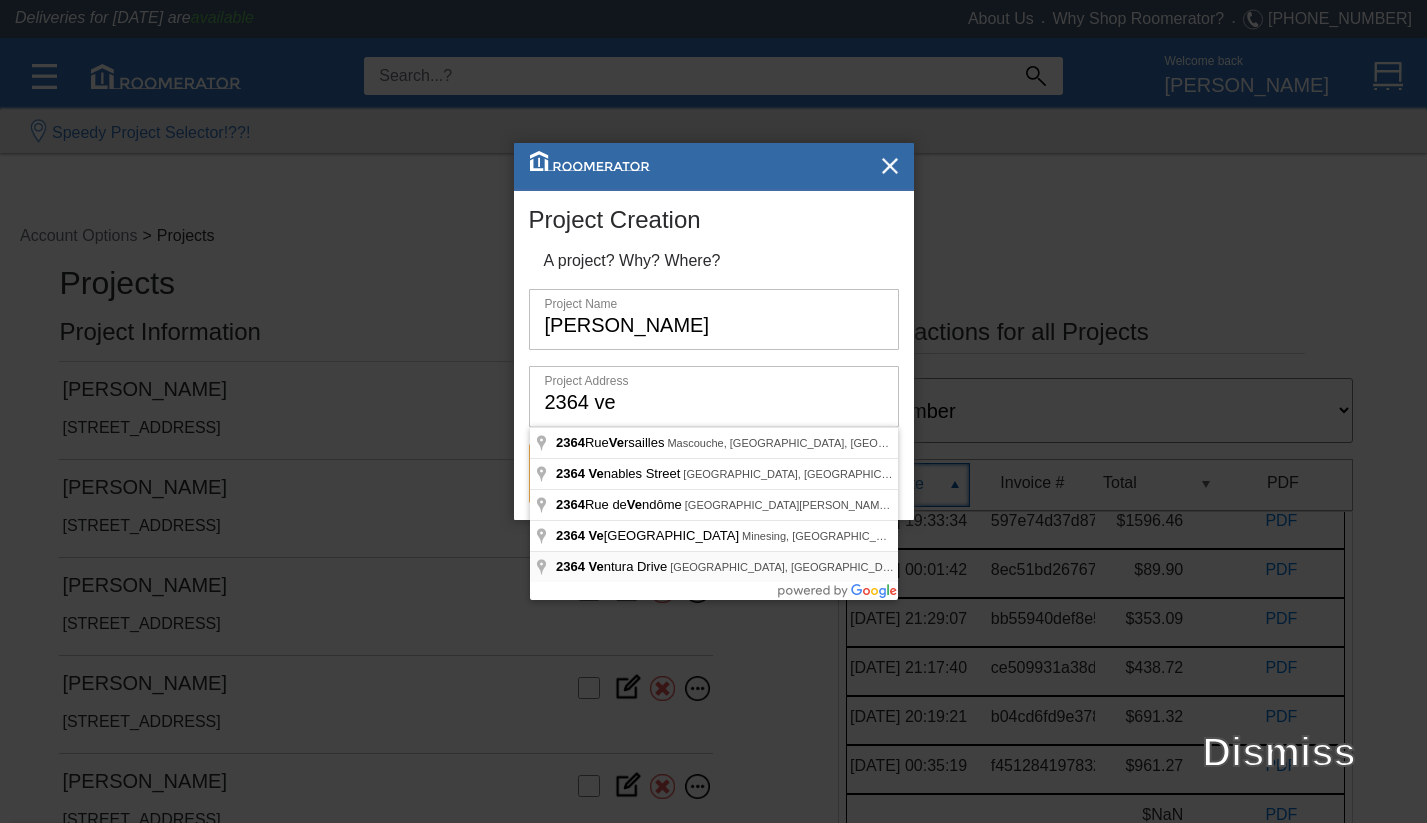 type on "[STREET_ADDRESS]" 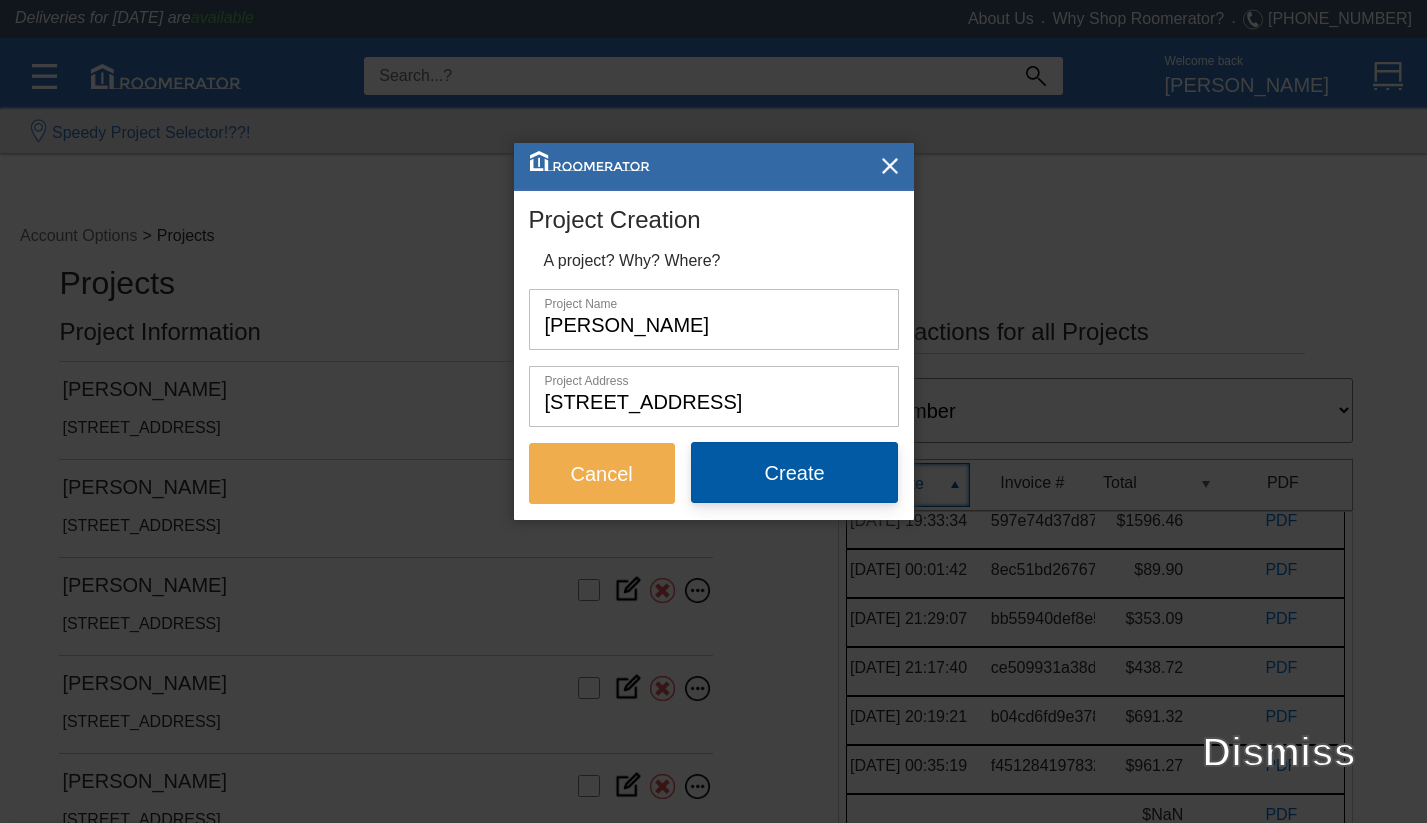 click on "Create" 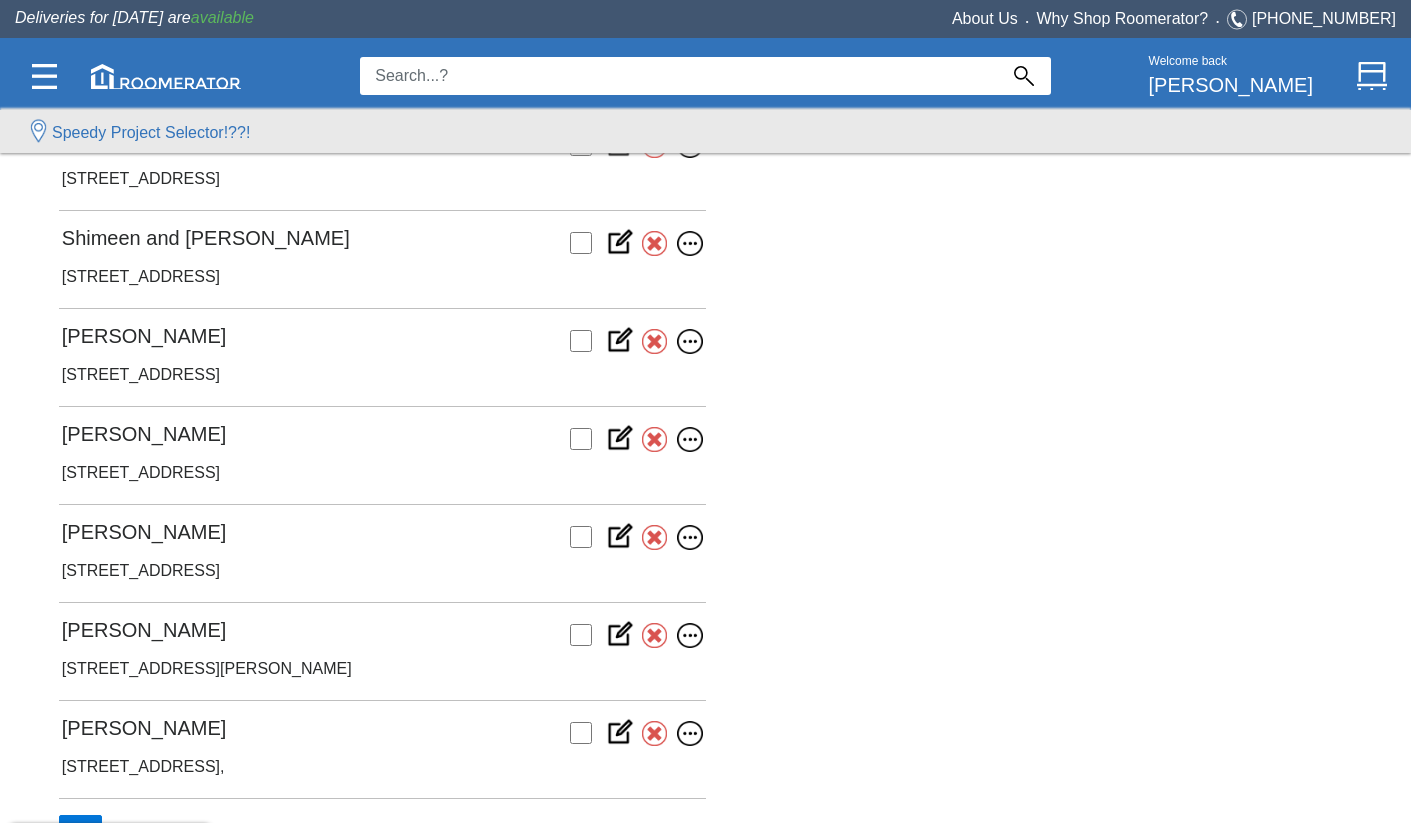 scroll, scrollTop: 1130, scrollLeft: 0, axis: vertical 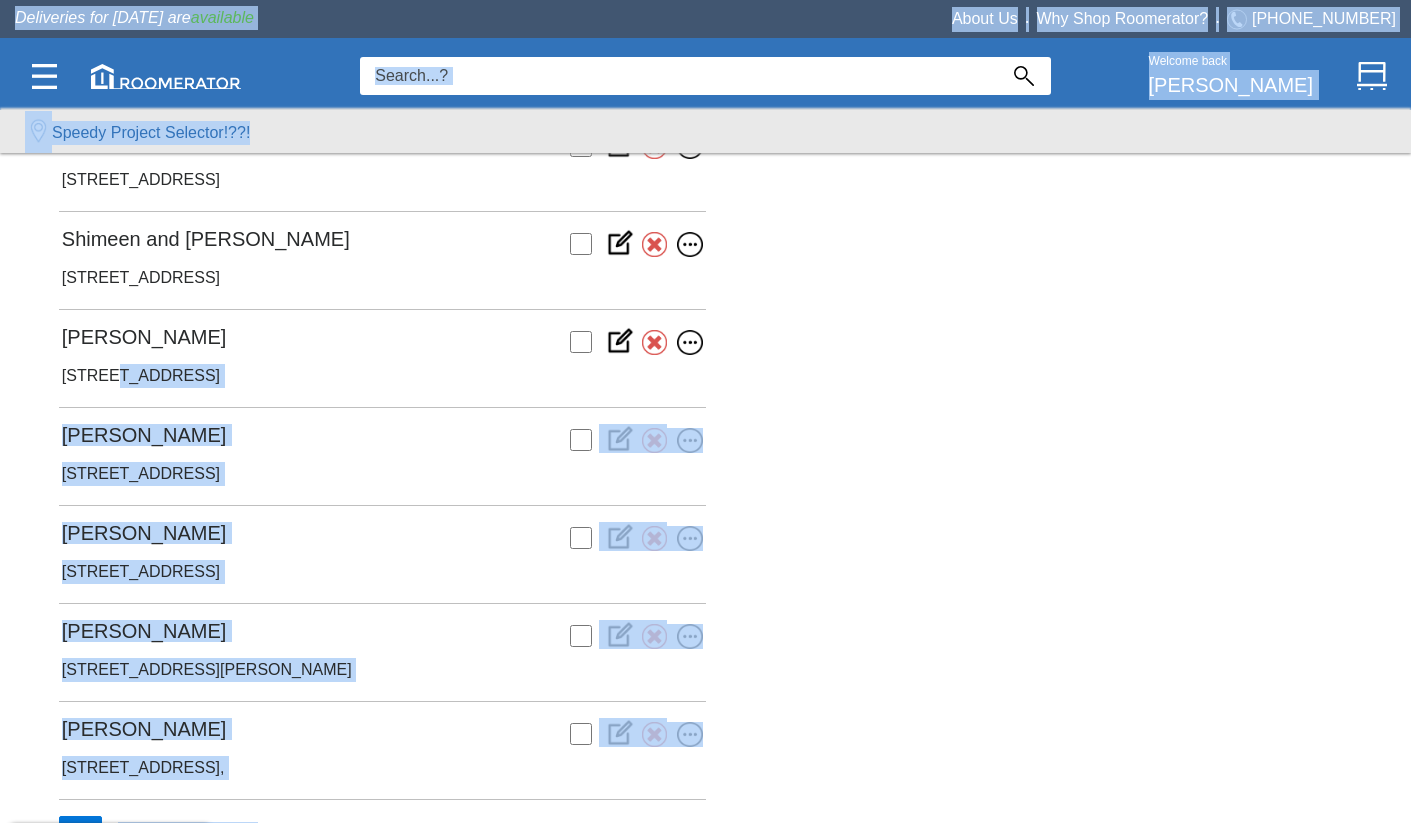 drag, startPoint x: 56, startPoint y: 376, endPoint x: 107, endPoint y: 375, distance: 51.009804 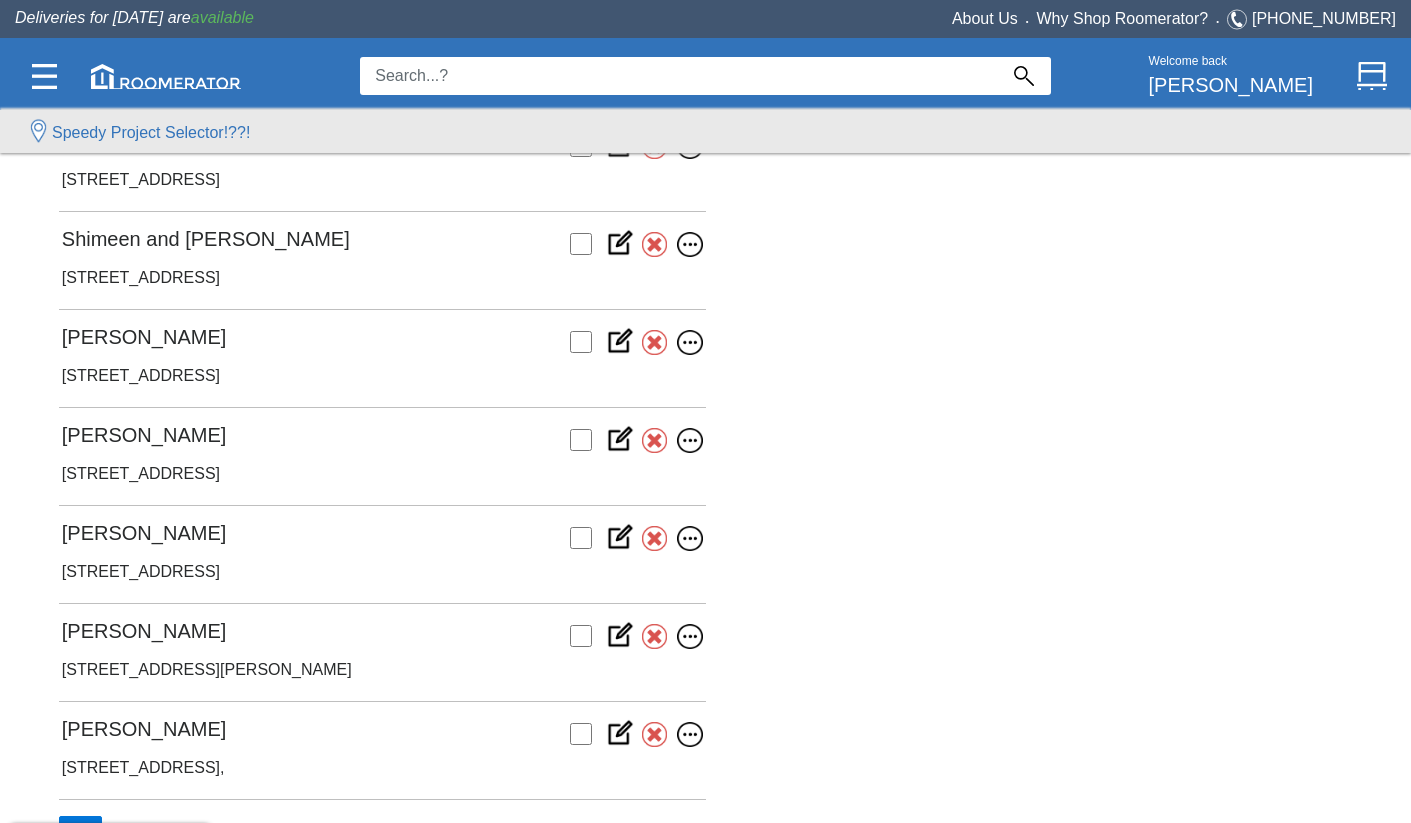 click on "[STREET_ADDRESS]" 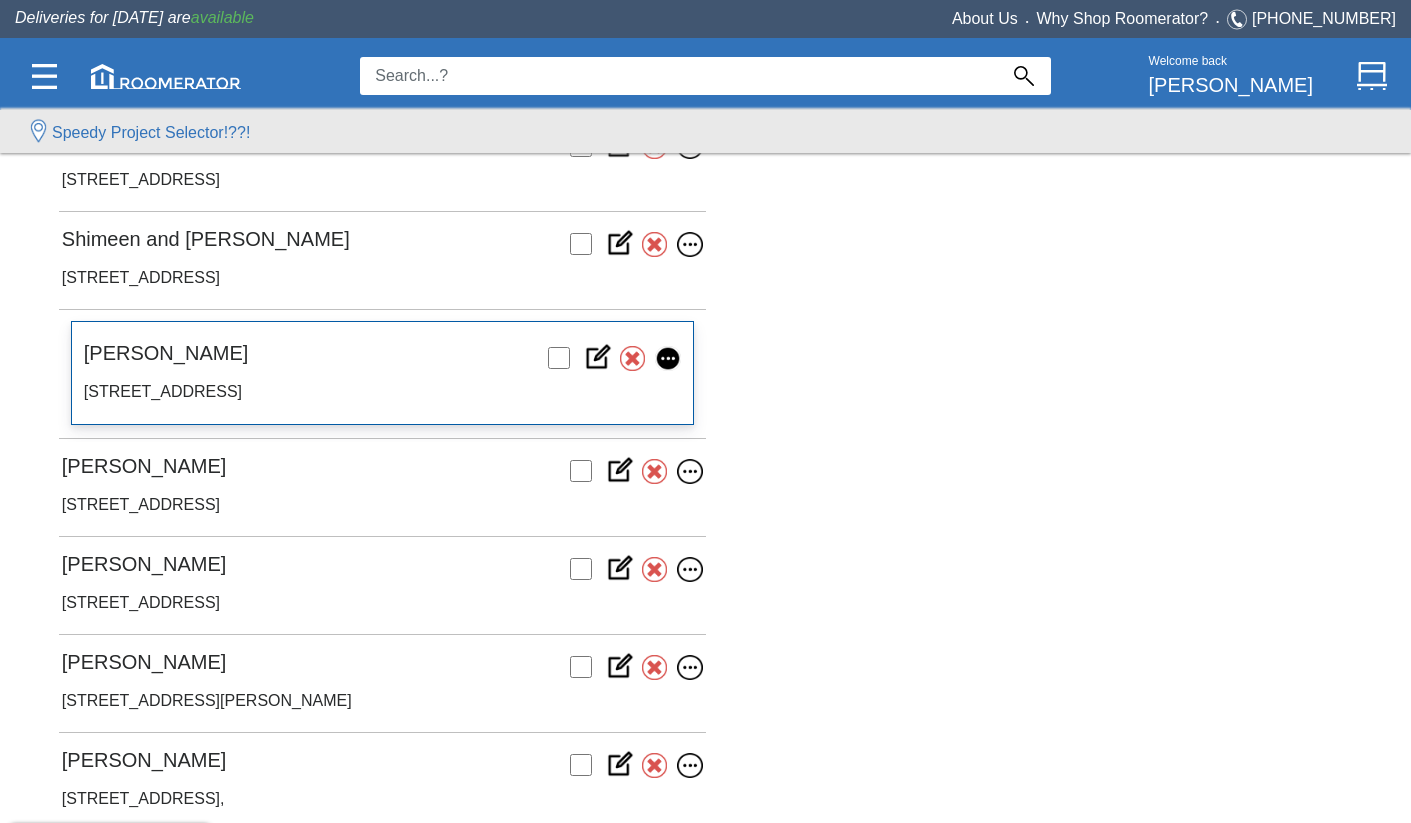 drag, startPoint x: 86, startPoint y: 389, endPoint x: 313, endPoint y: 396, distance: 227.10791 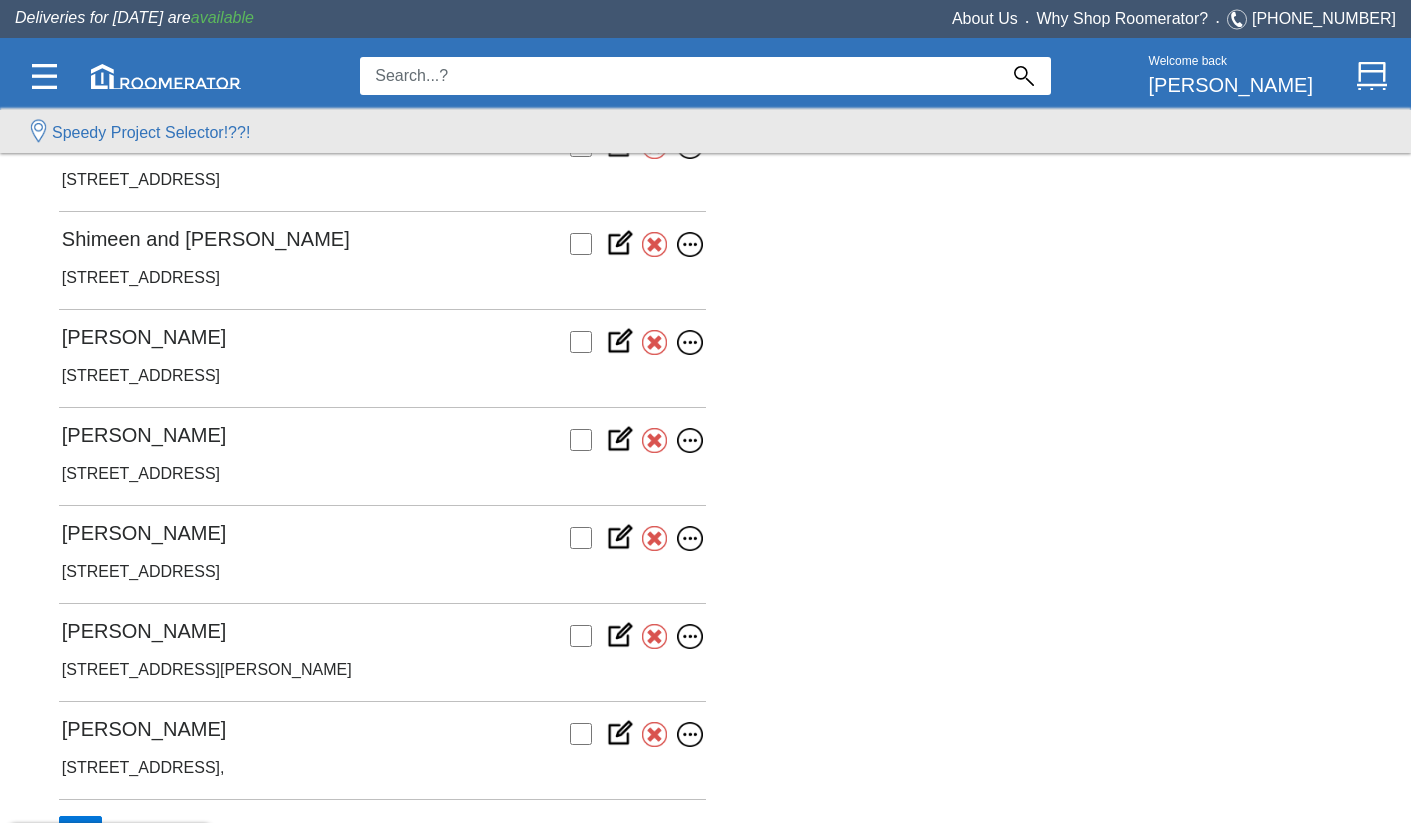 copy on "[STREET_ADDRESS]" 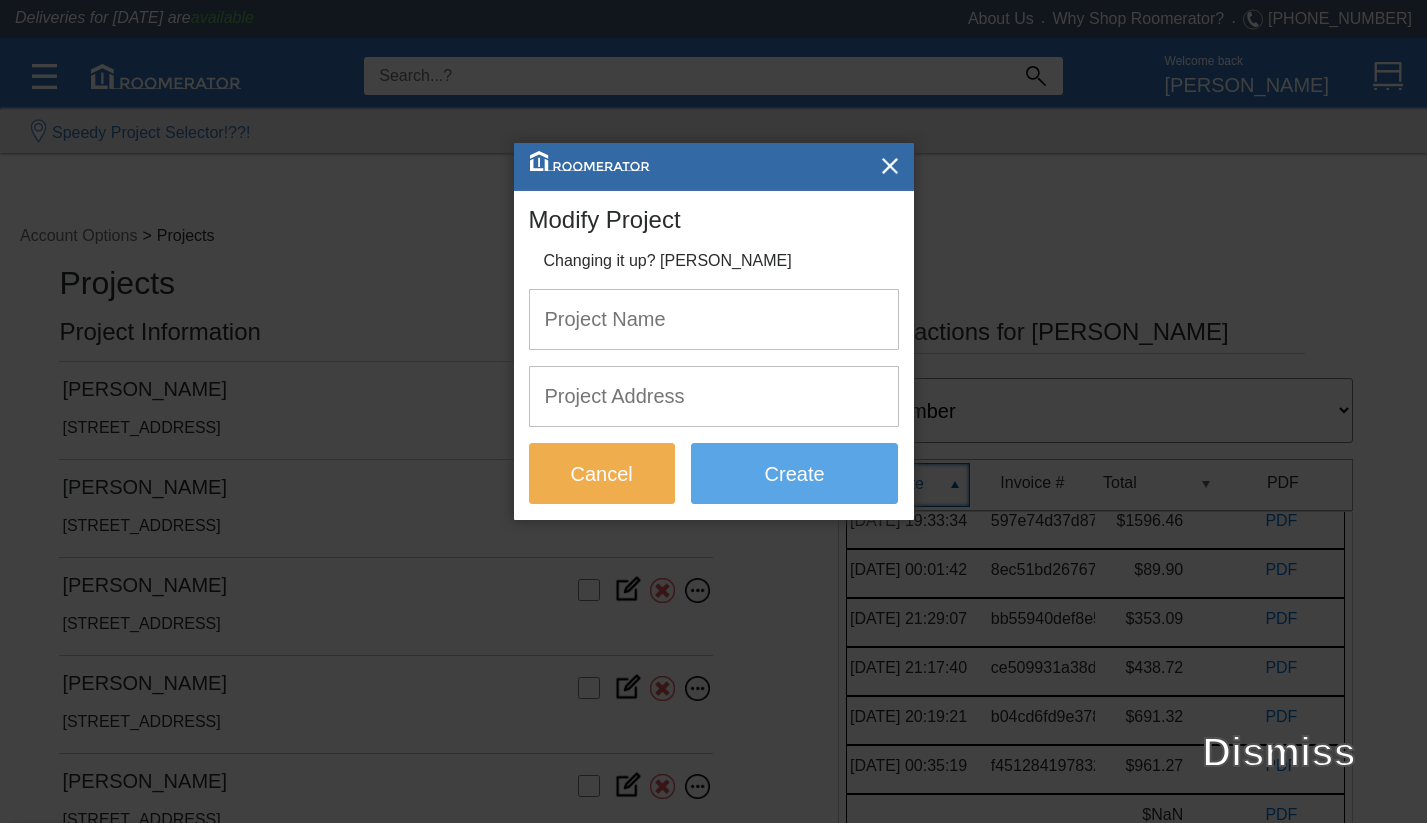 paste on "[STREET_ADDRESS]" 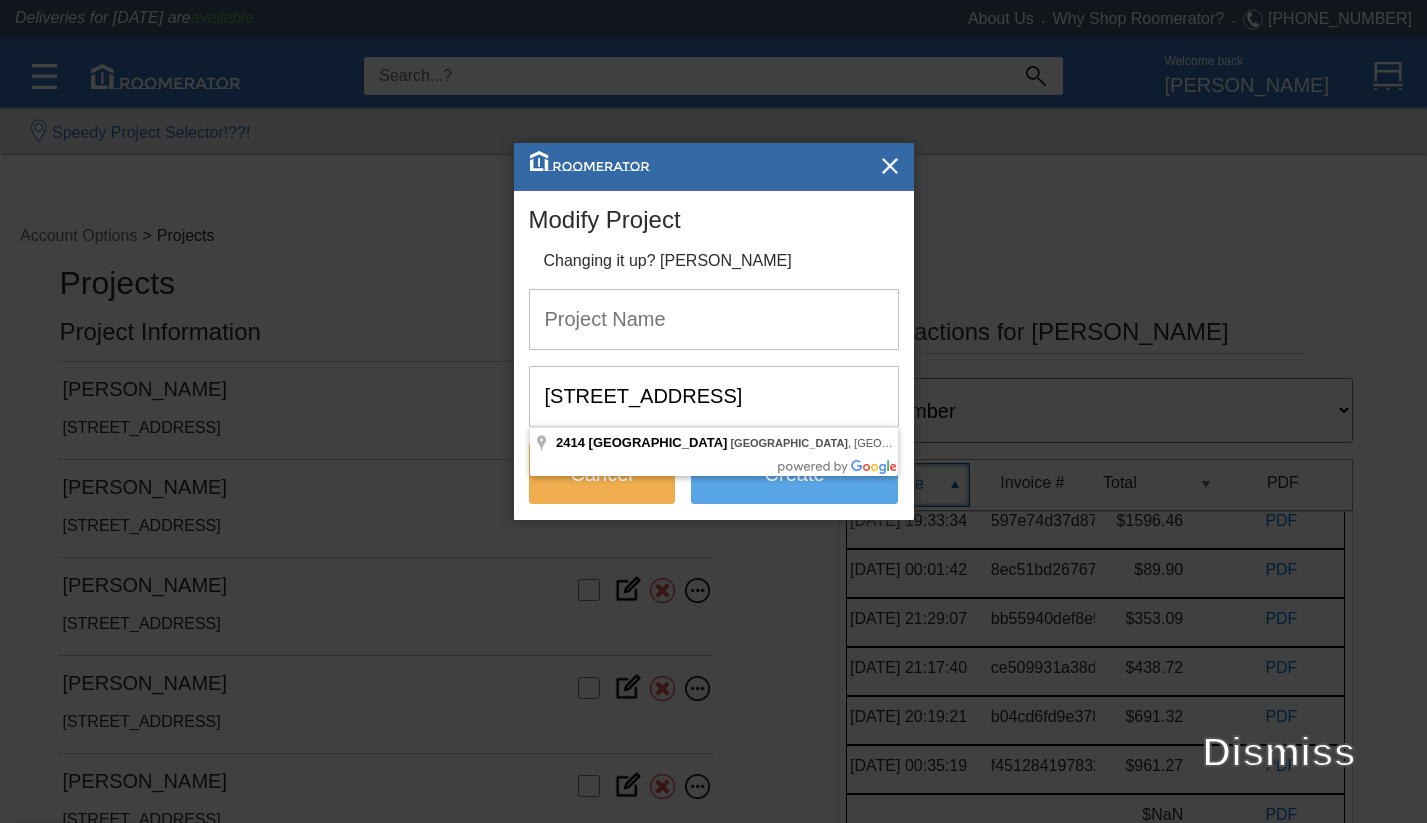 type on "[STREET_ADDRESS]" 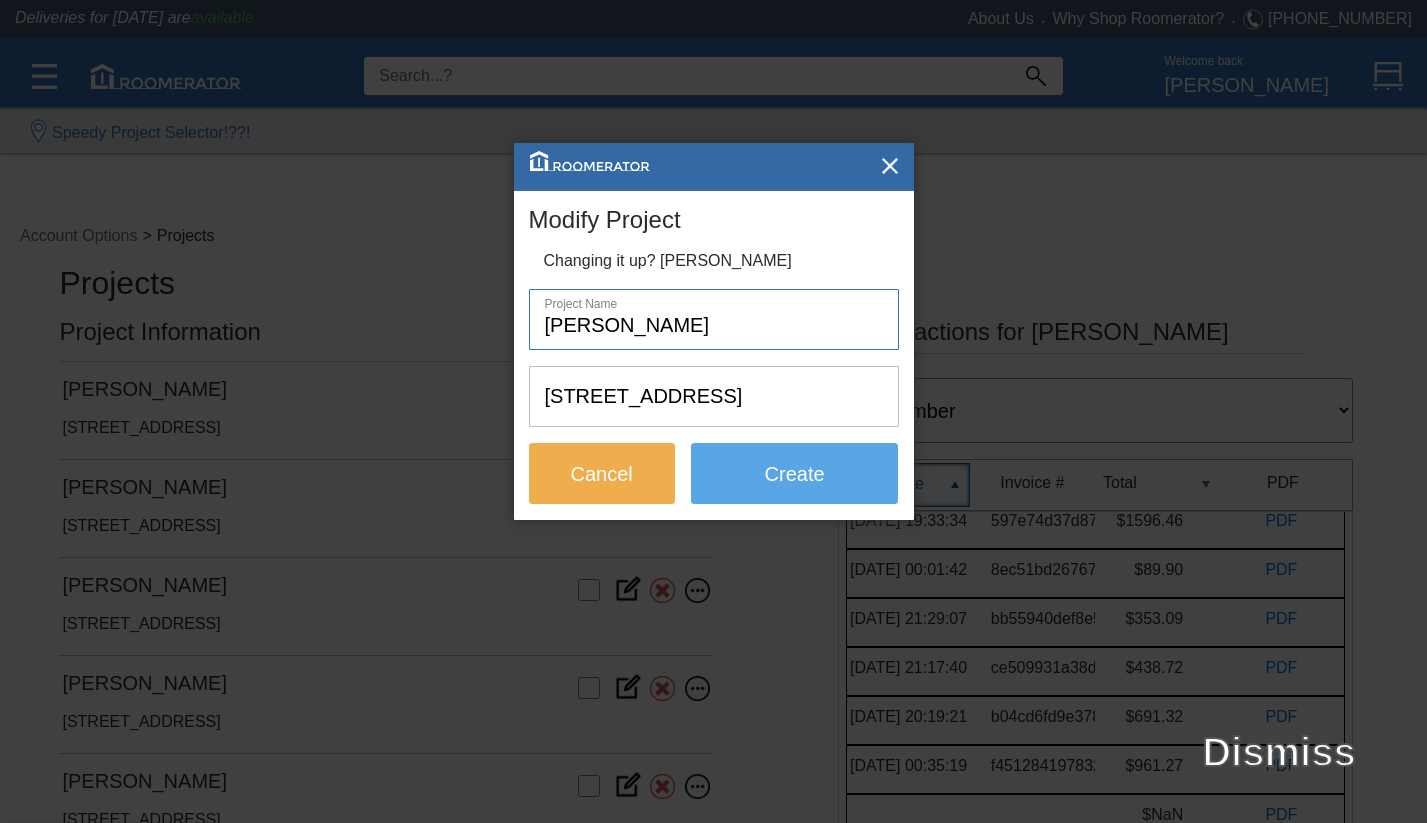 type on "[PERSON_NAME]" 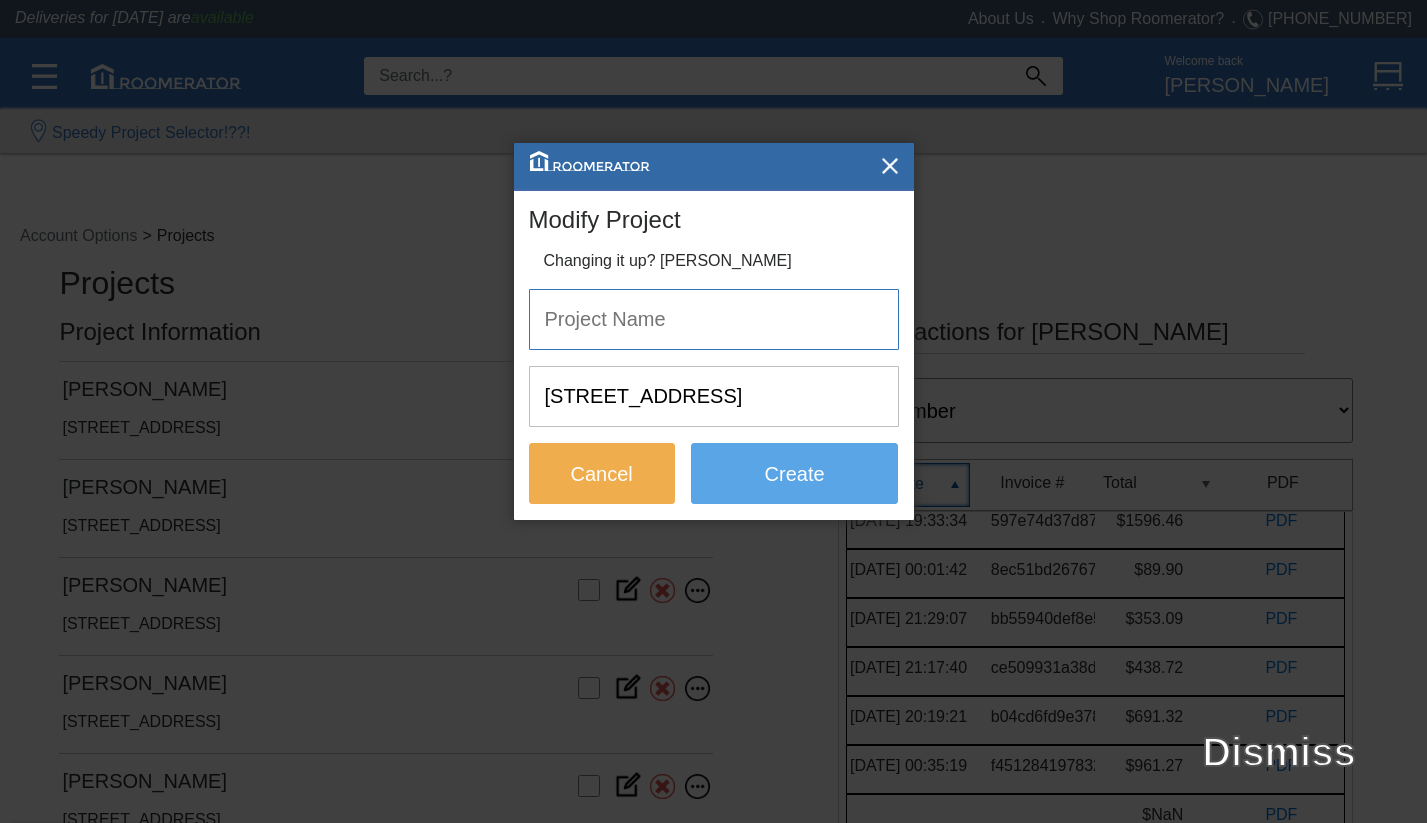 type on "[PERSON_NAME]" 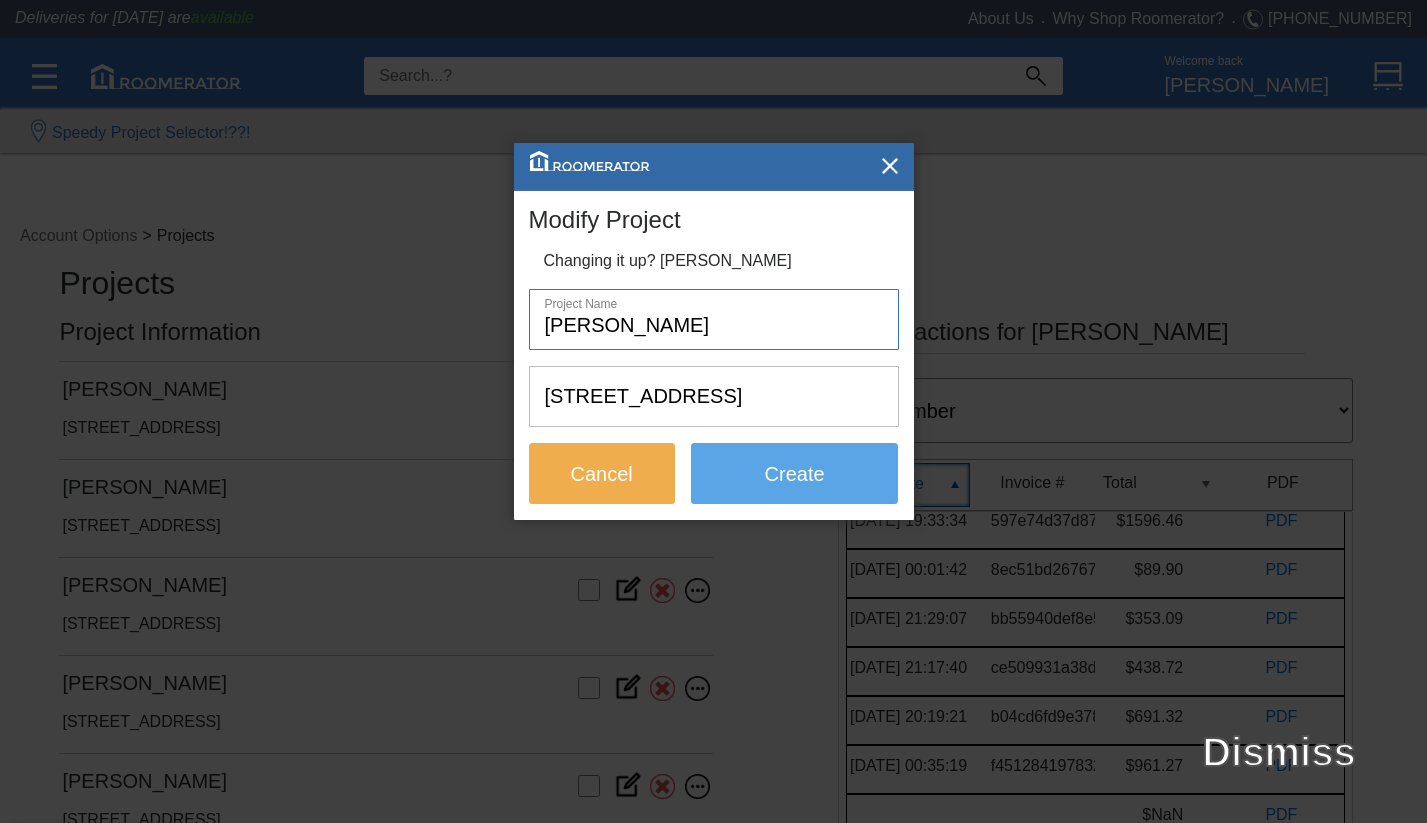 click on "[PERSON_NAME]" 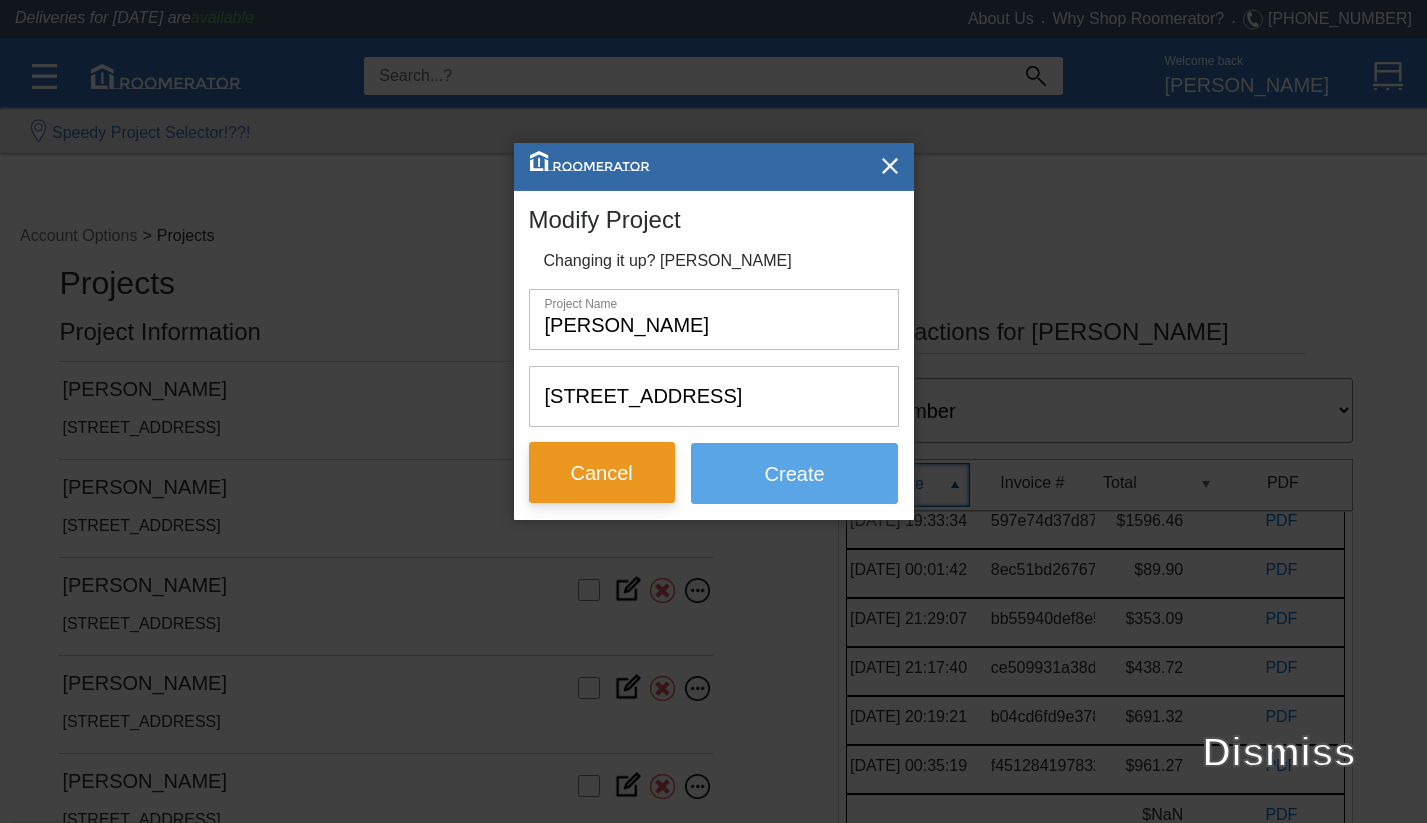 click on "Cancel" 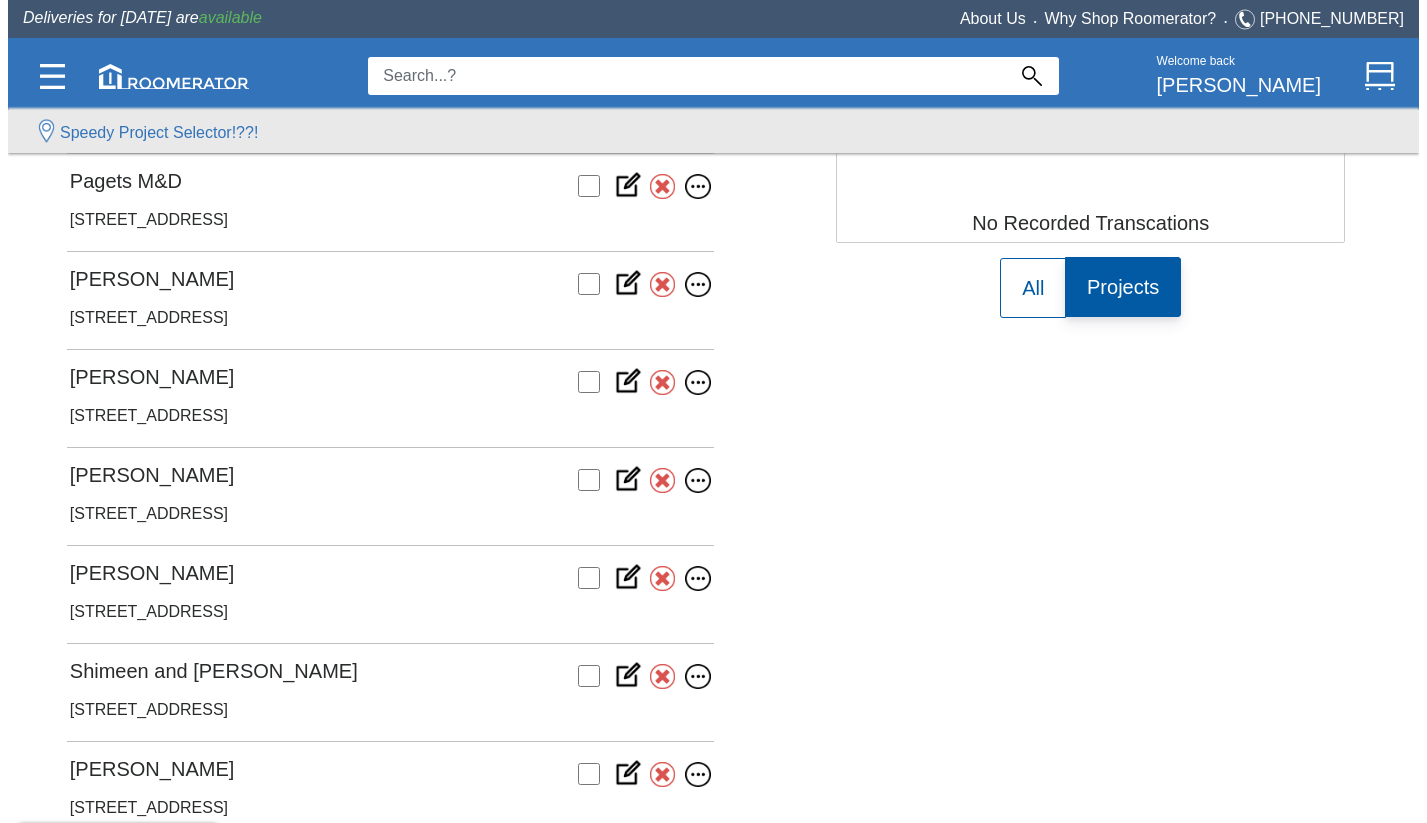 scroll, scrollTop: 699, scrollLeft: 0, axis: vertical 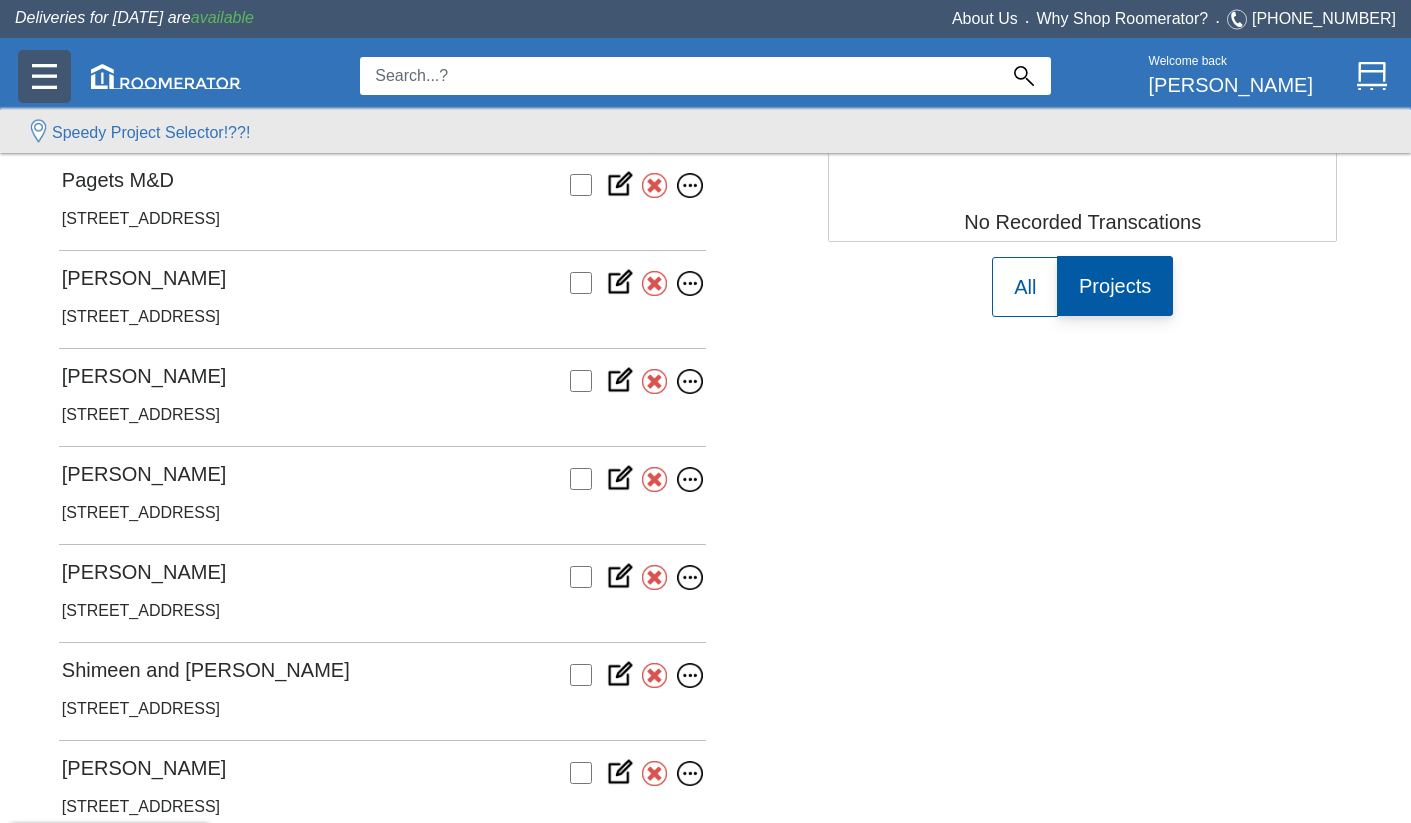 click at bounding box center (44, 76) 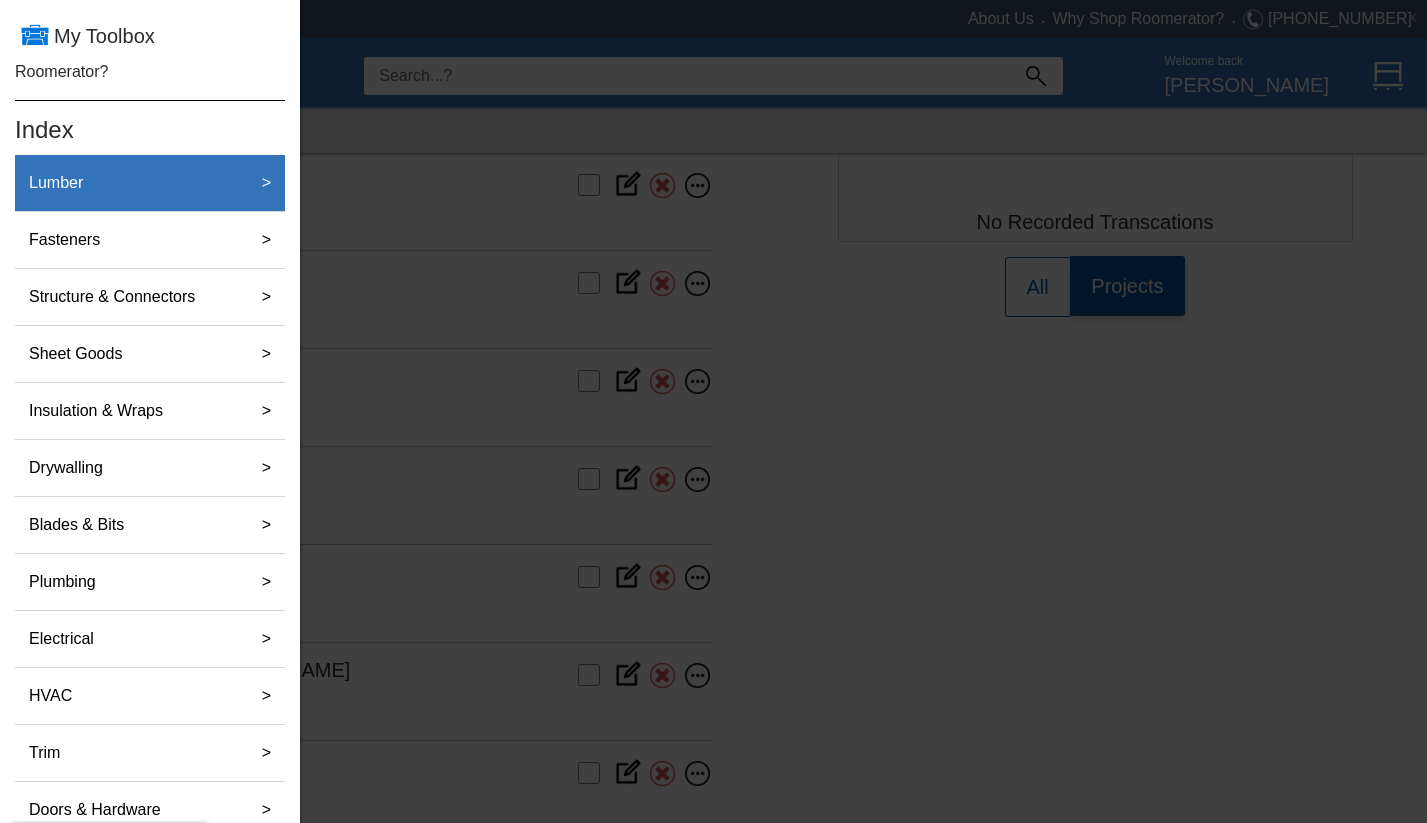 click on "Lumber" at bounding box center [56, 183] 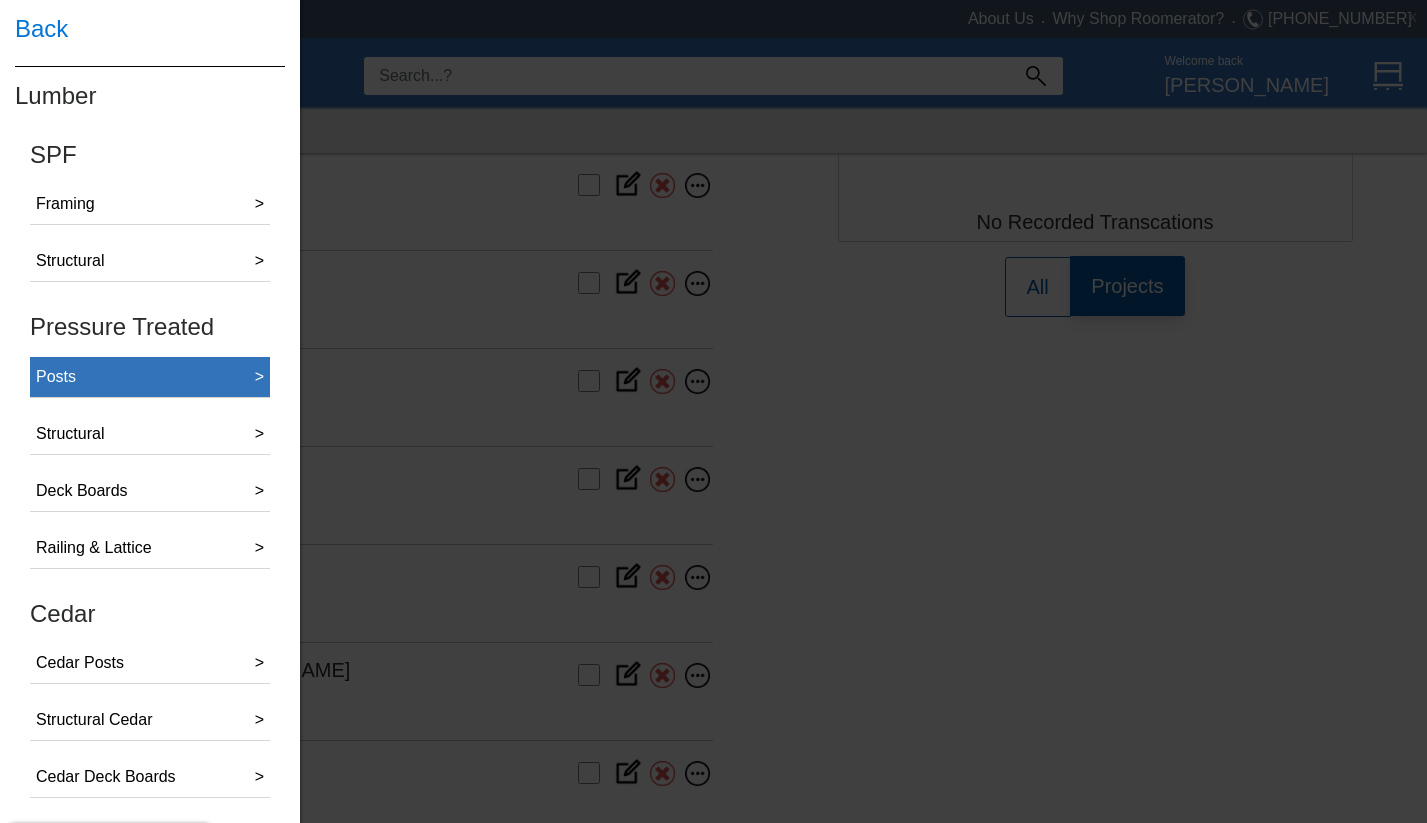 click on "Posts" at bounding box center (56, 377) 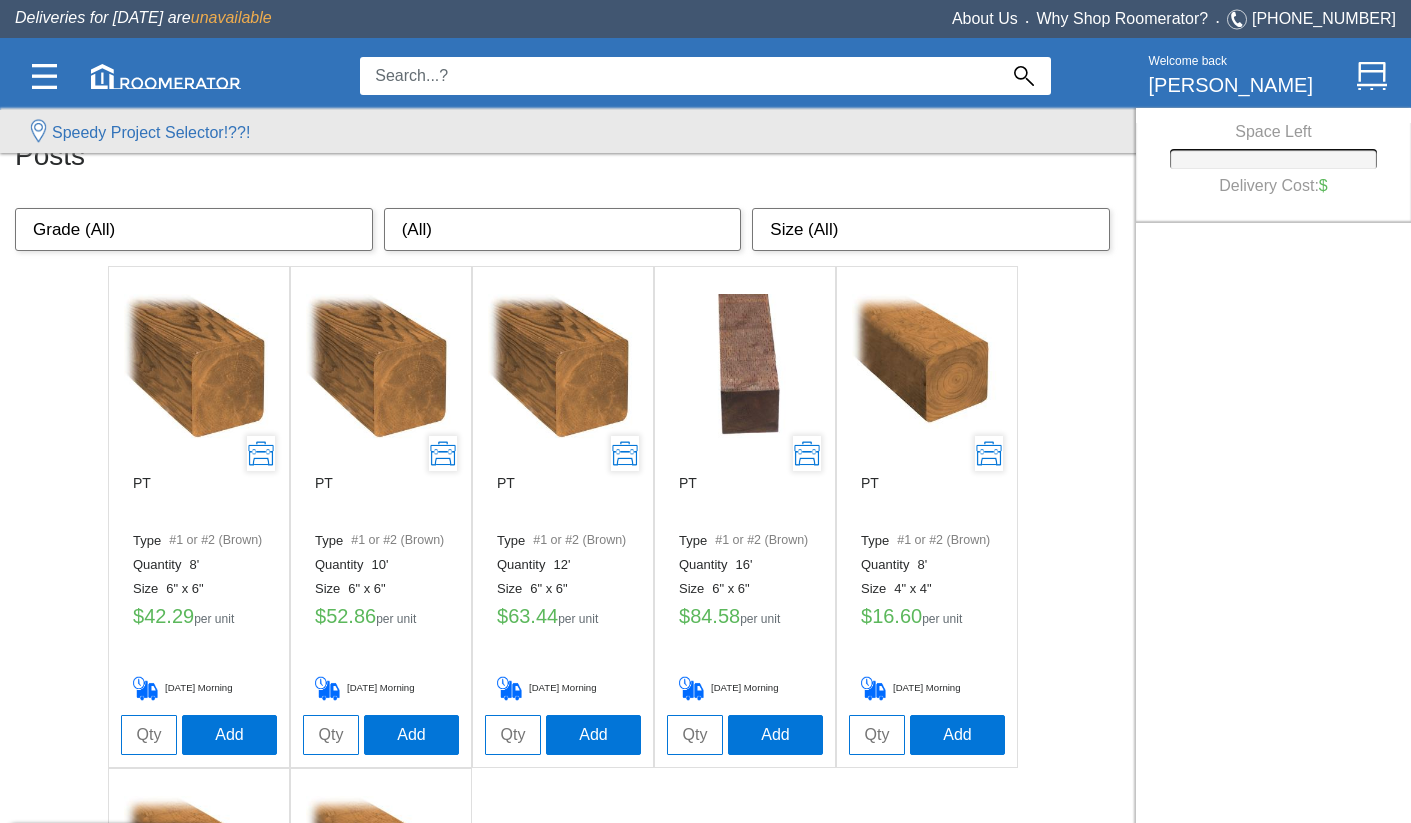 scroll, scrollTop: 77, scrollLeft: 0, axis: vertical 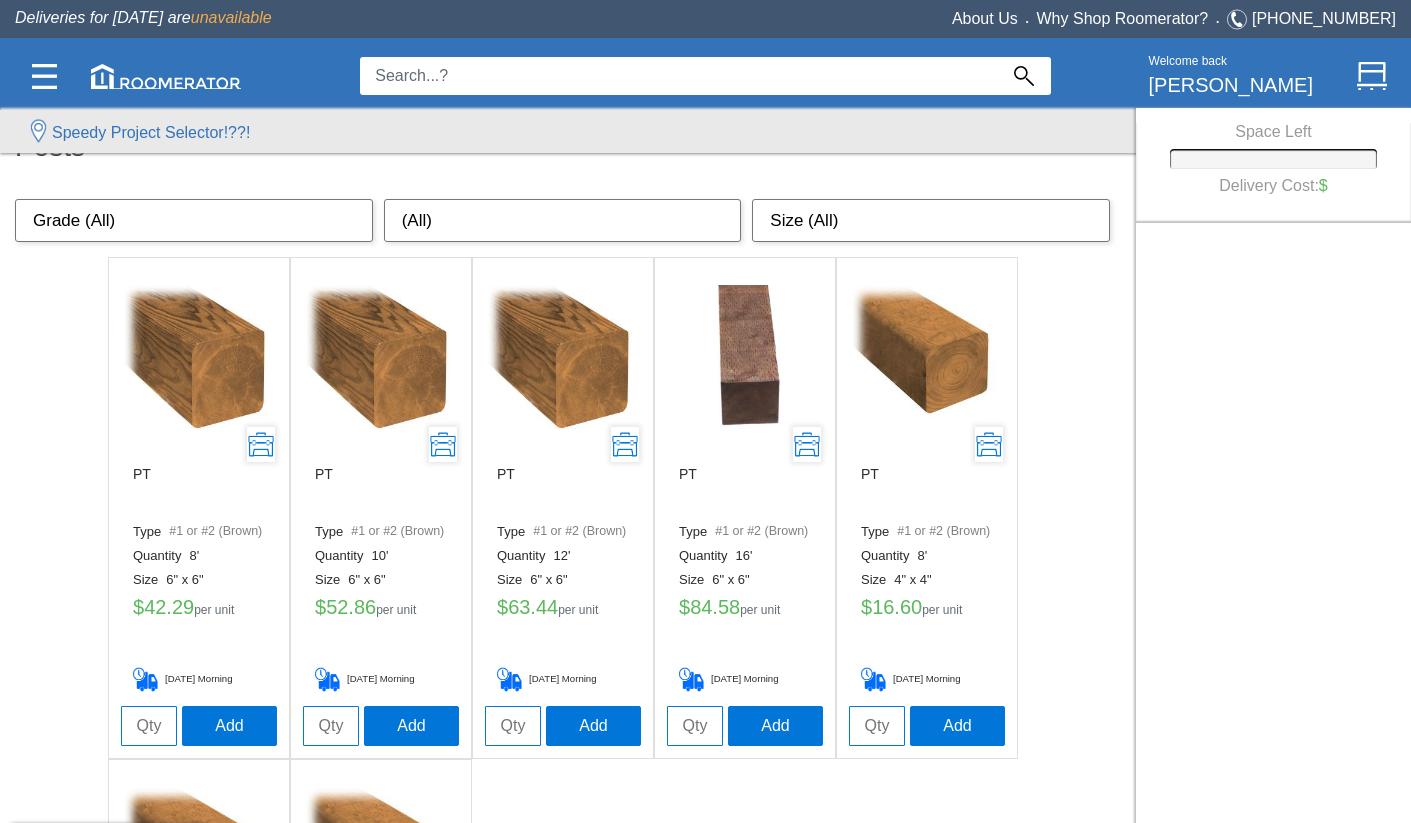 click 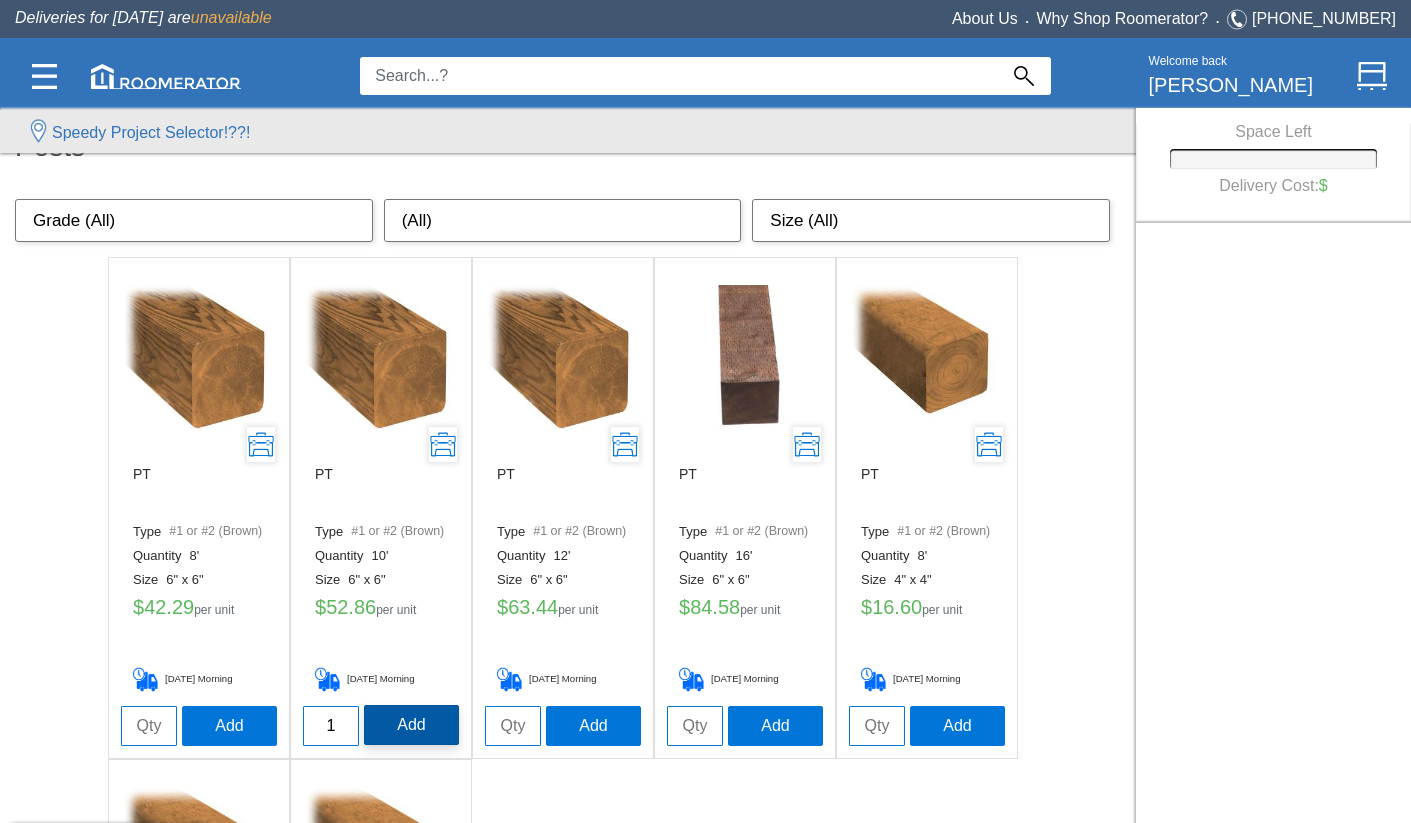 type on "1" 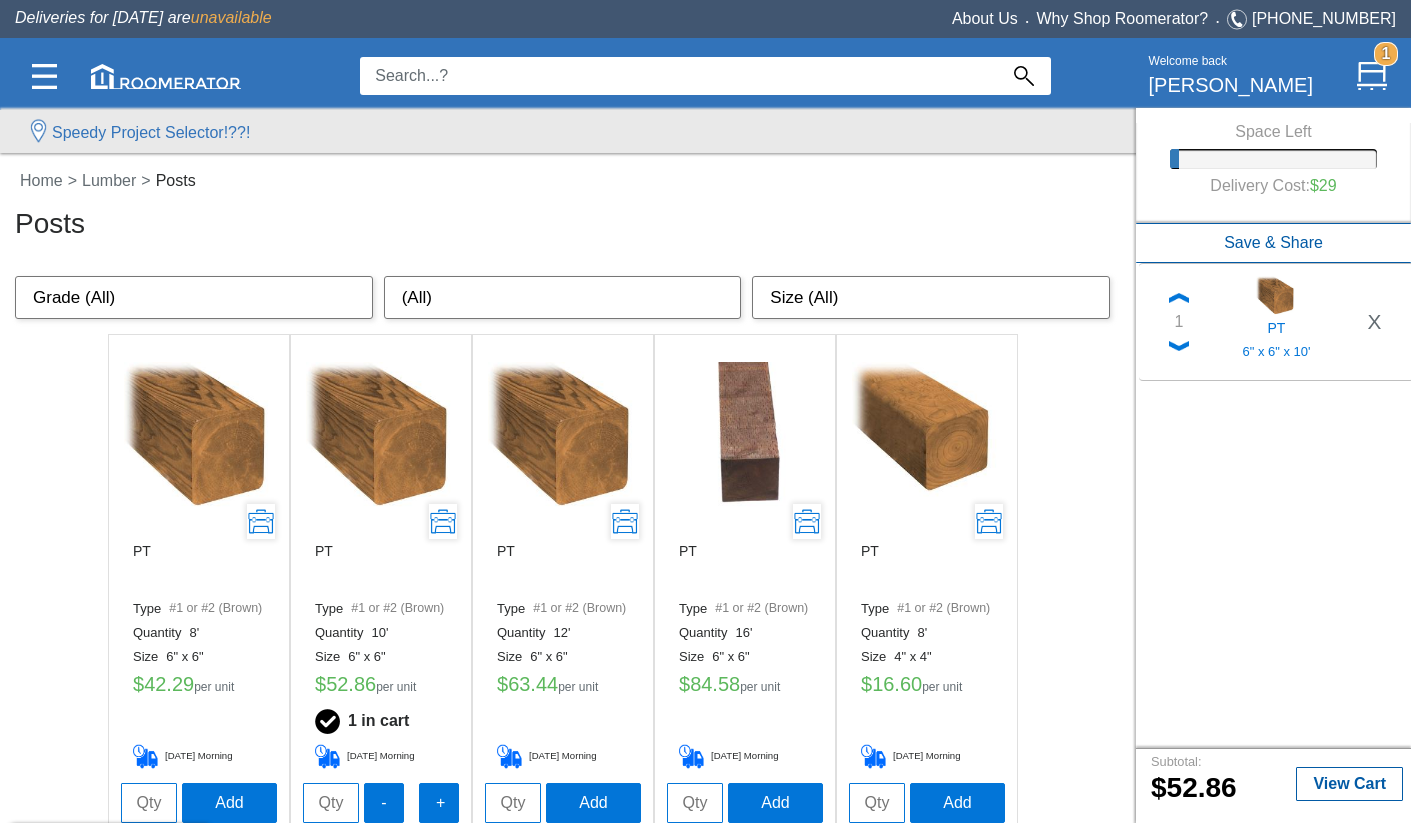 scroll, scrollTop: 0, scrollLeft: 0, axis: both 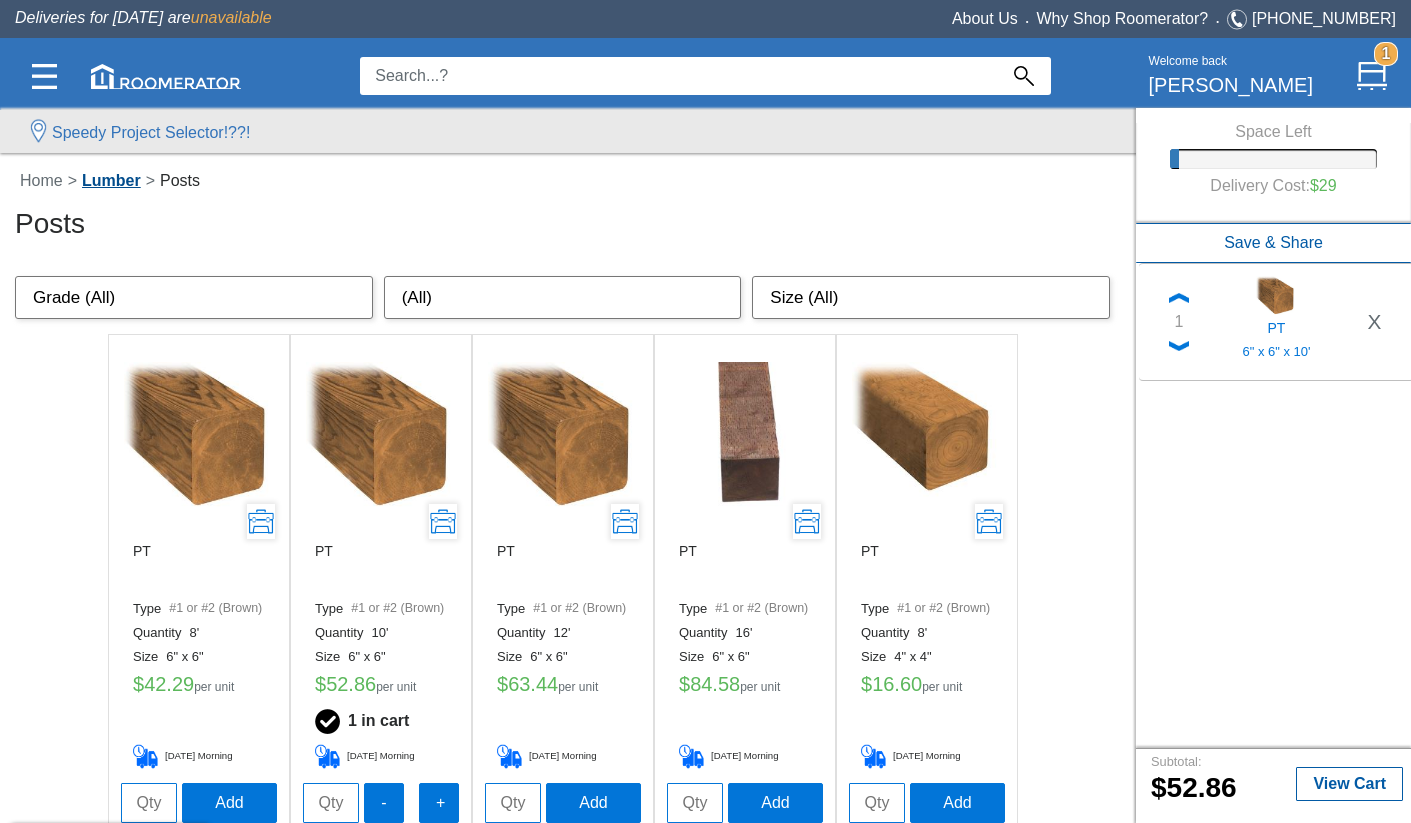 click on "Lumber" 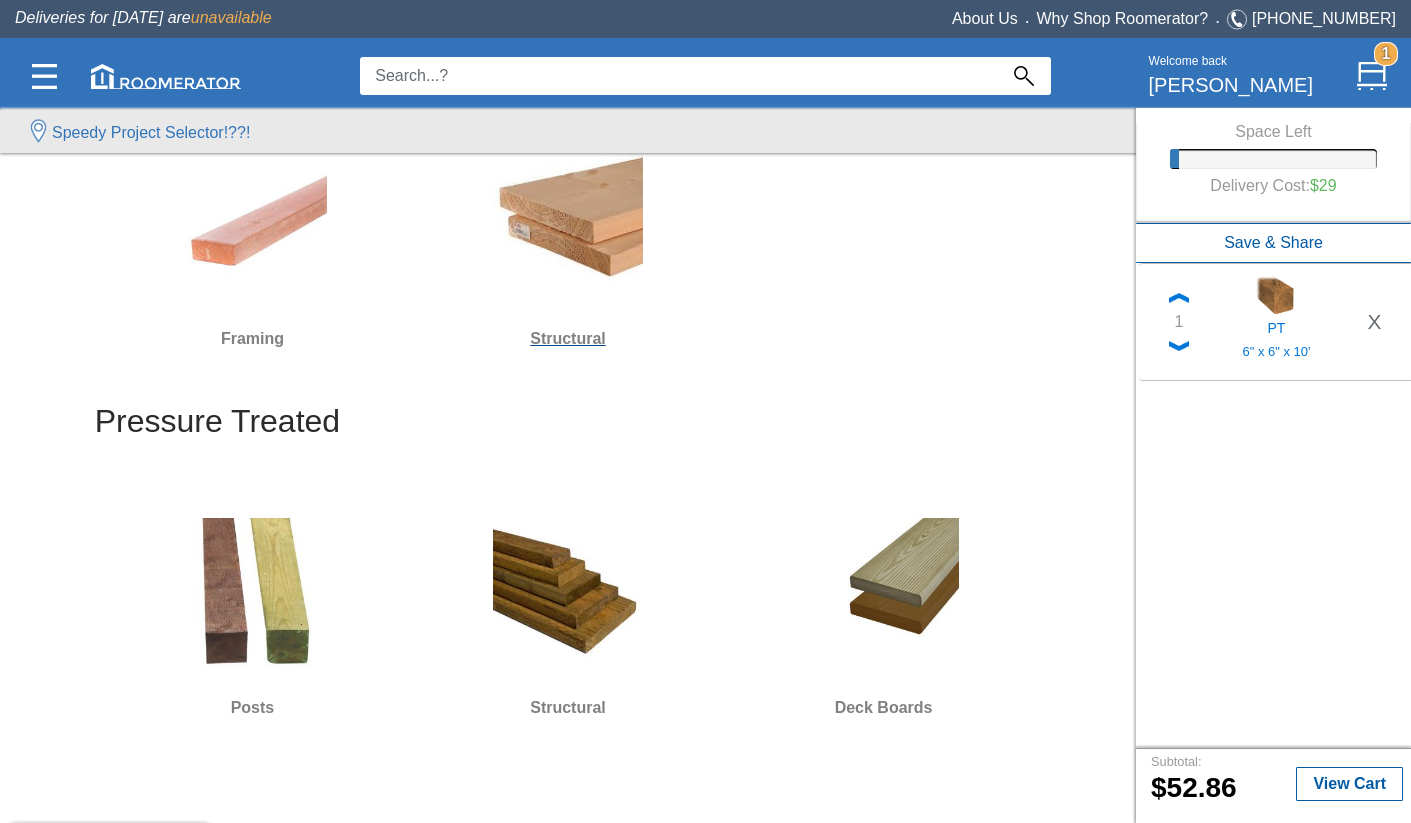scroll, scrollTop: 248, scrollLeft: 0, axis: vertical 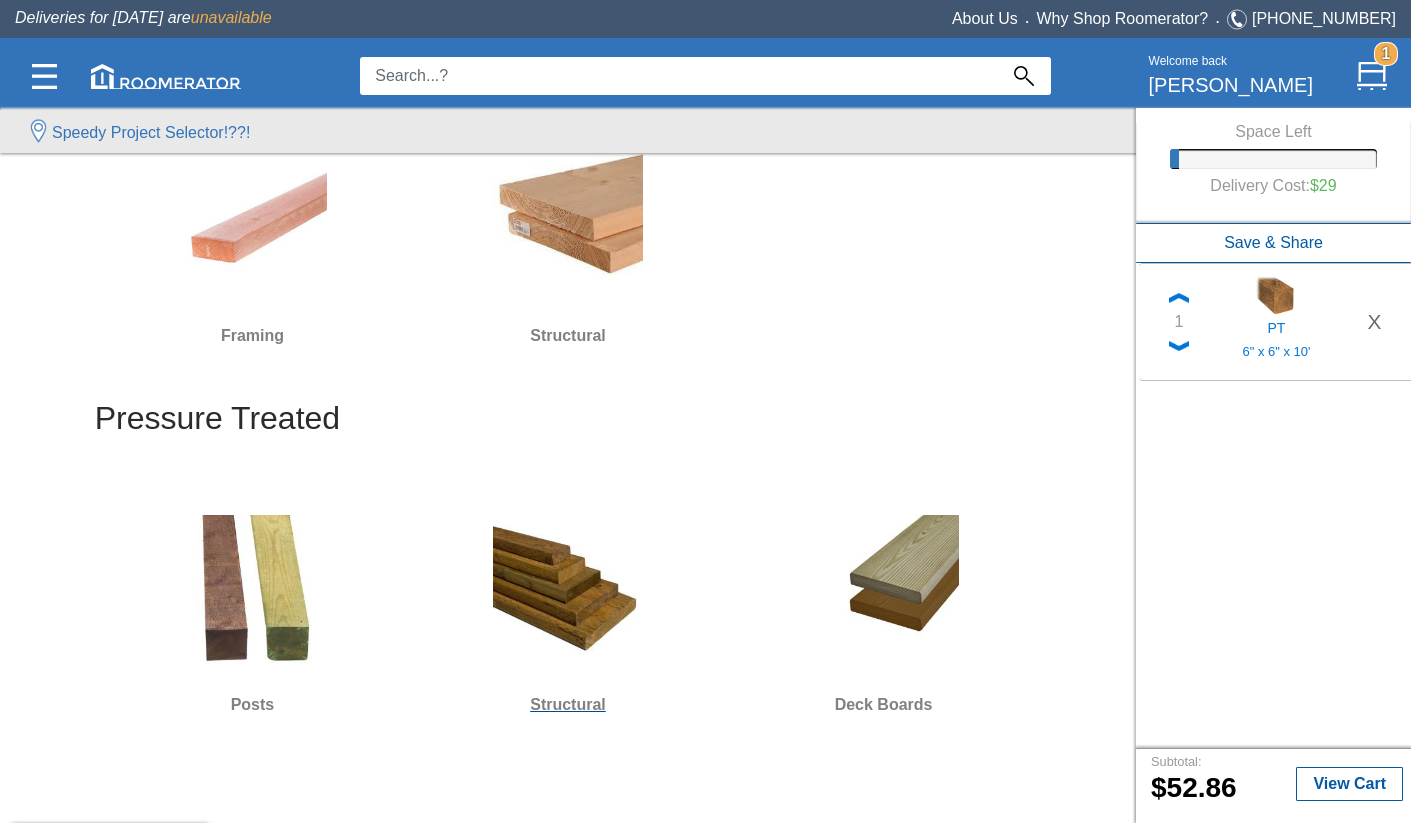click on "Structural" 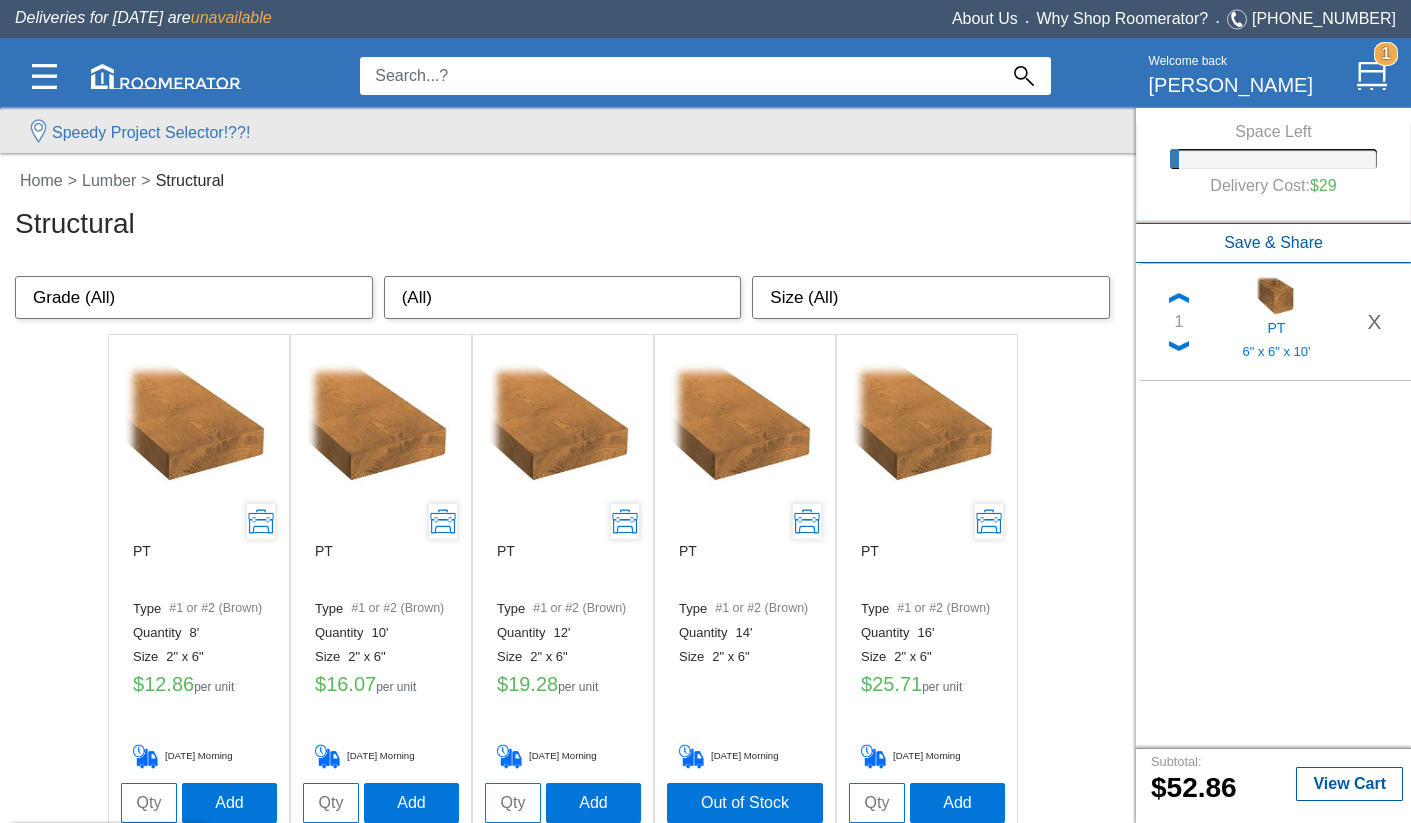 click 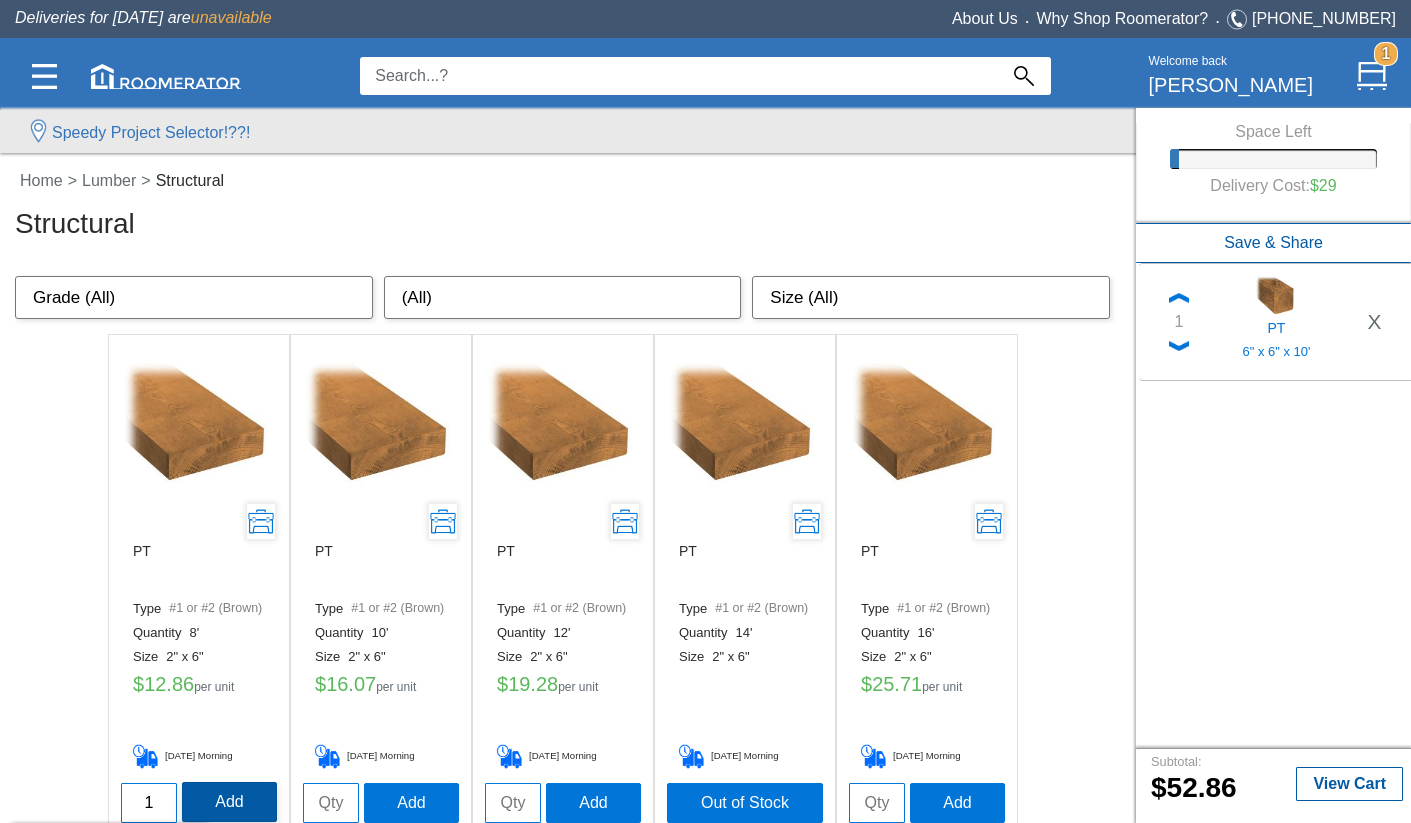 type on "1" 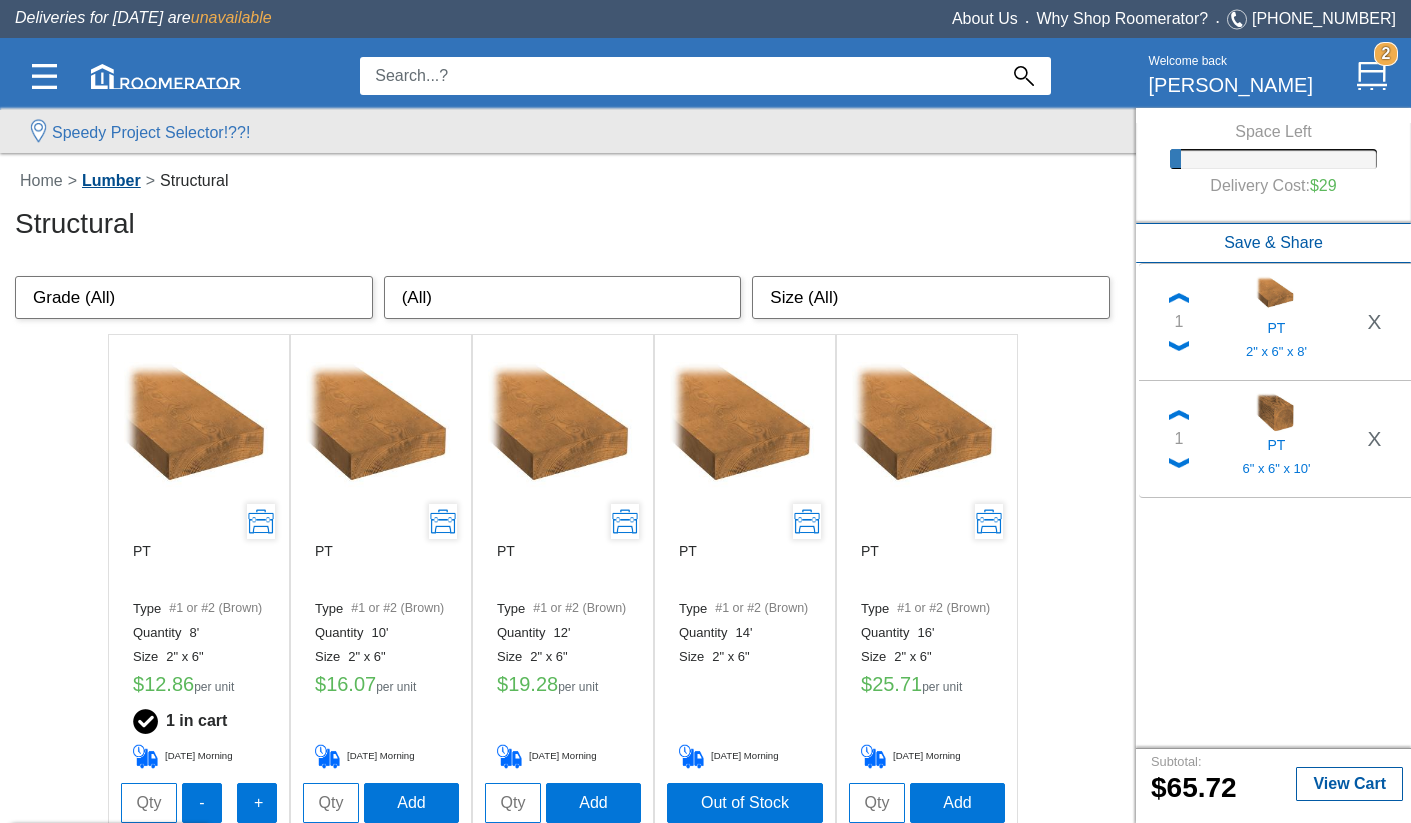 click on "Lumber" 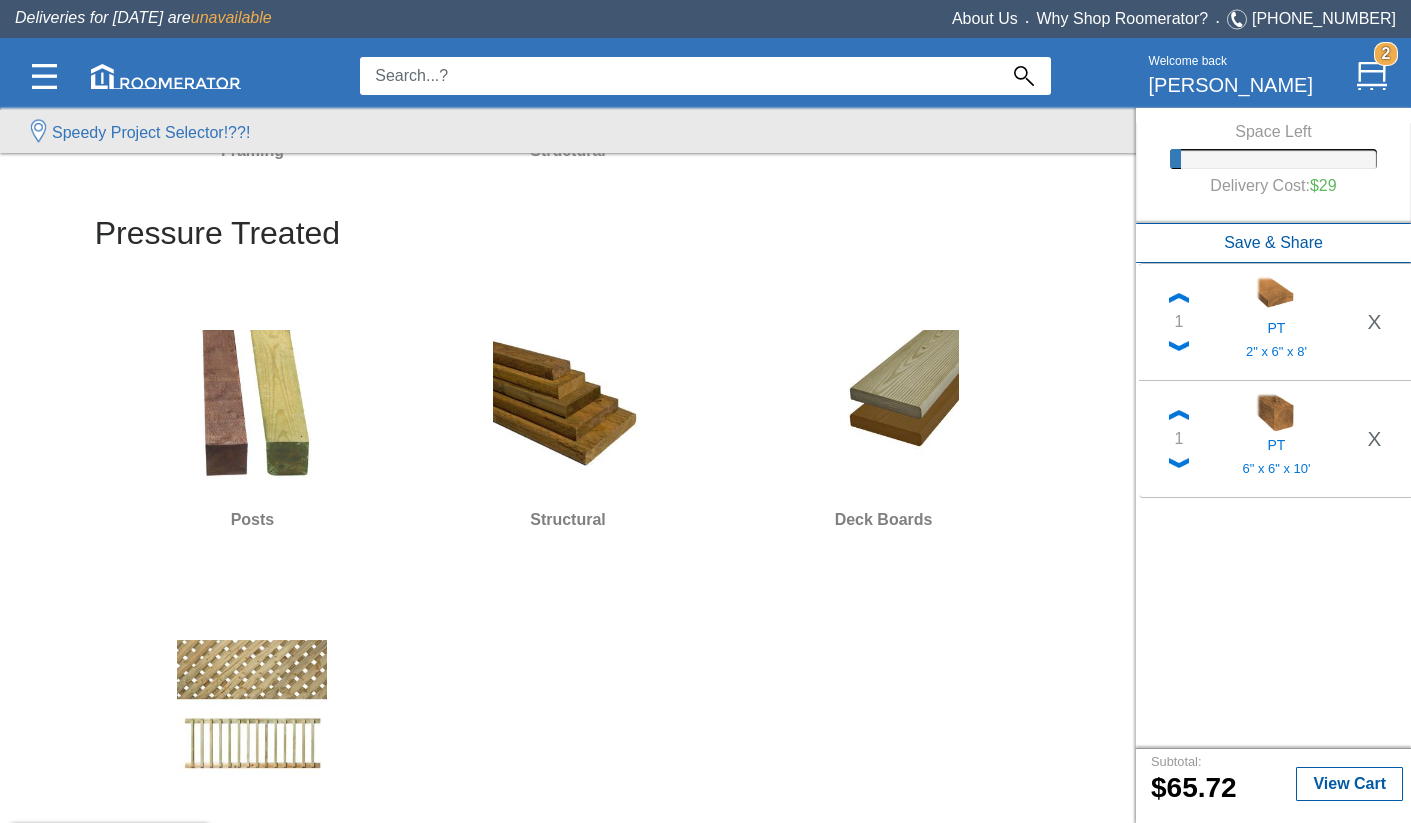 scroll, scrollTop: 463, scrollLeft: 0, axis: vertical 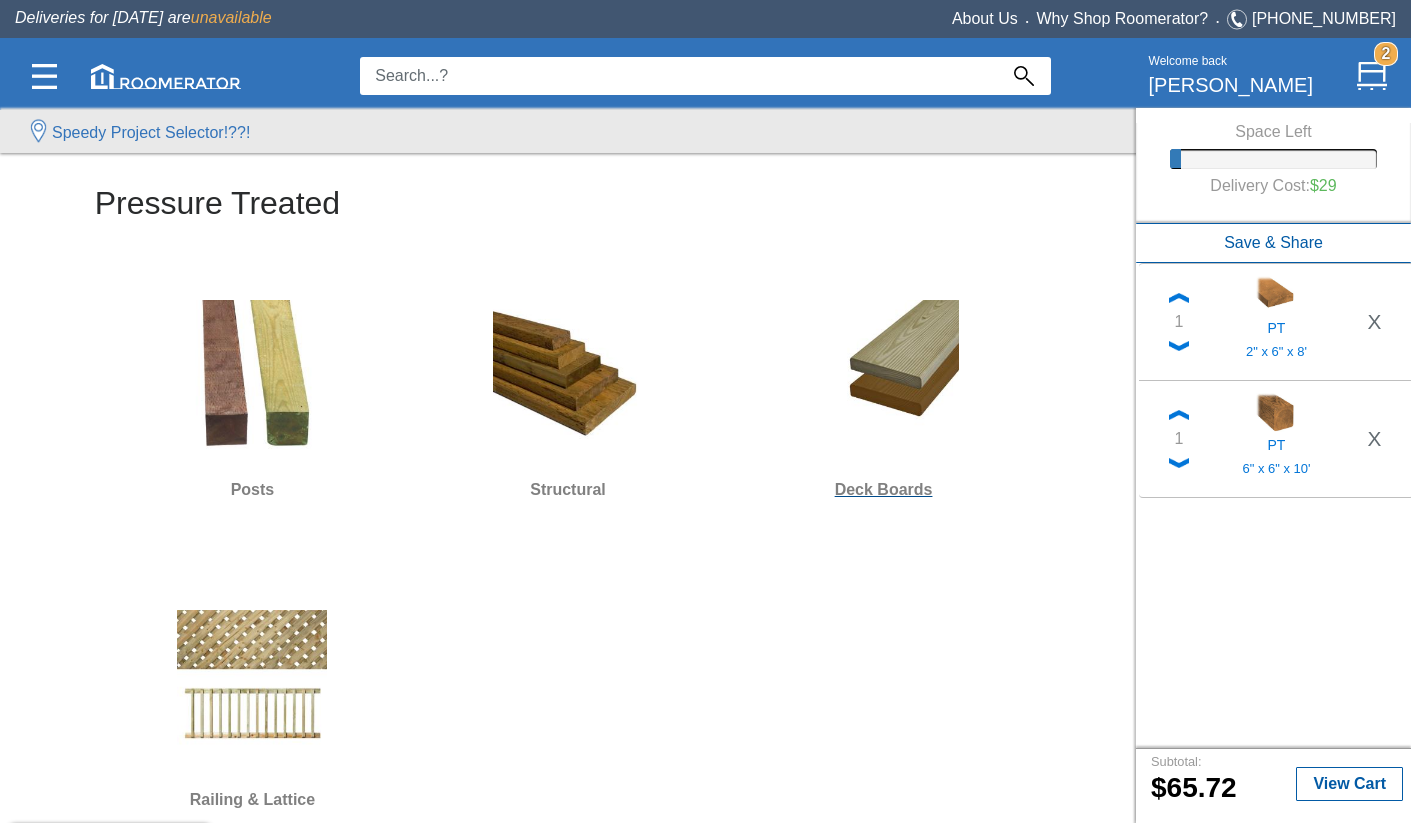 click on "Deck Boards" 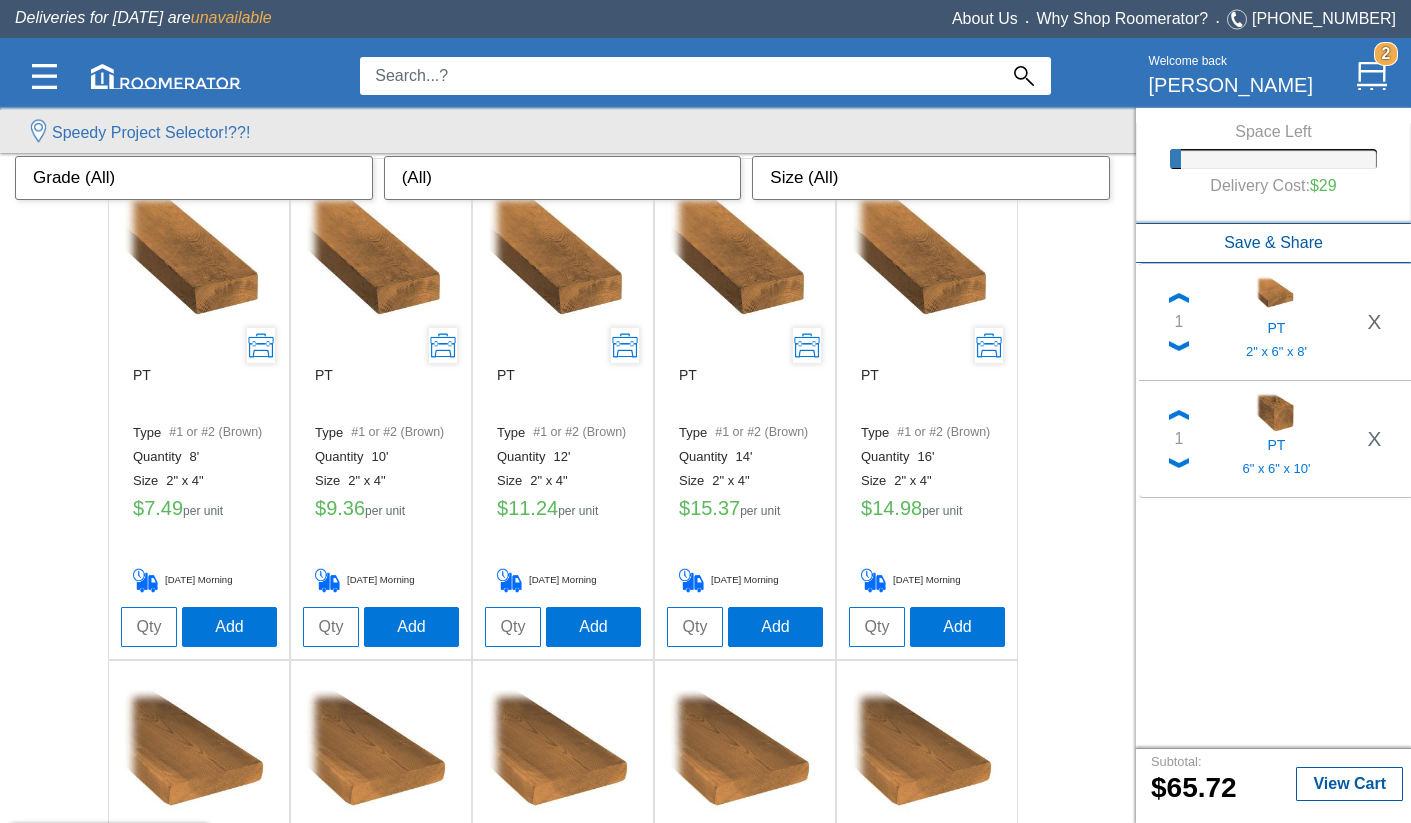 scroll, scrollTop: 151, scrollLeft: 0, axis: vertical 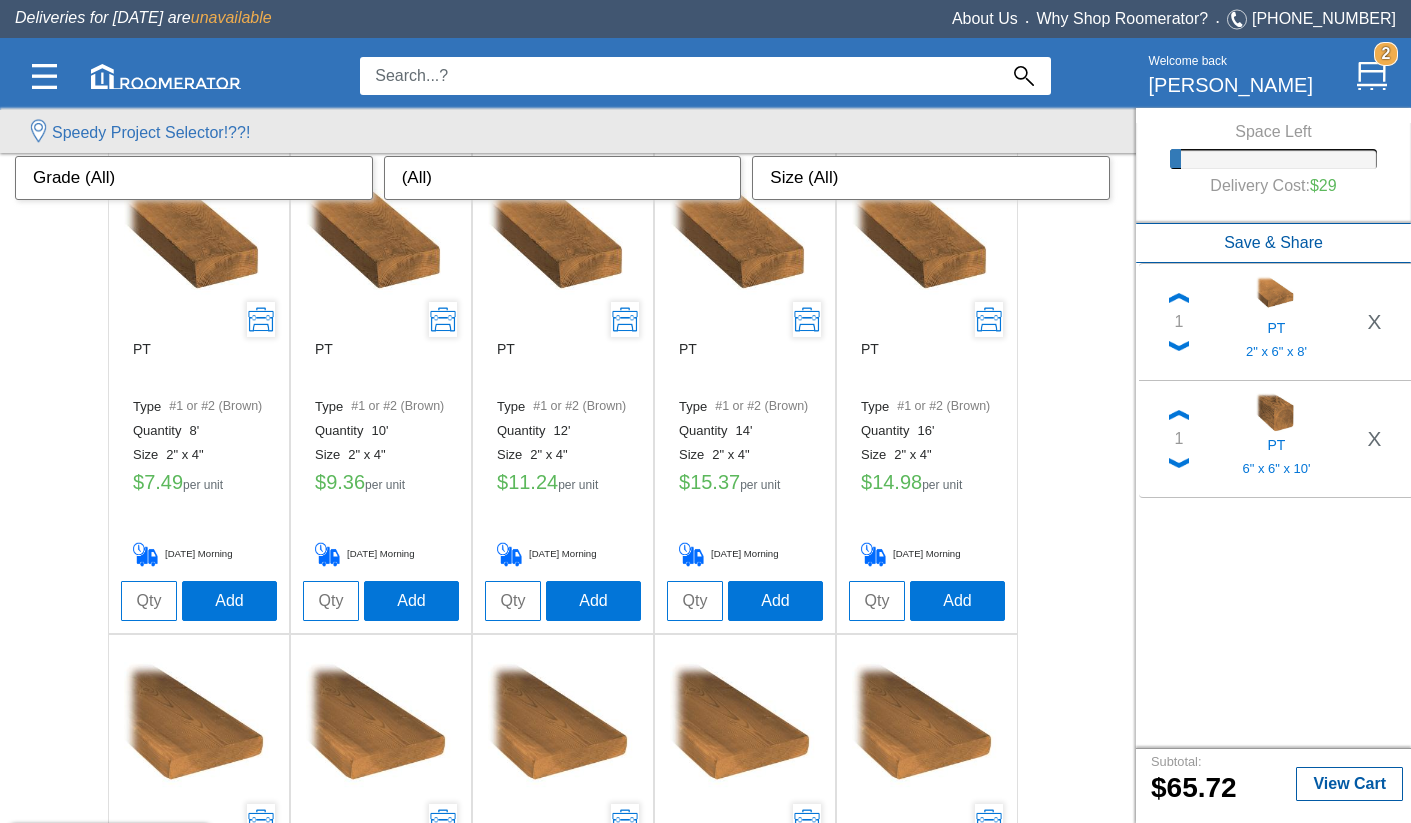 click 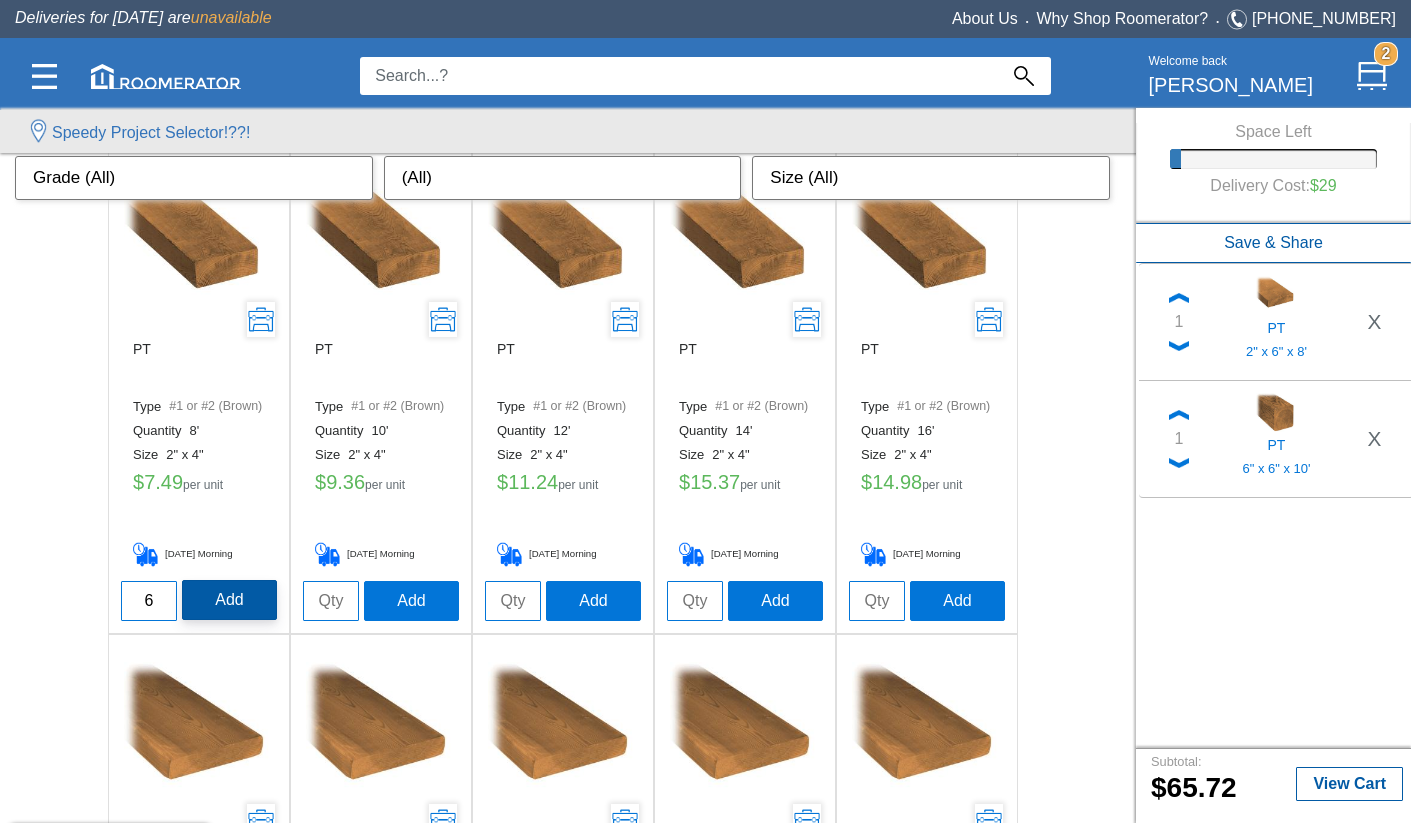 type on "6" 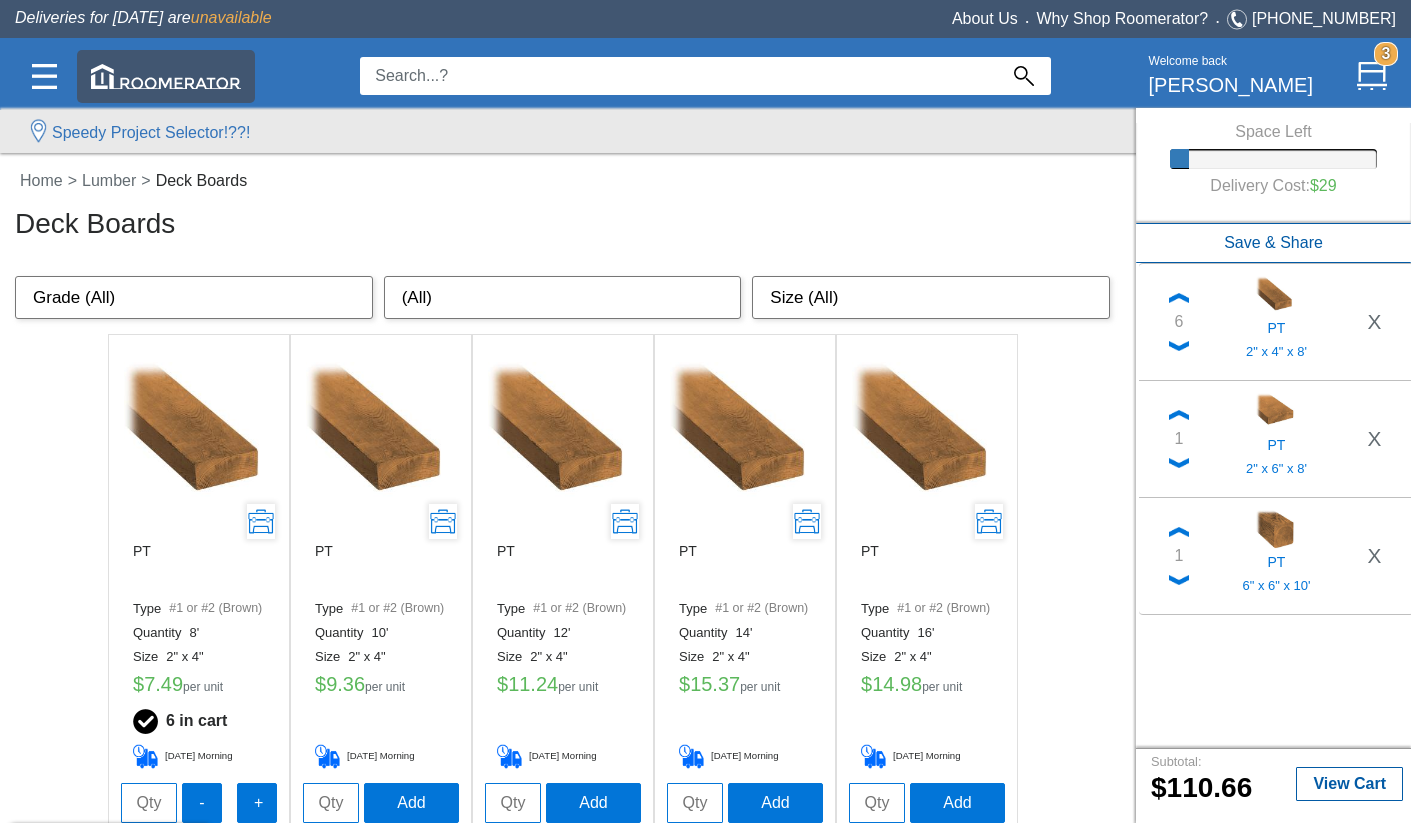 scroll, scrollTop: 0, scrollLeft: 0, axis: both 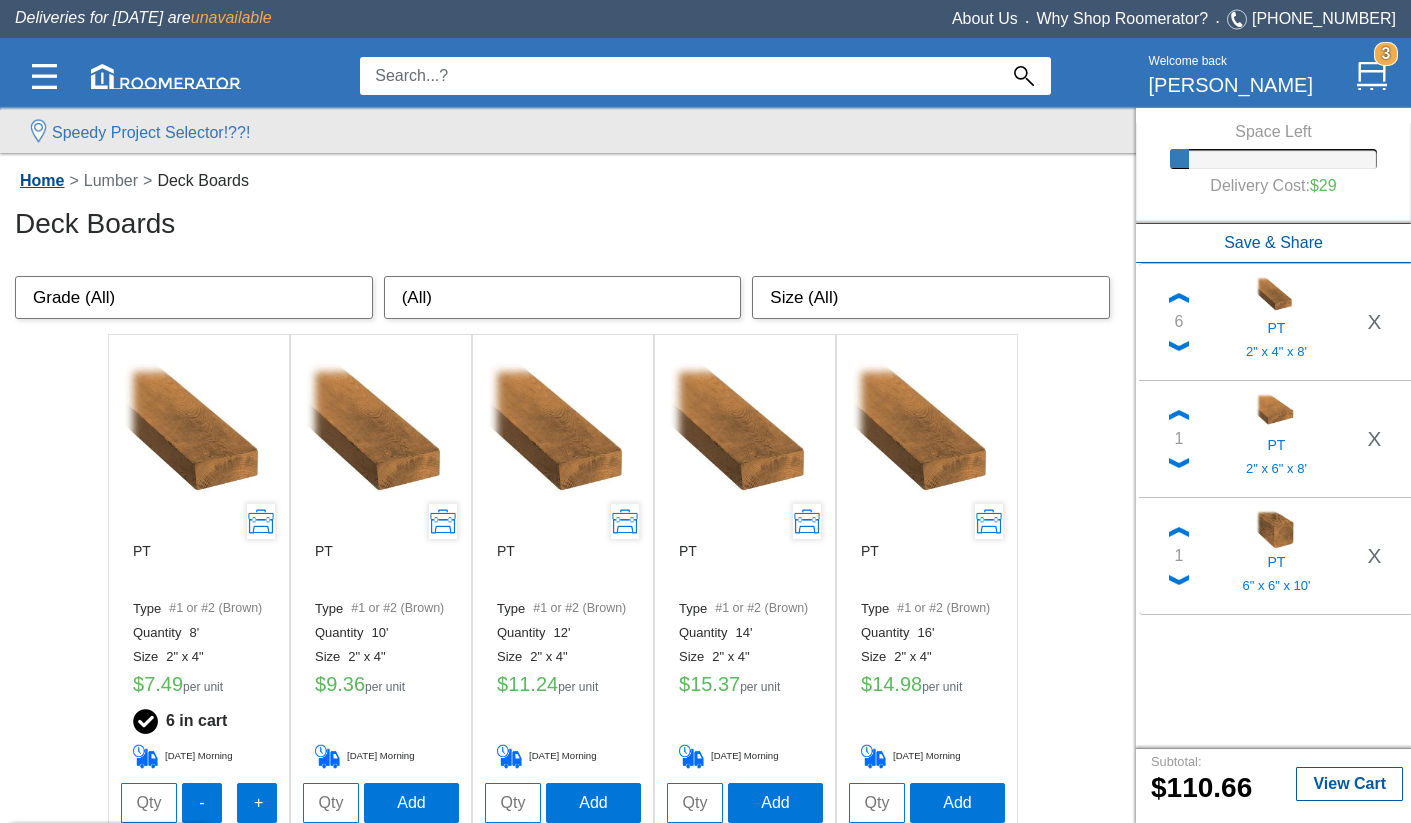 click on "Home" 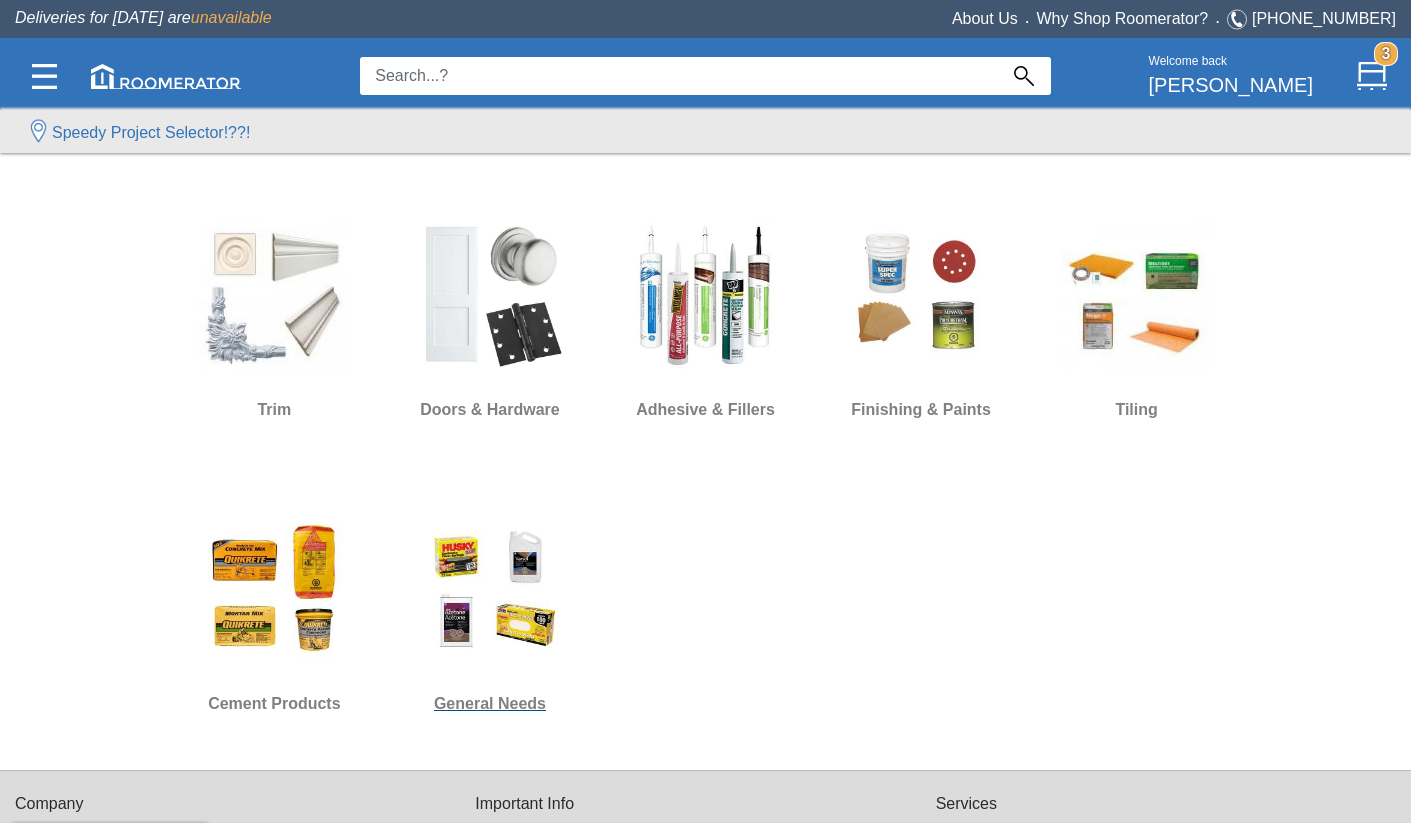 scroll, scrollTop: 1231, scrollLeft: 0, axis: vertical 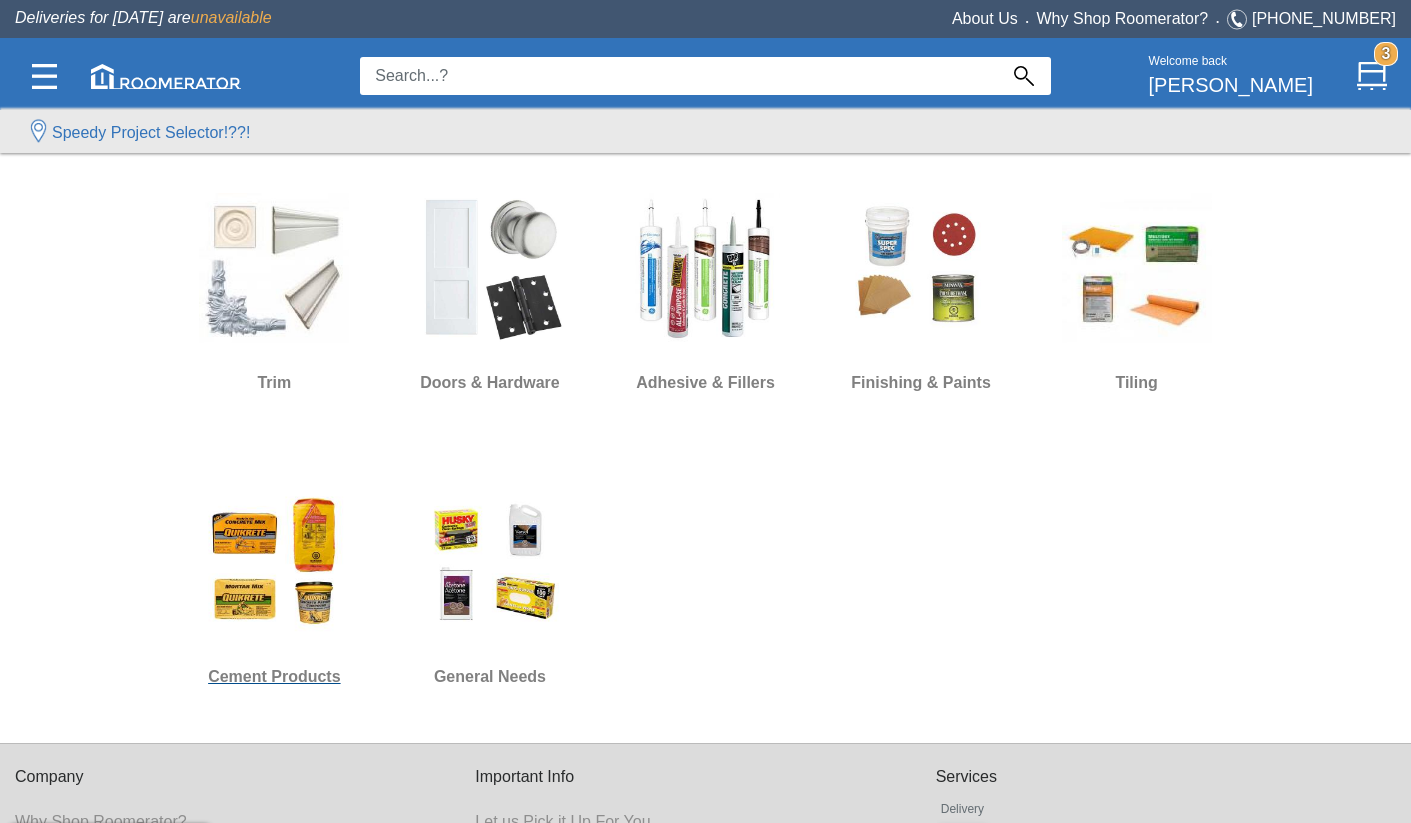 click on "Cement Products" 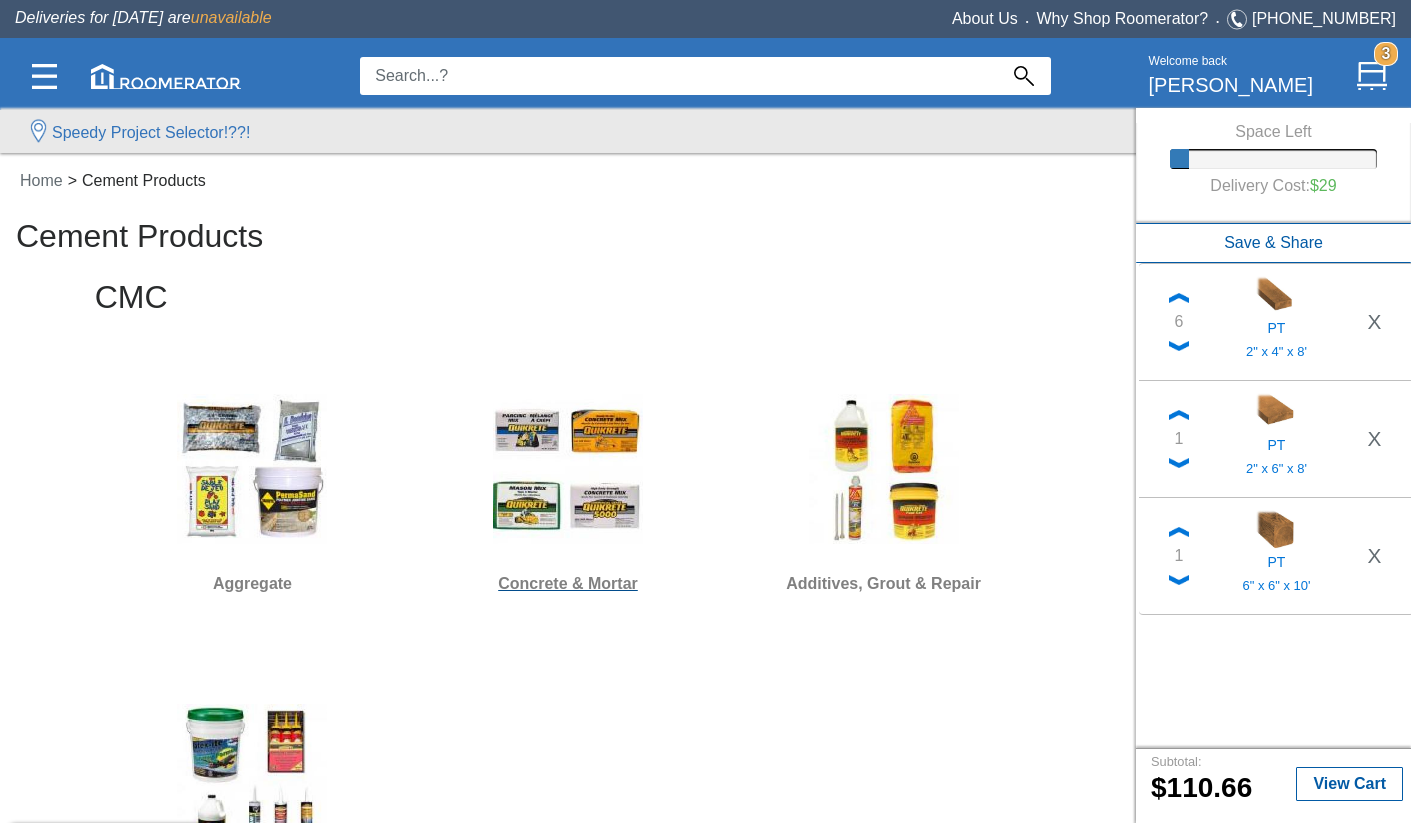 click on "Concrete & Mortar" 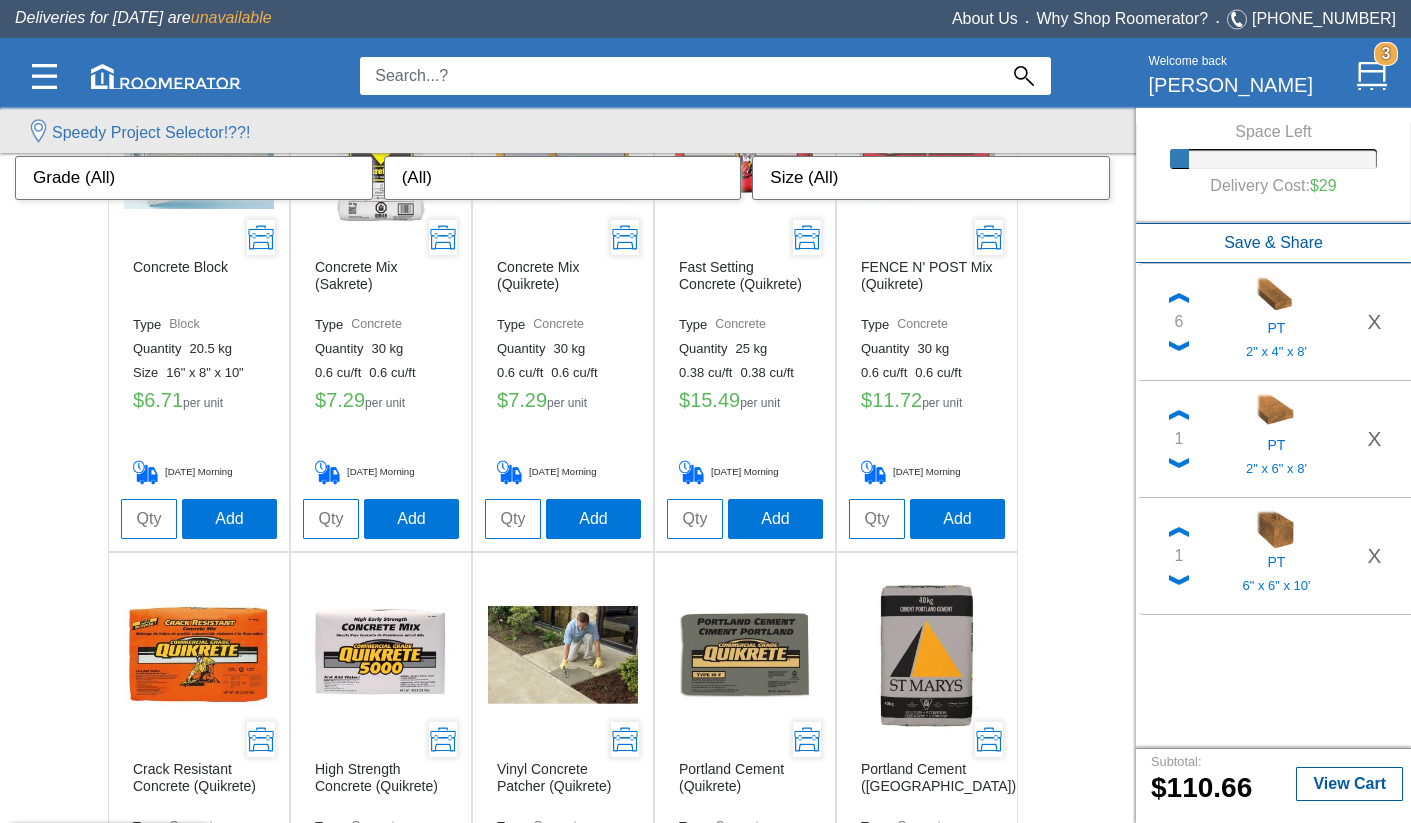 scroll, scrollTop: 234, scrollLeft: 0, axis: vertical 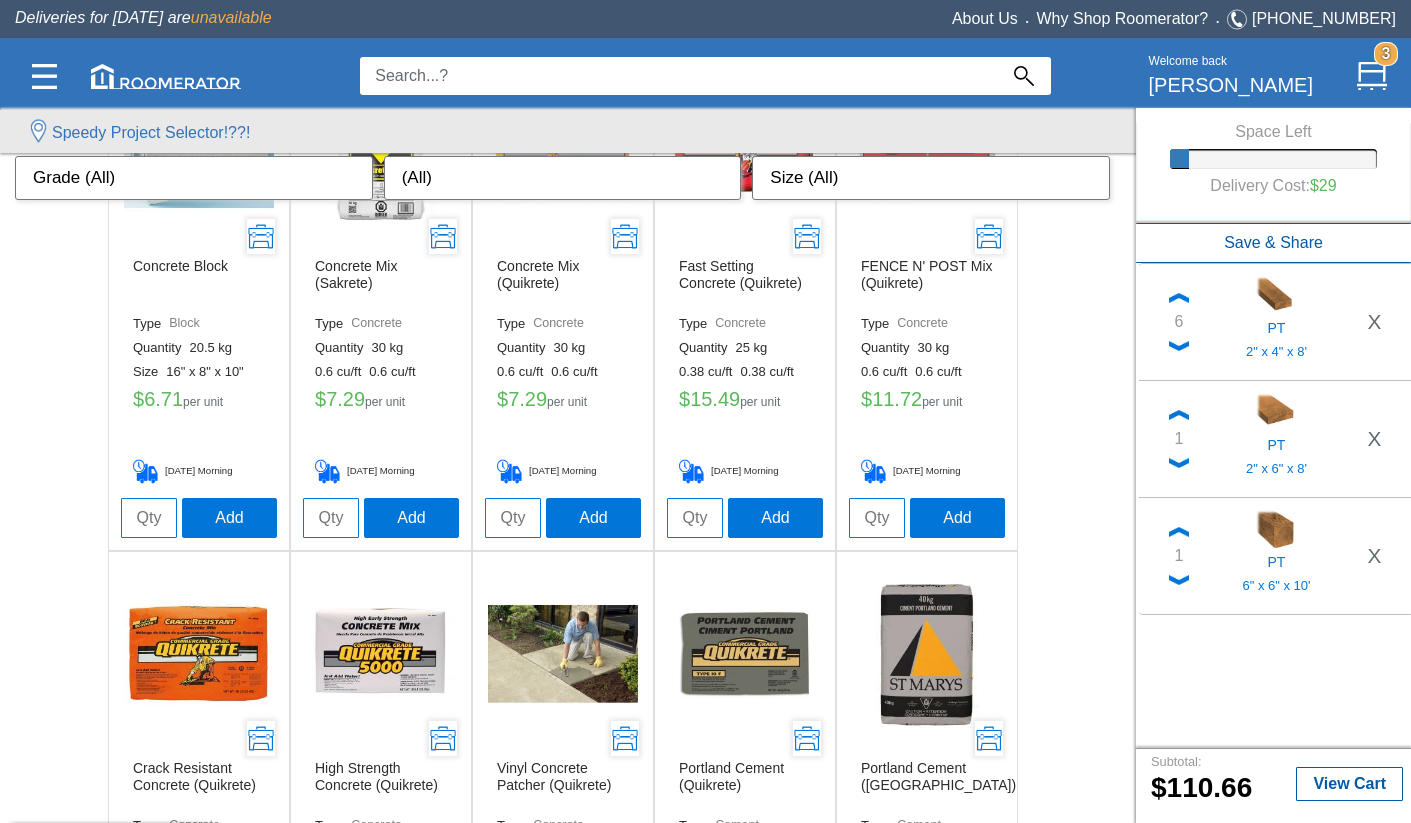 click 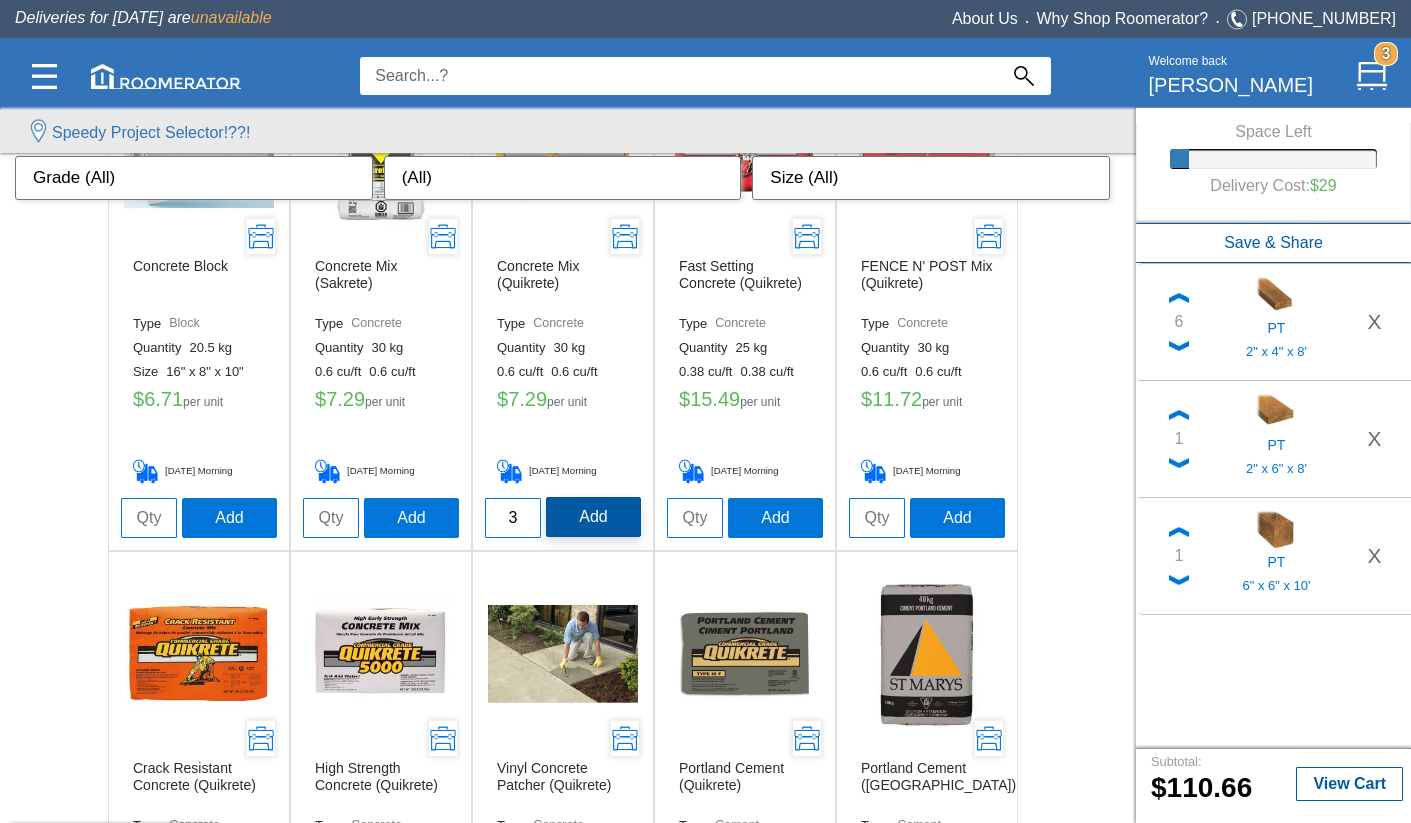 type on "3" 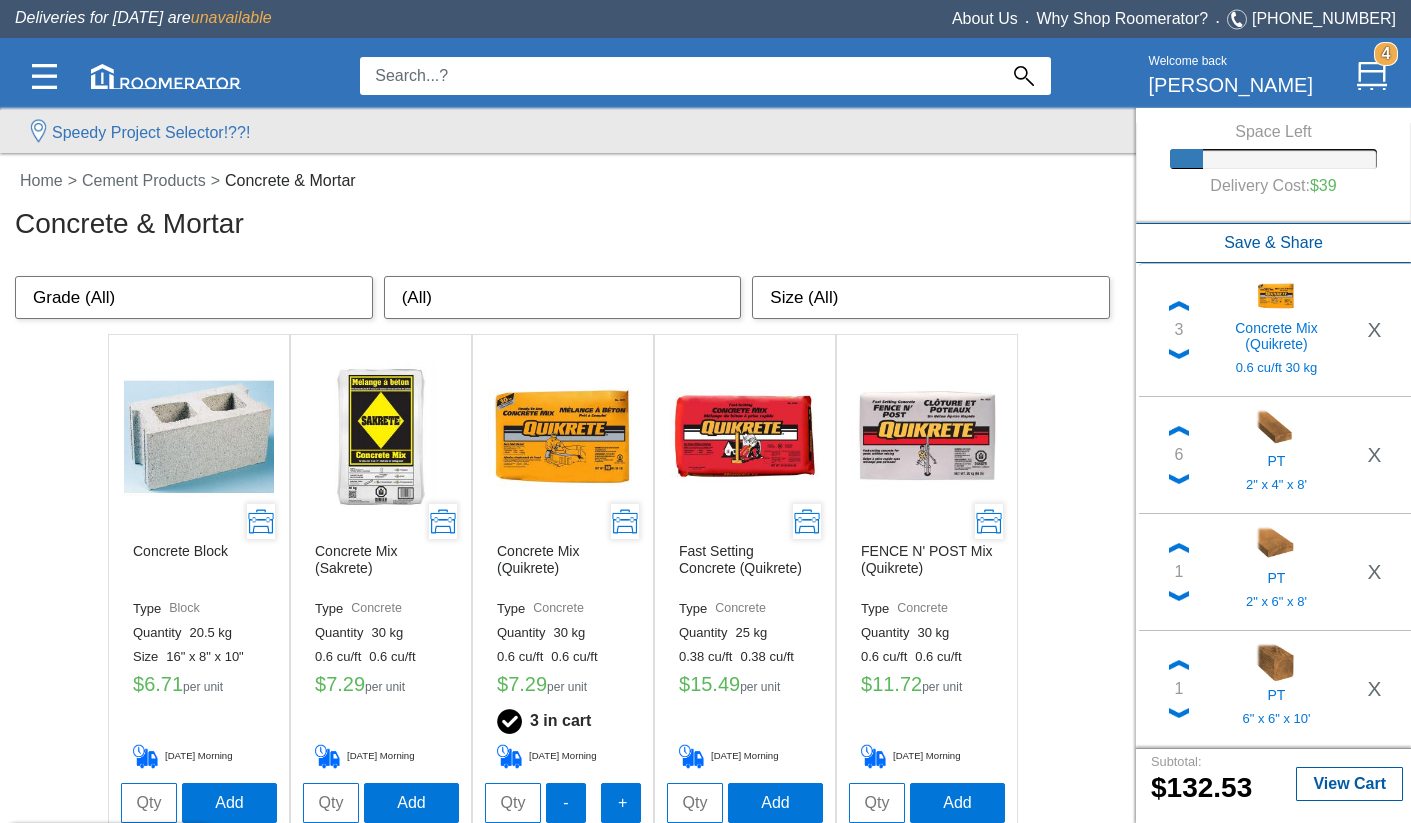 scroll, scrollTop: 0, scrollLeft: 0, axis: both 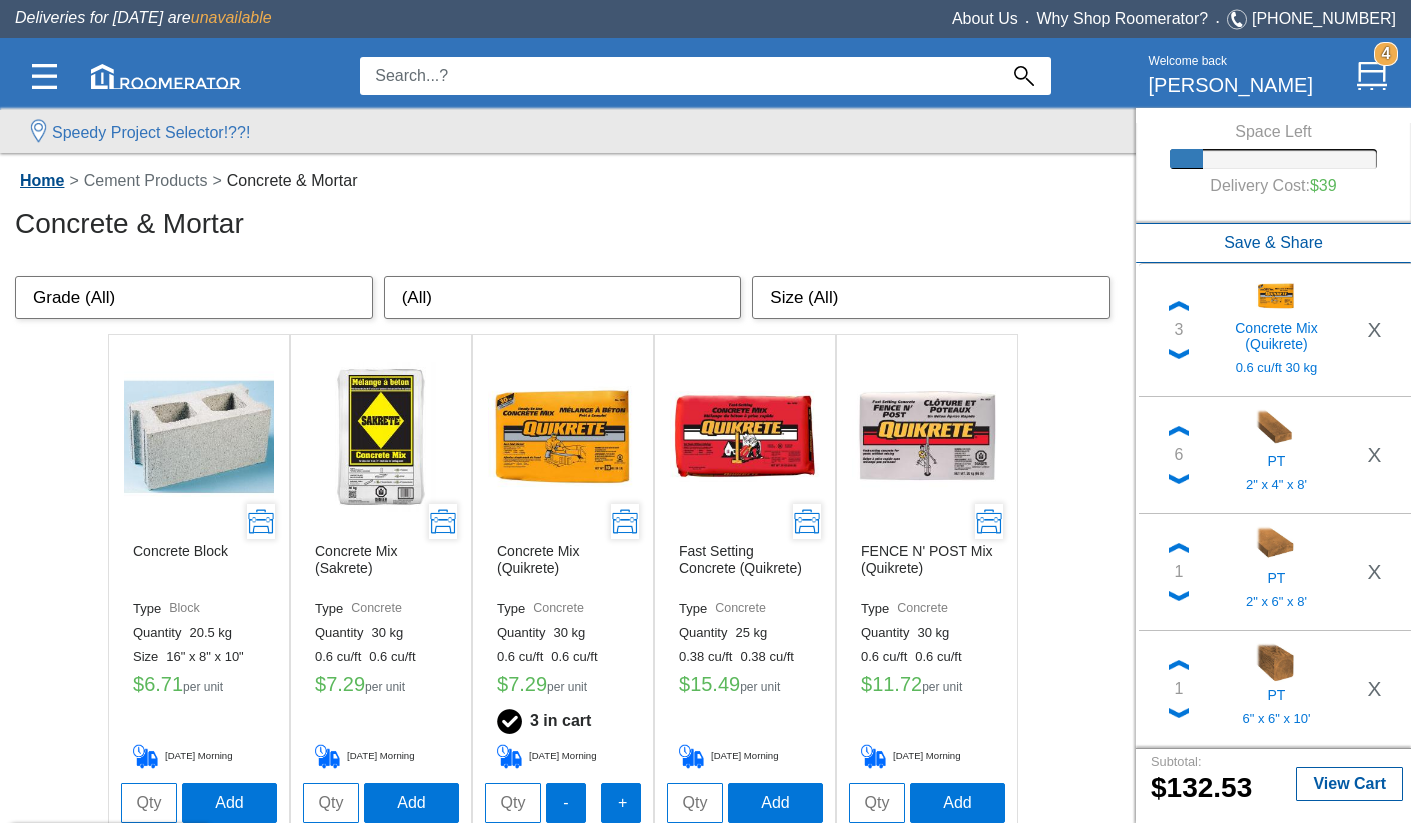 click on "Home" 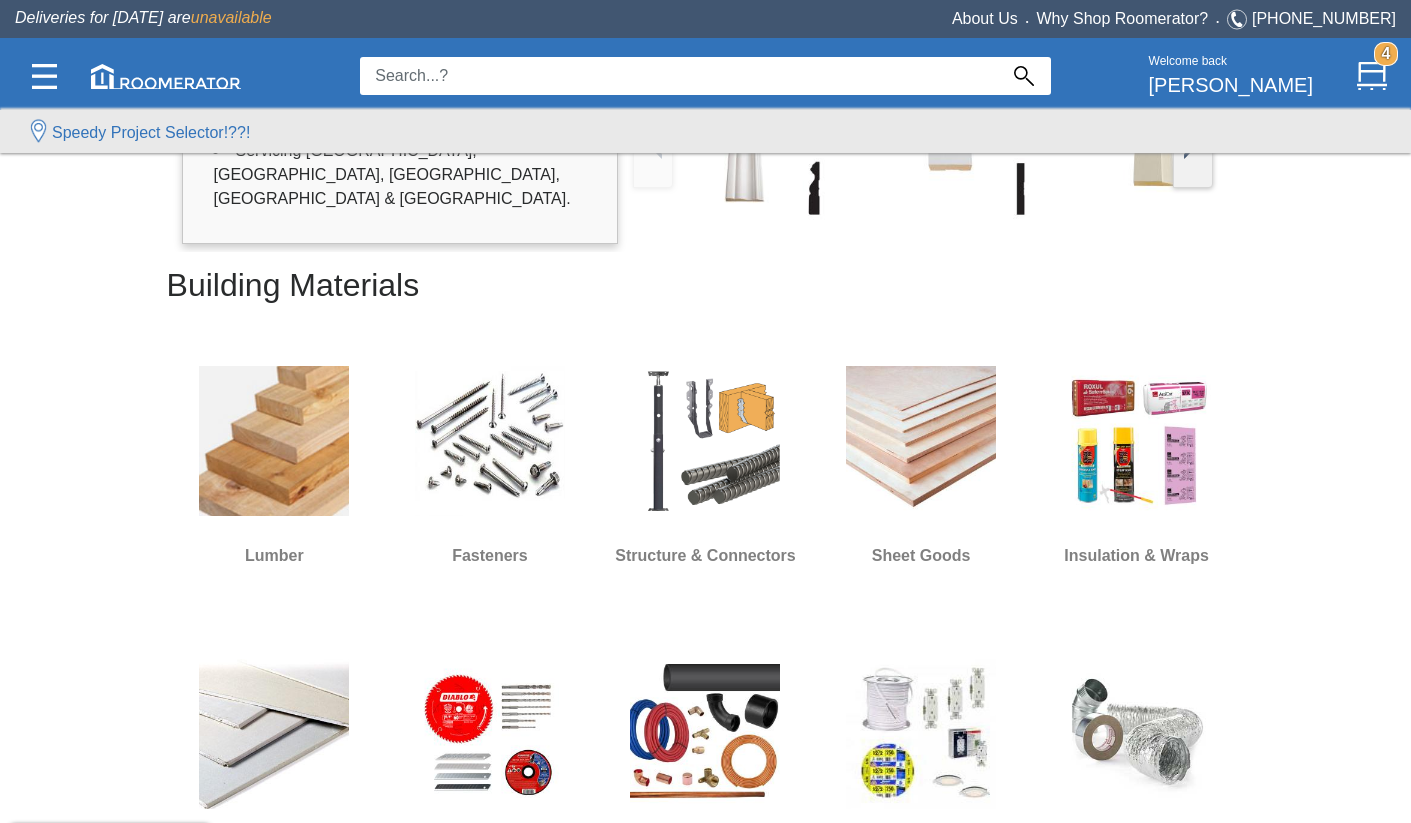 scroll, scrollTop: 470, scrollLeft: 0, axis: vertical 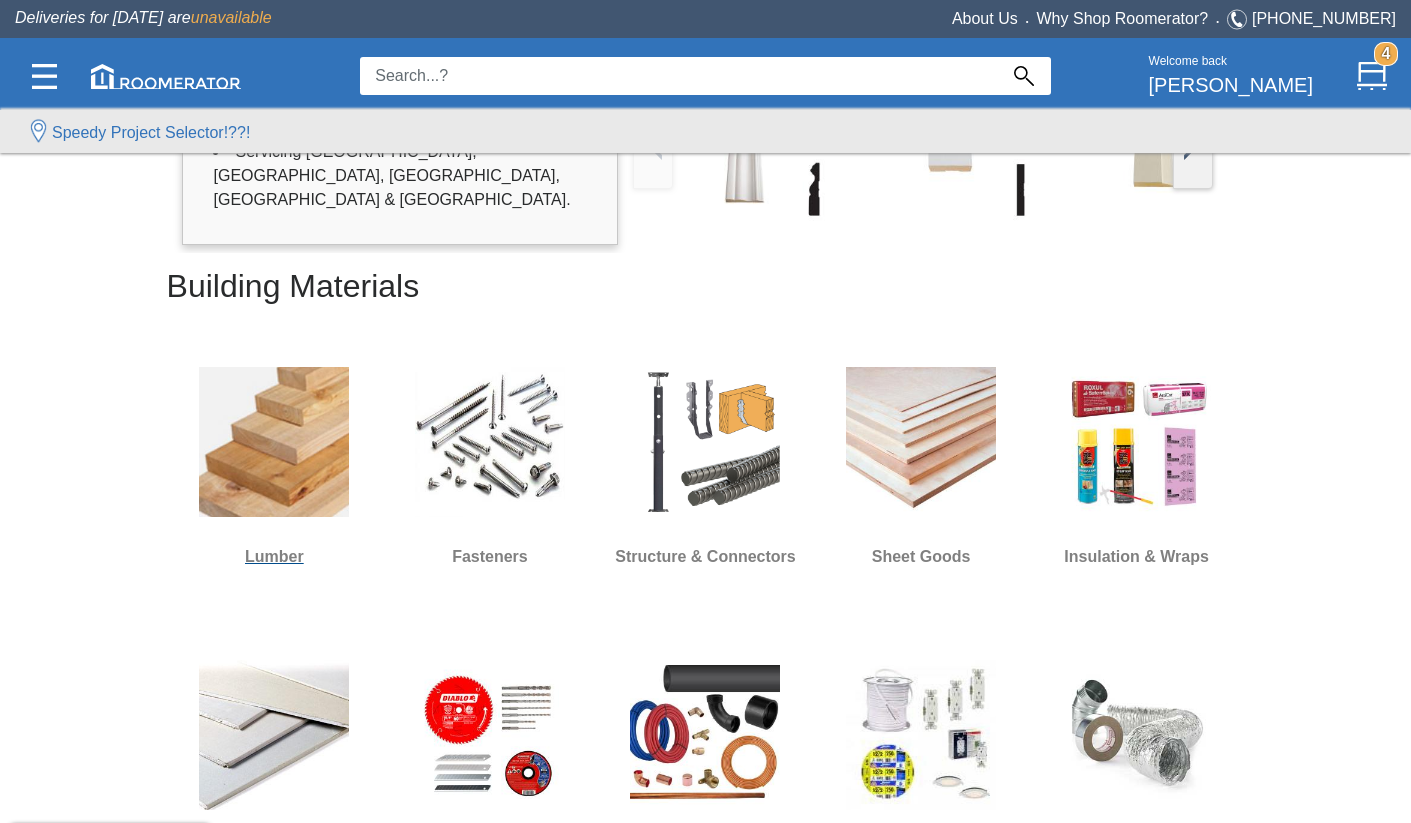 click 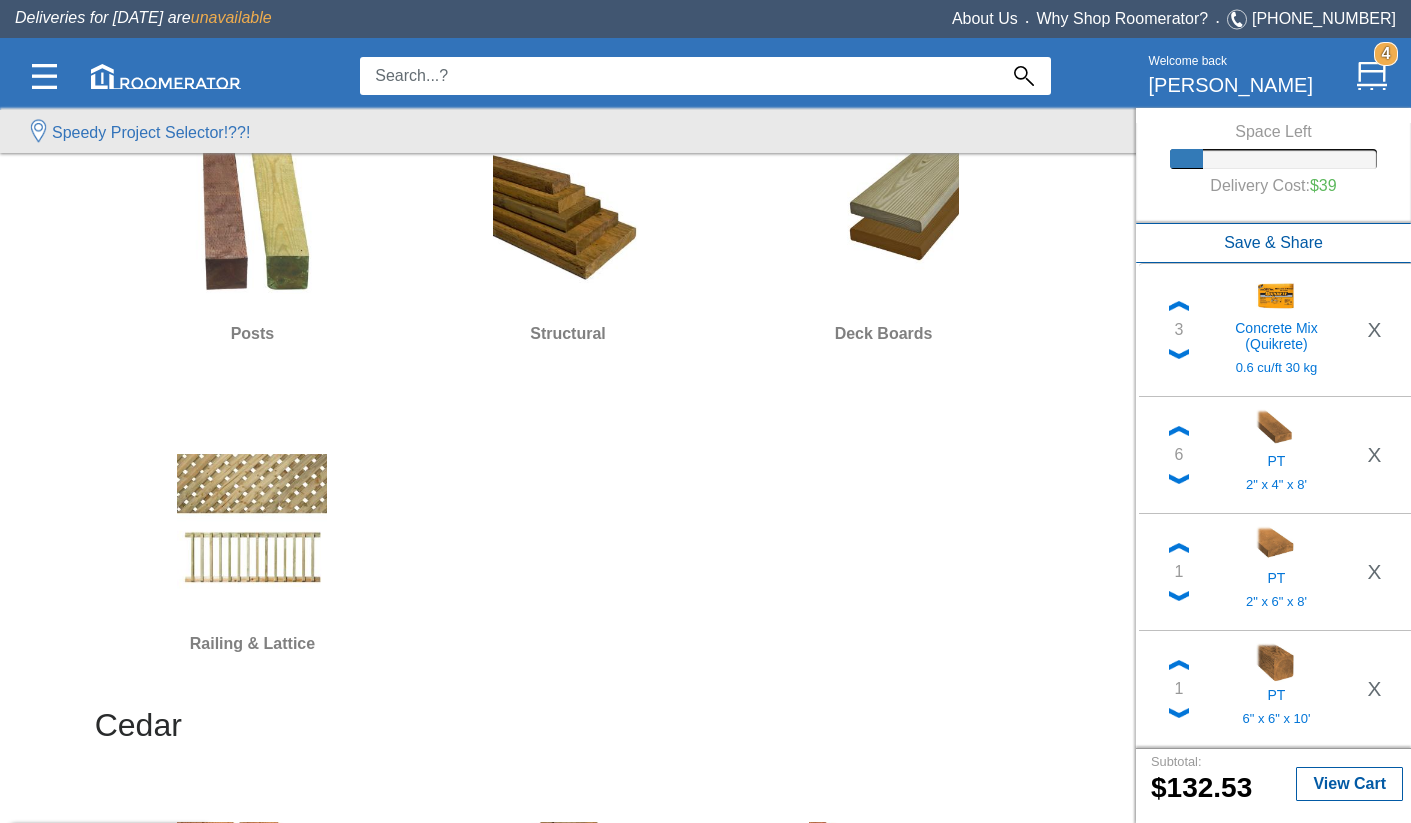 scroll, scrollTop: 622, scrollLeft: 0, axis: vertical 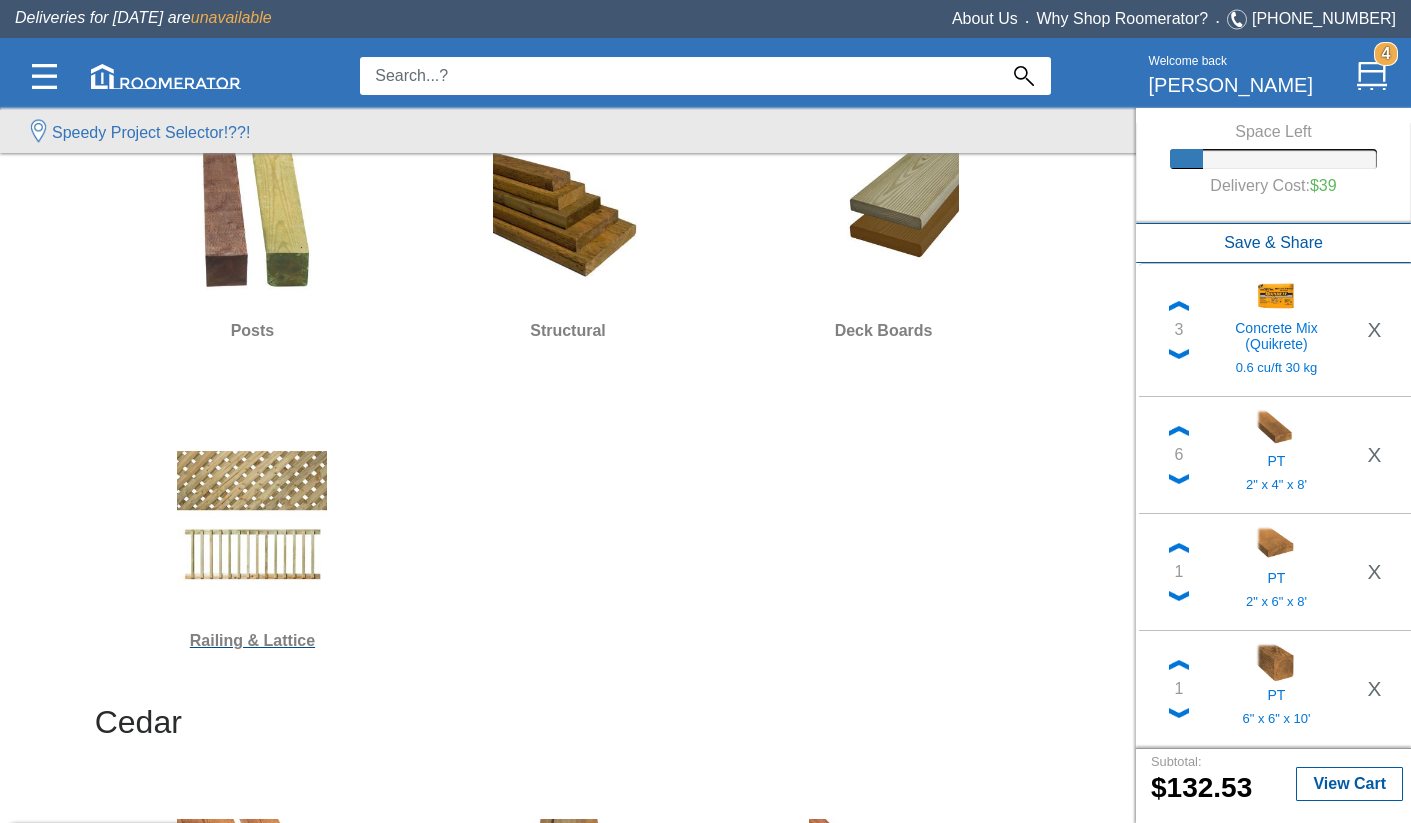 click on "Railing & Lattice" 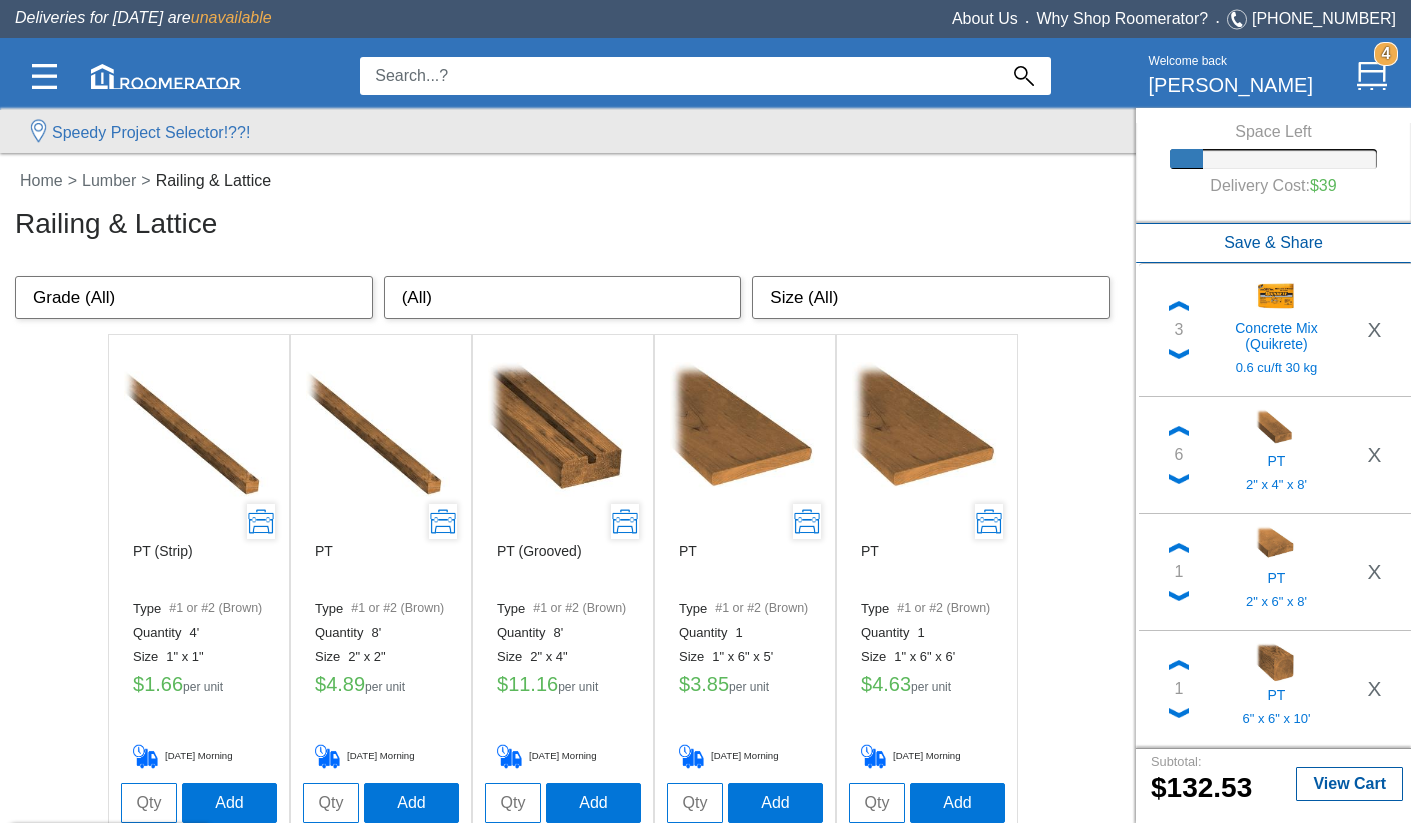 scroll, scrollTop: 0, scrollLeft: 0, axis: both 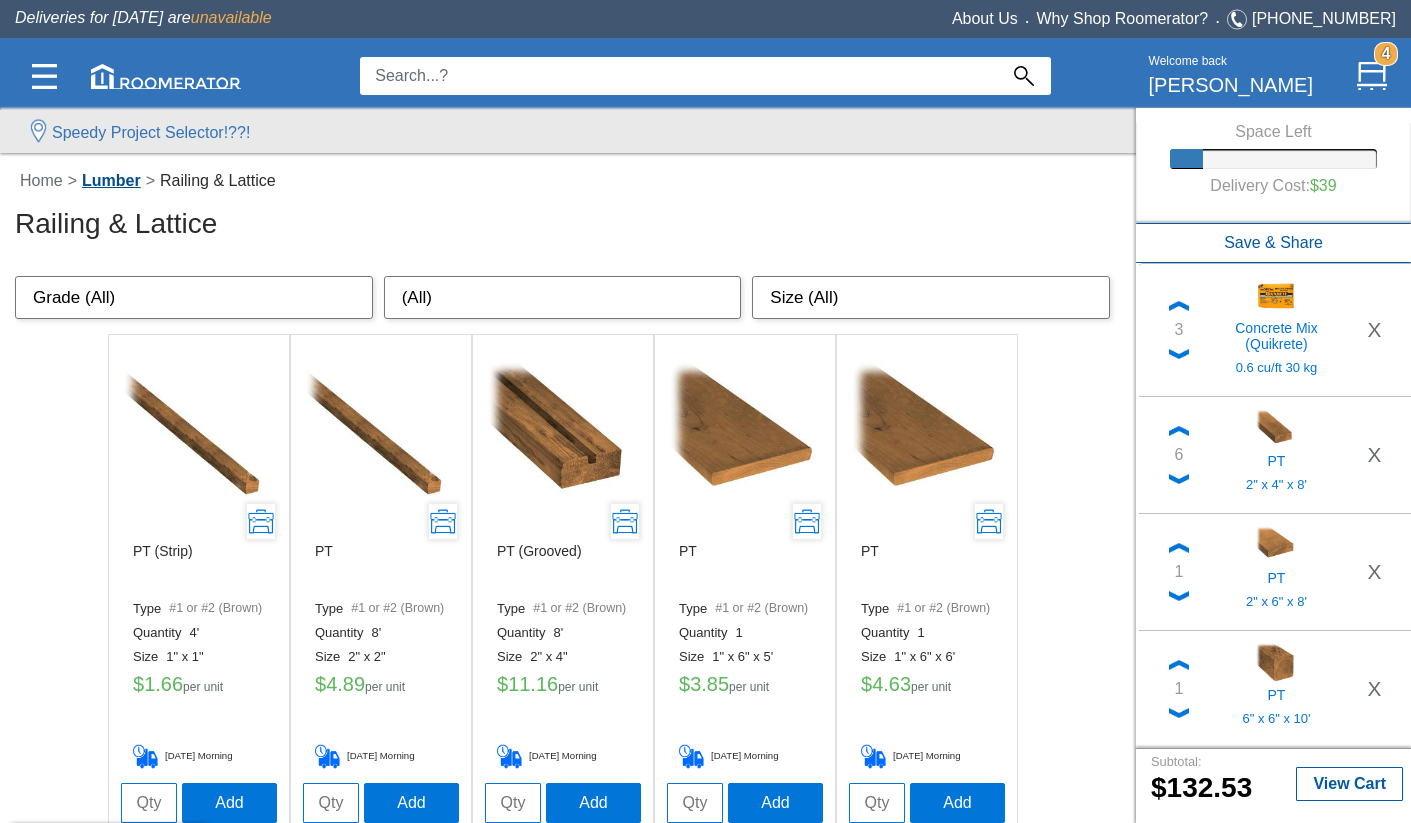 click on "Lumber" 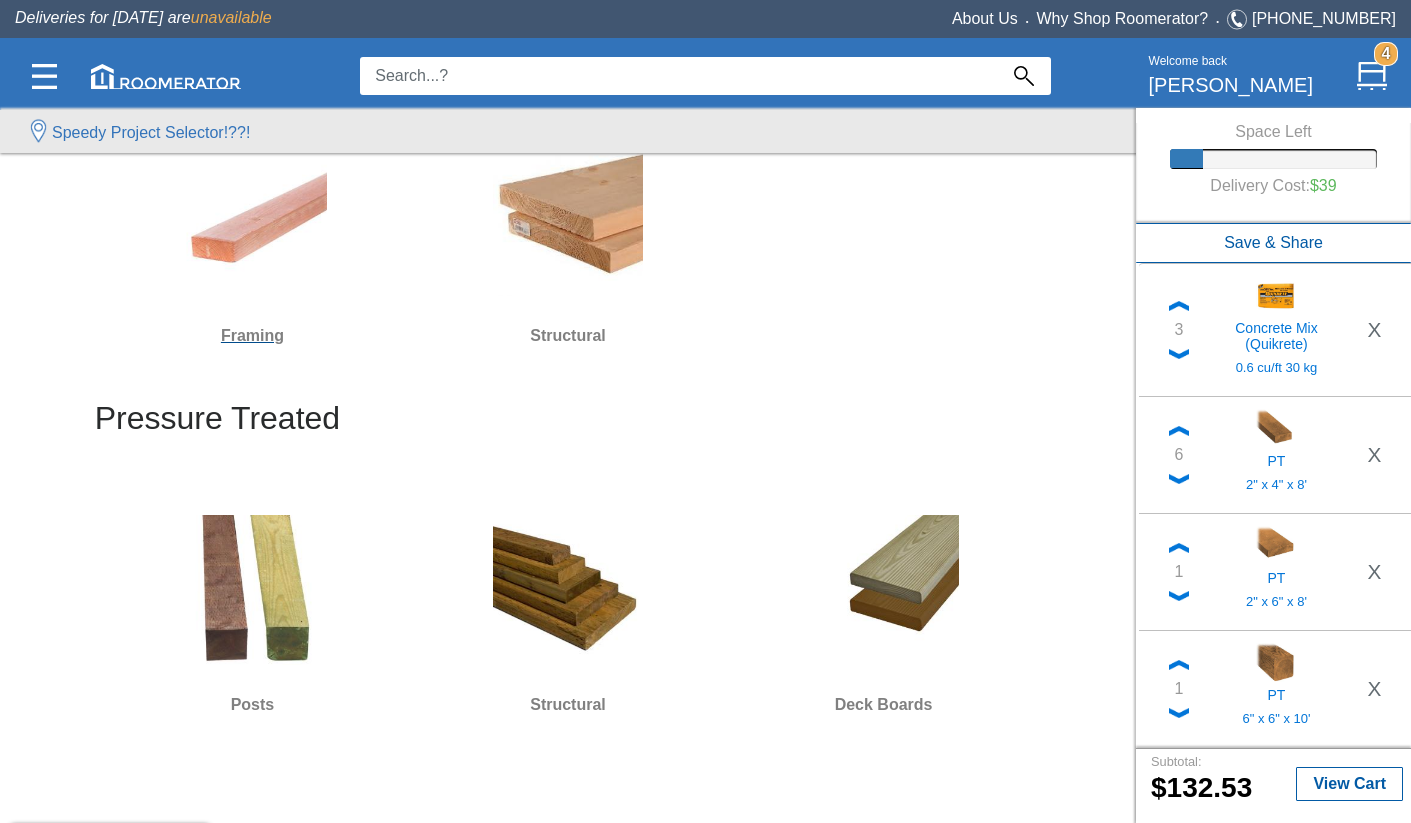 scroll, scrollTop: 348, scrollLeft: 0, axis: vertical 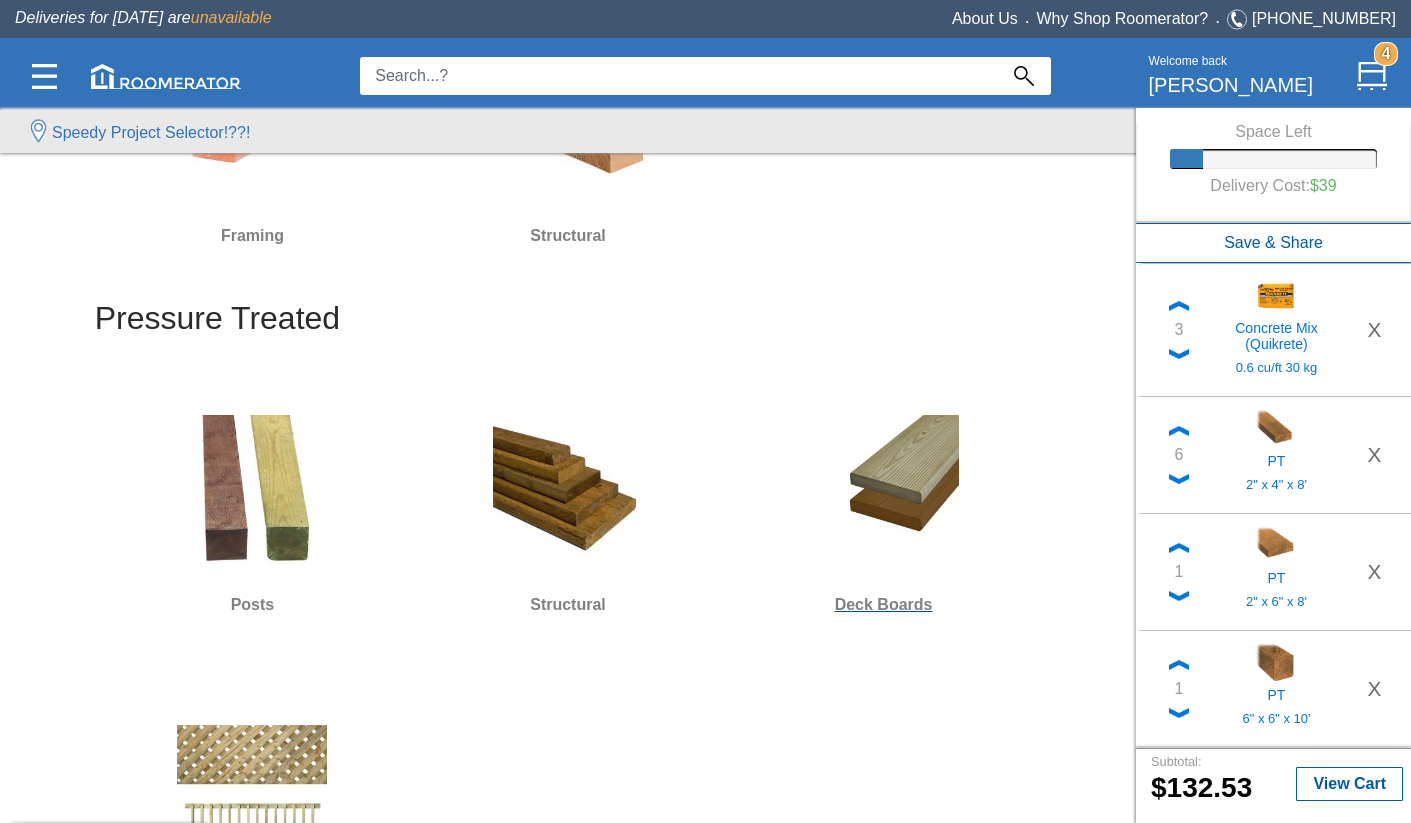 click on "Deck Boards" 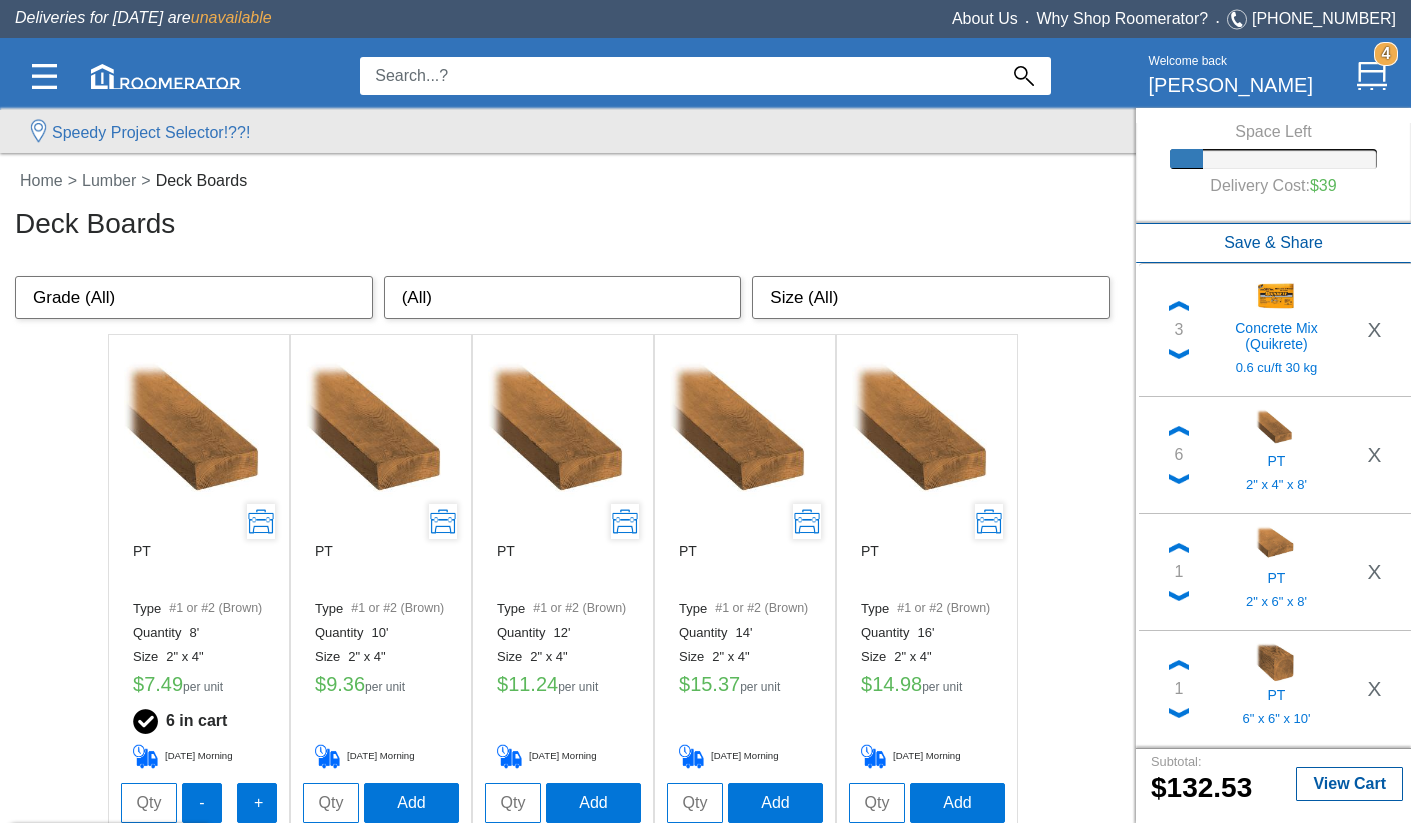 scroll, scrollTop: 0, scrollLeft: 0, axis: both 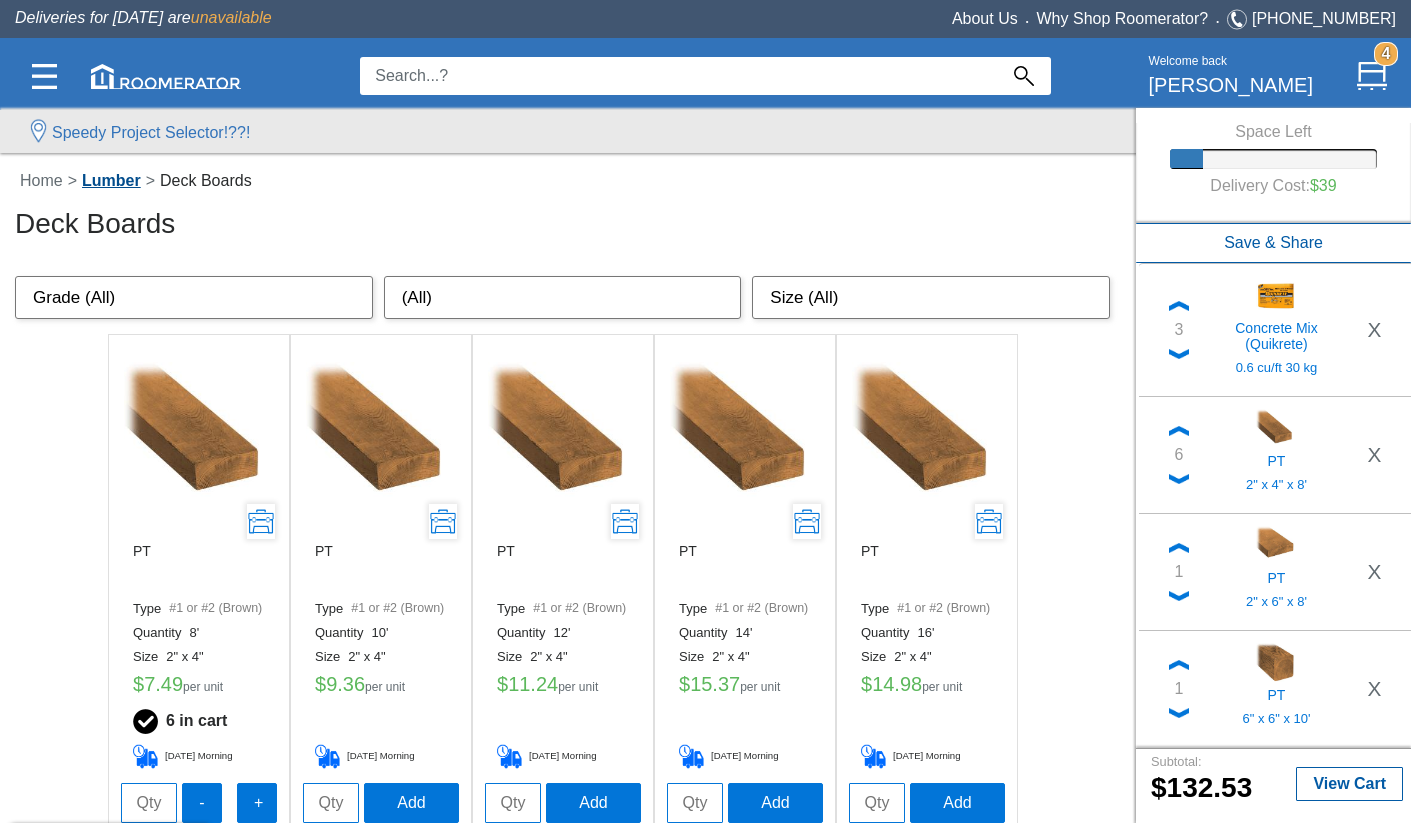 click on "Lumber" 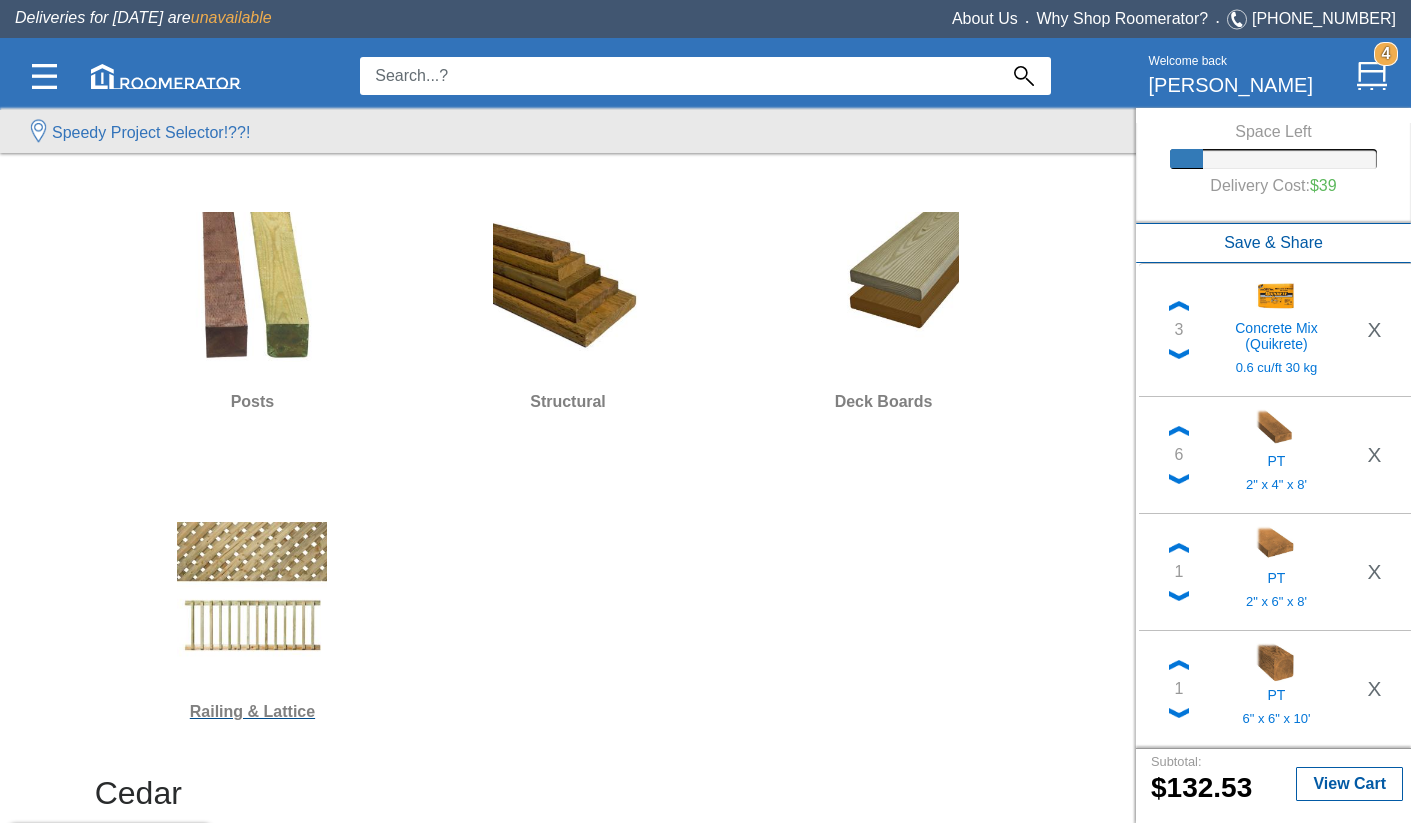 scroll, scrollTop: 558, scrollLeft: 0, axis: vertical 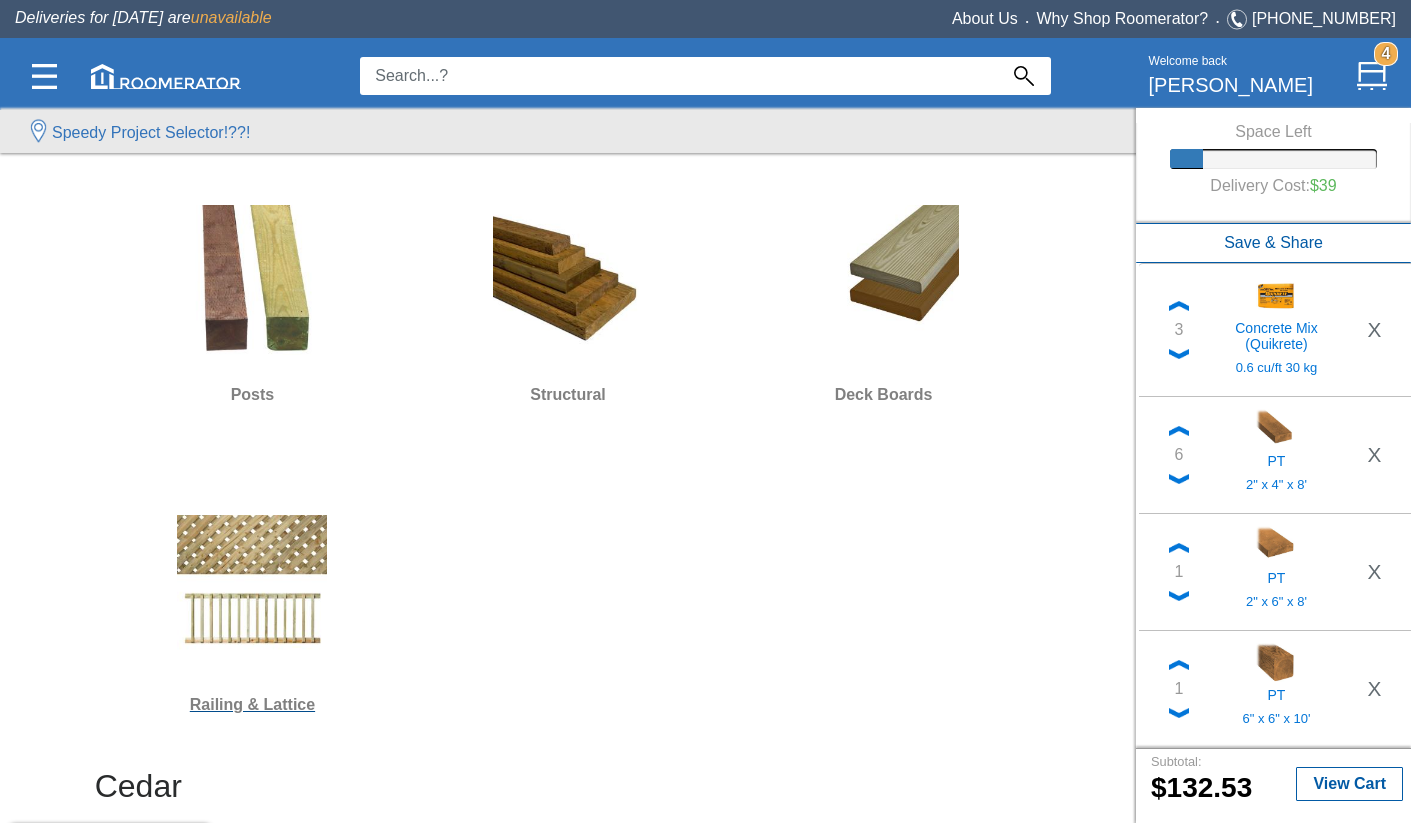 click 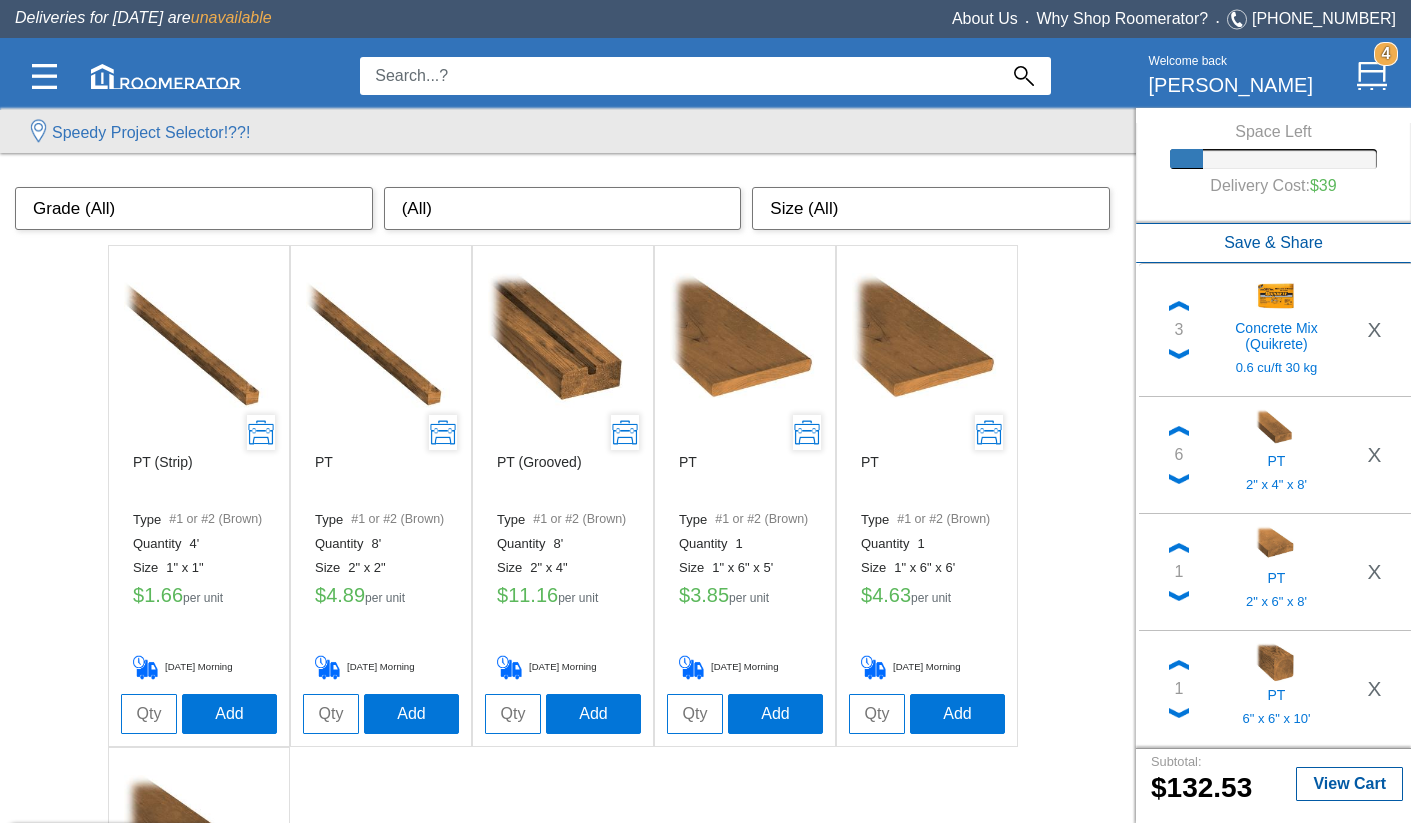 scroll, scrollTop: 87, scrollLeft: 0, axis: vertical 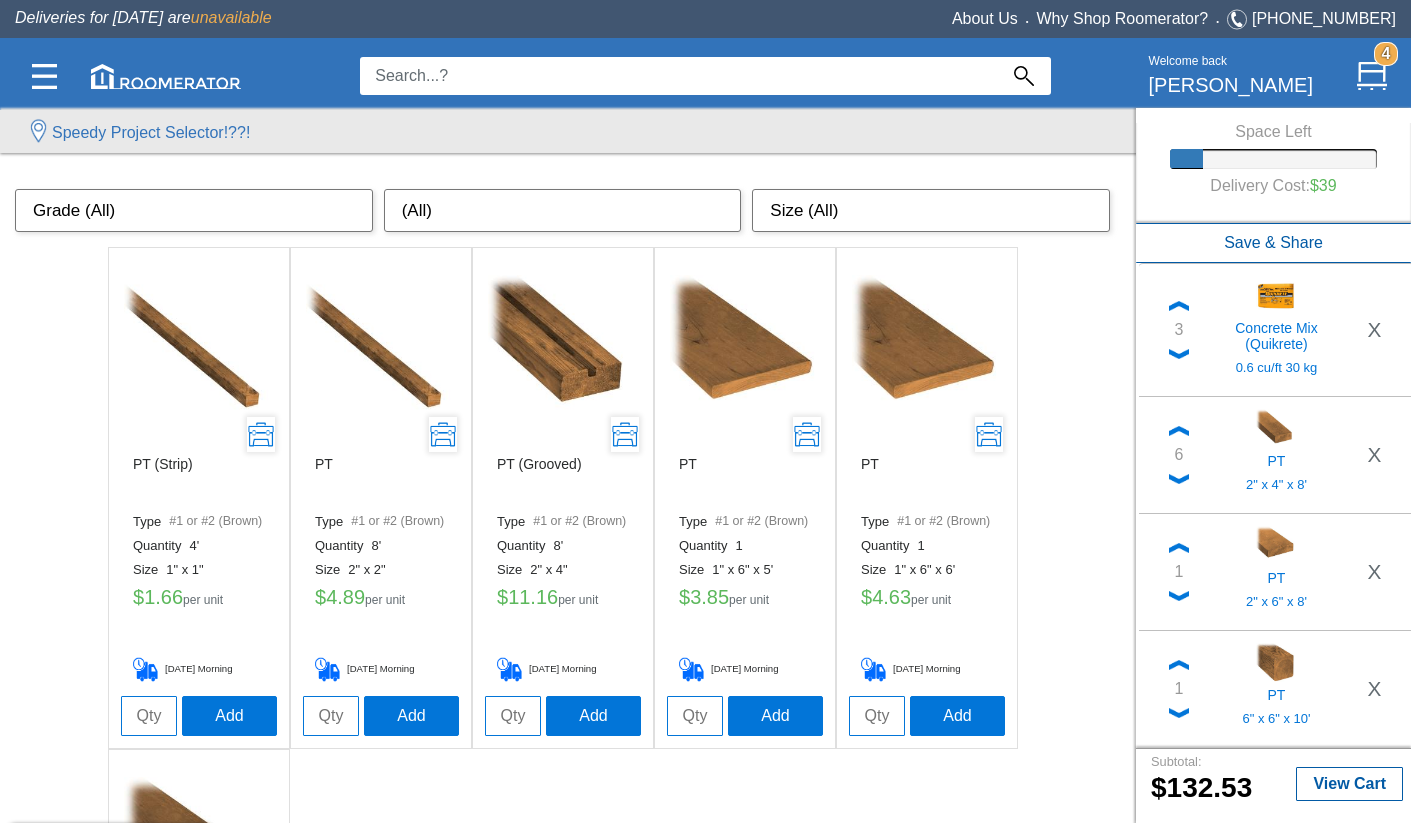 click 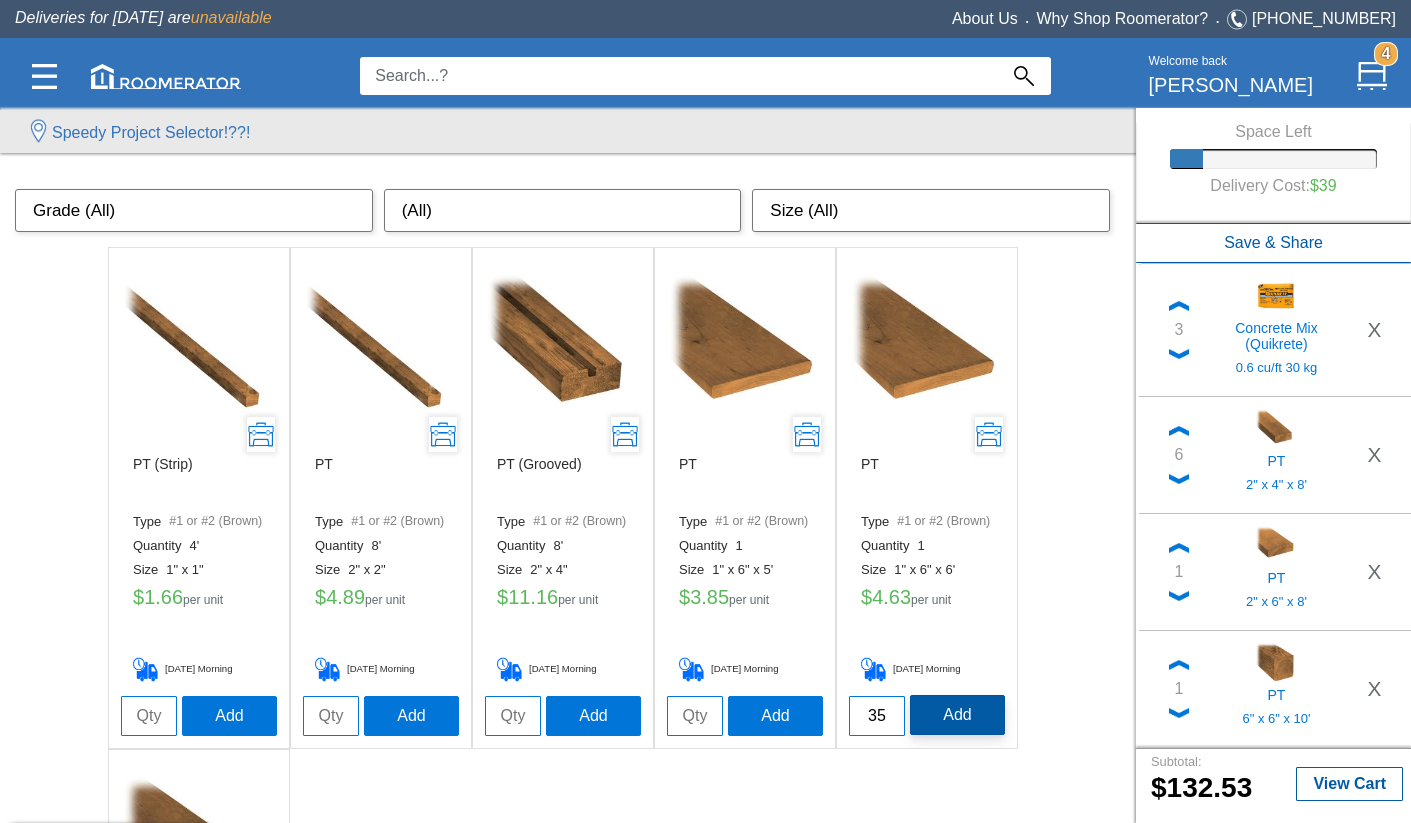 type on "35" 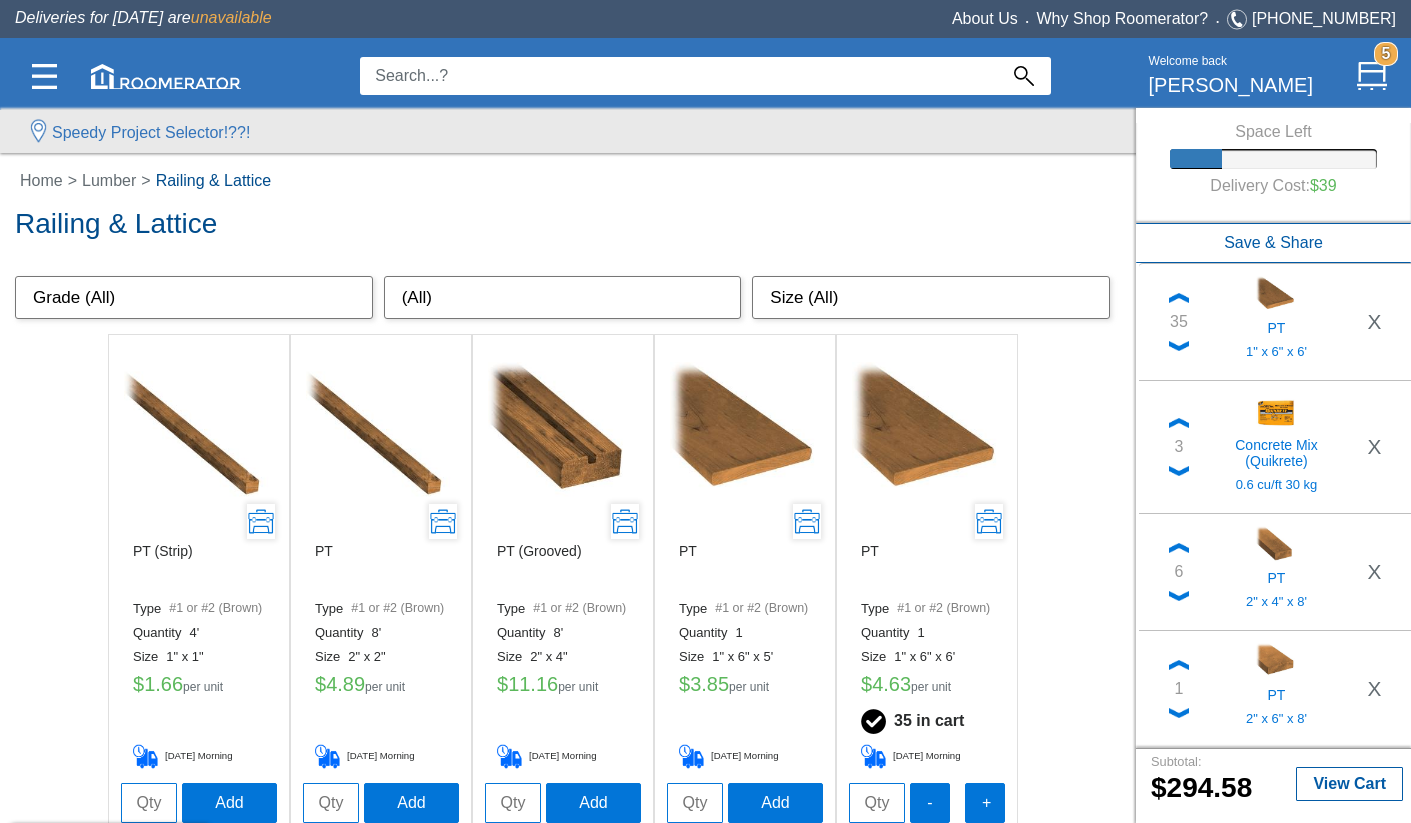 scroll, scrollTop: 0, scrollLeft: 0, axis: both 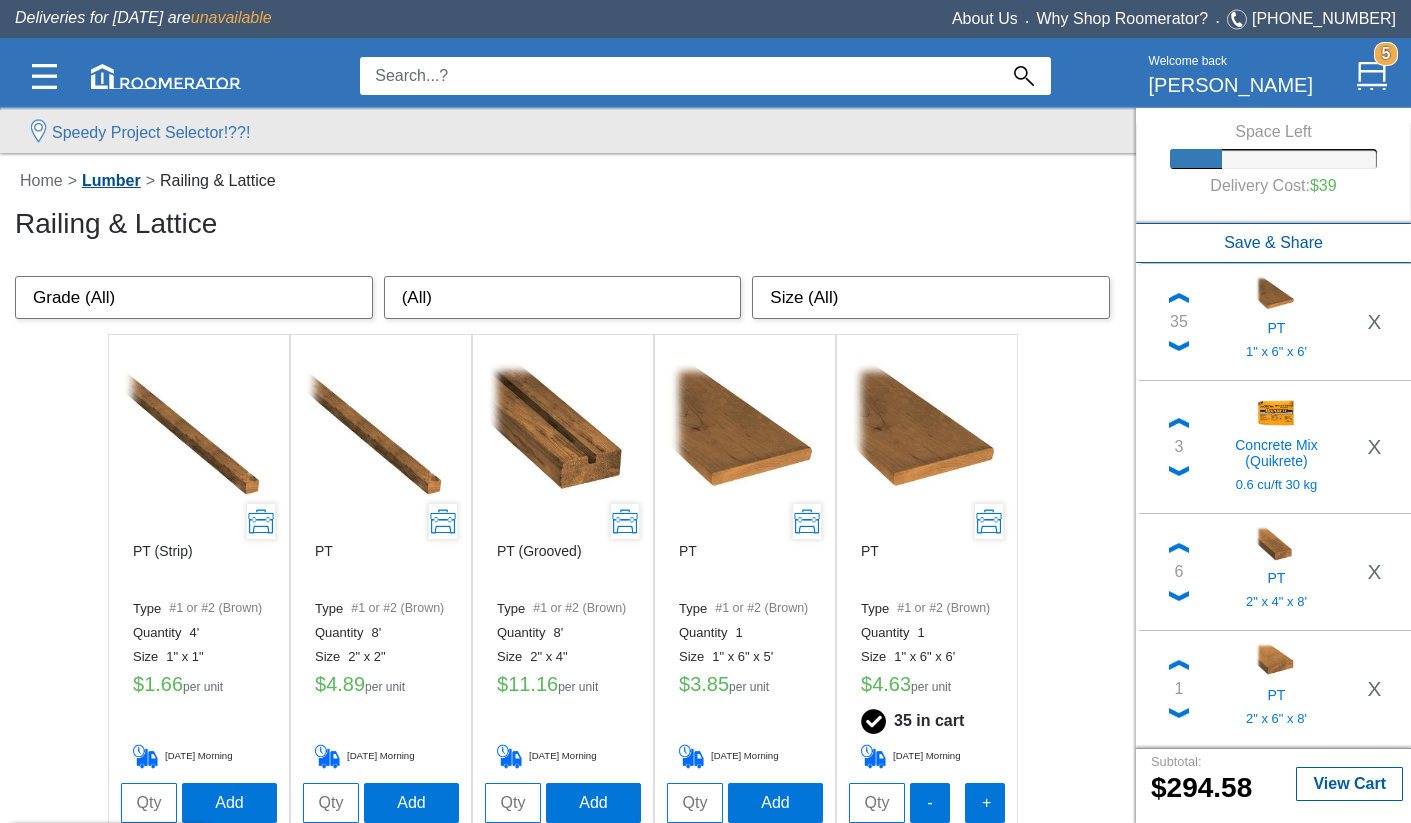 click on "Lumber" 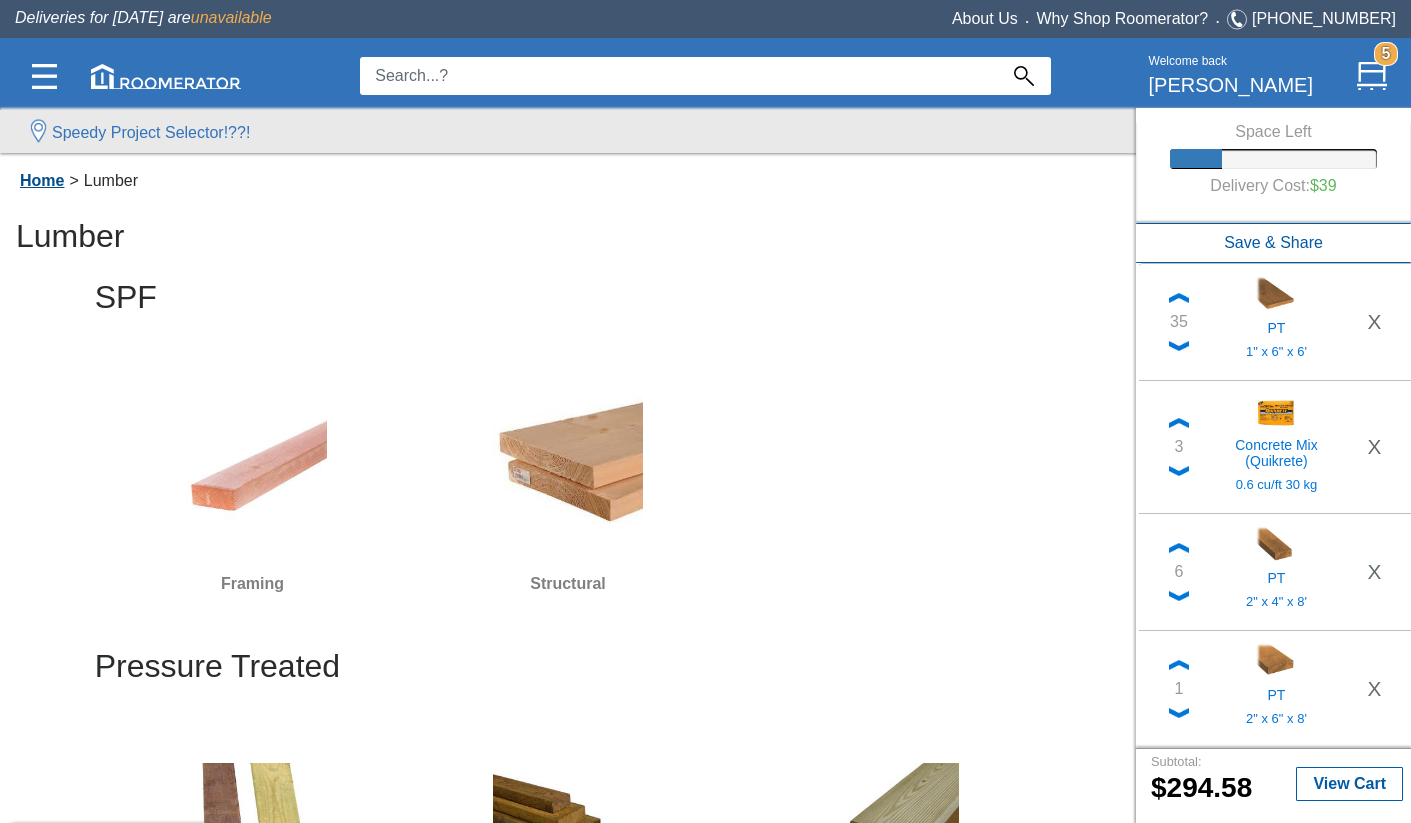 click on "Home" 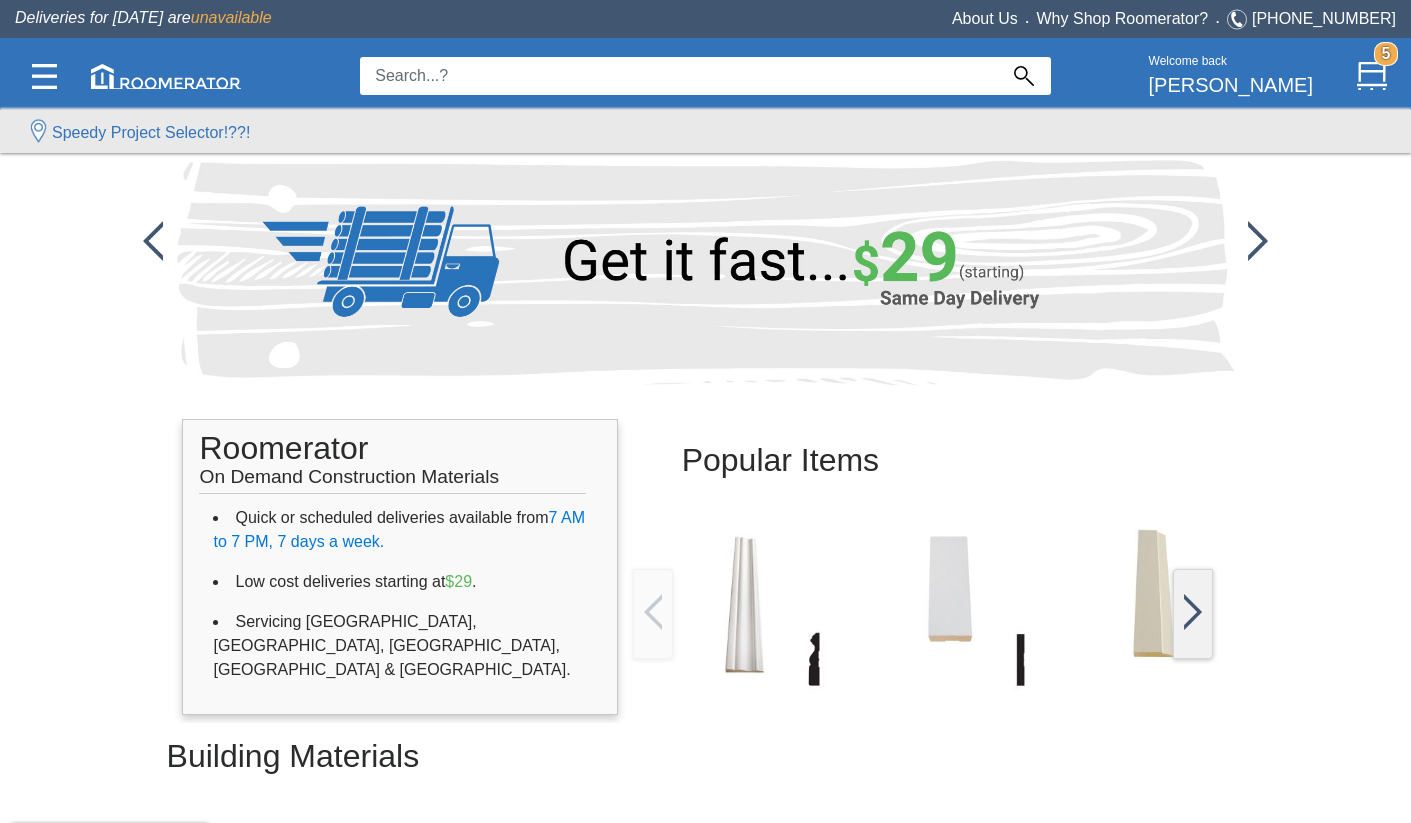 scroll, scrollTop: 0, scrollLeft: 0, axis: both 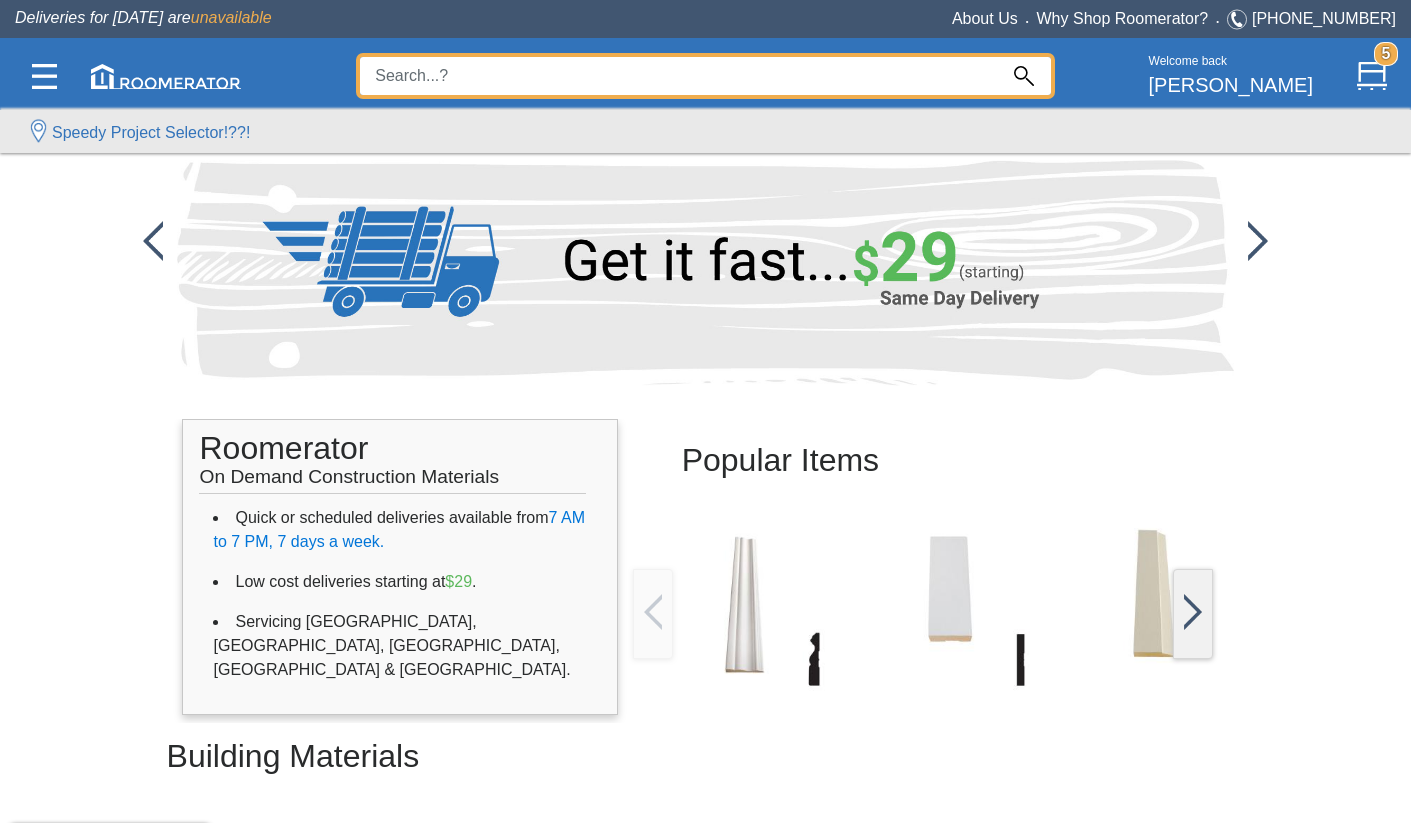 click at bounding box center (678, 76) 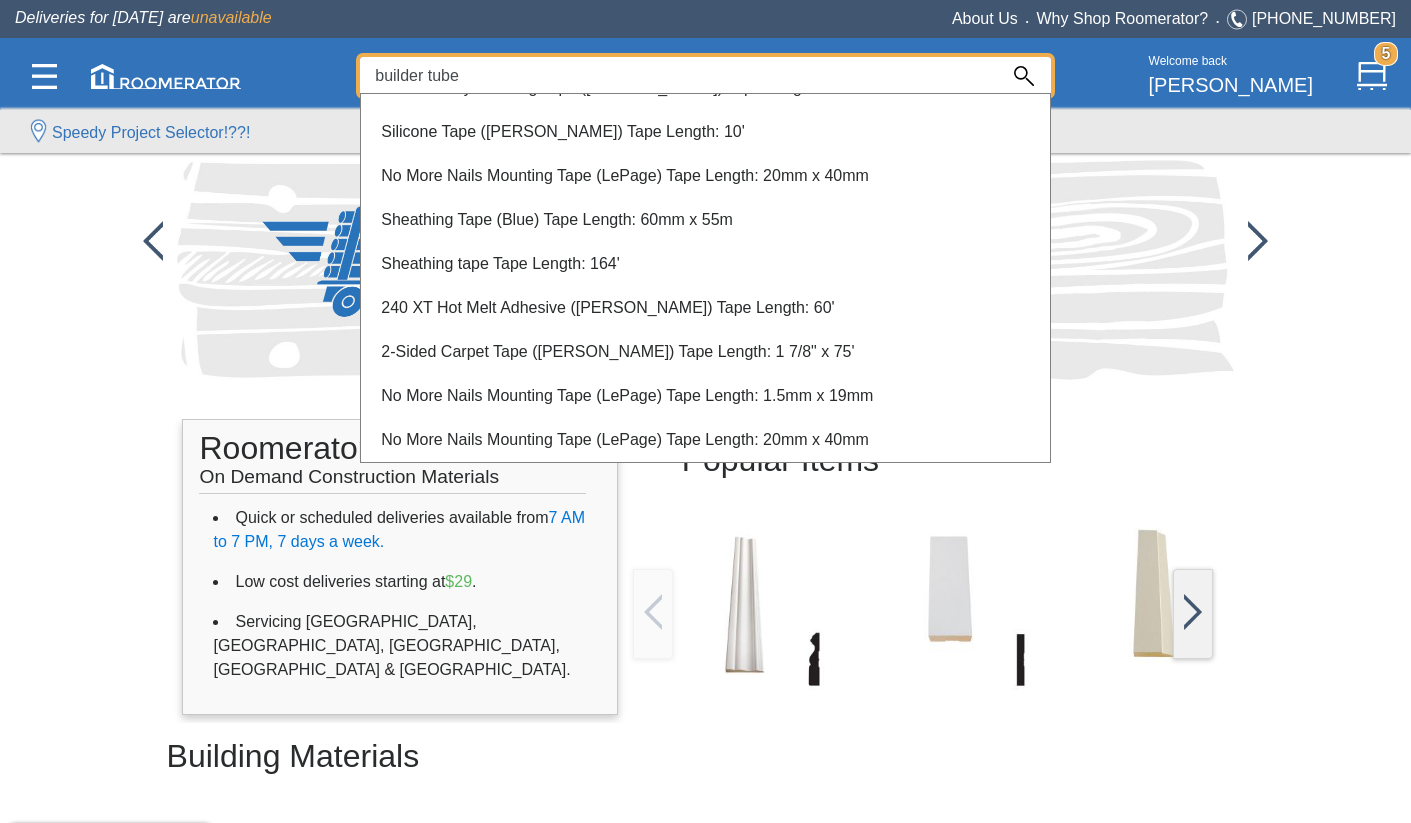 scroll, scrollTop: 122, scrollLeft: 0, axis: vertical 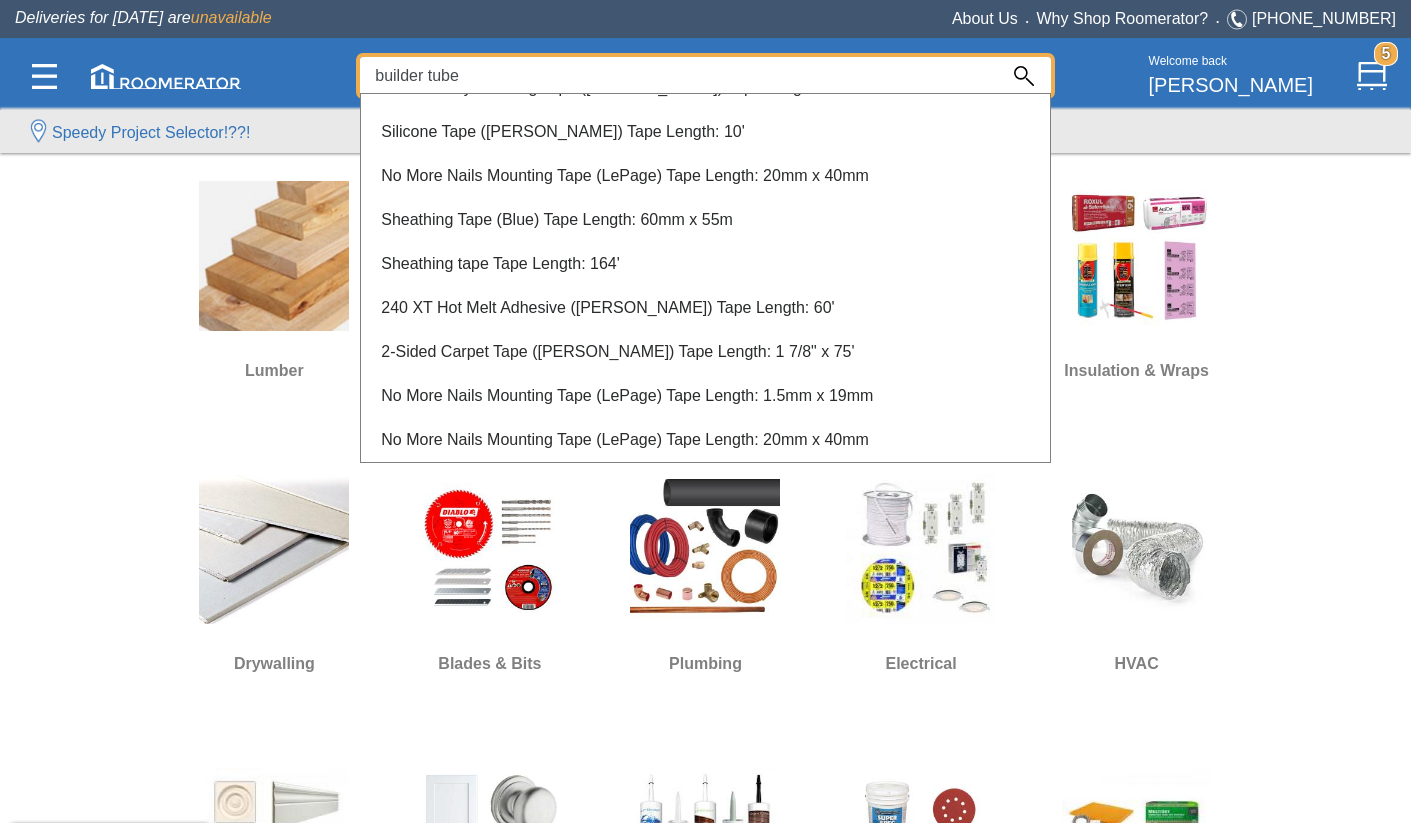type on "builder tube" 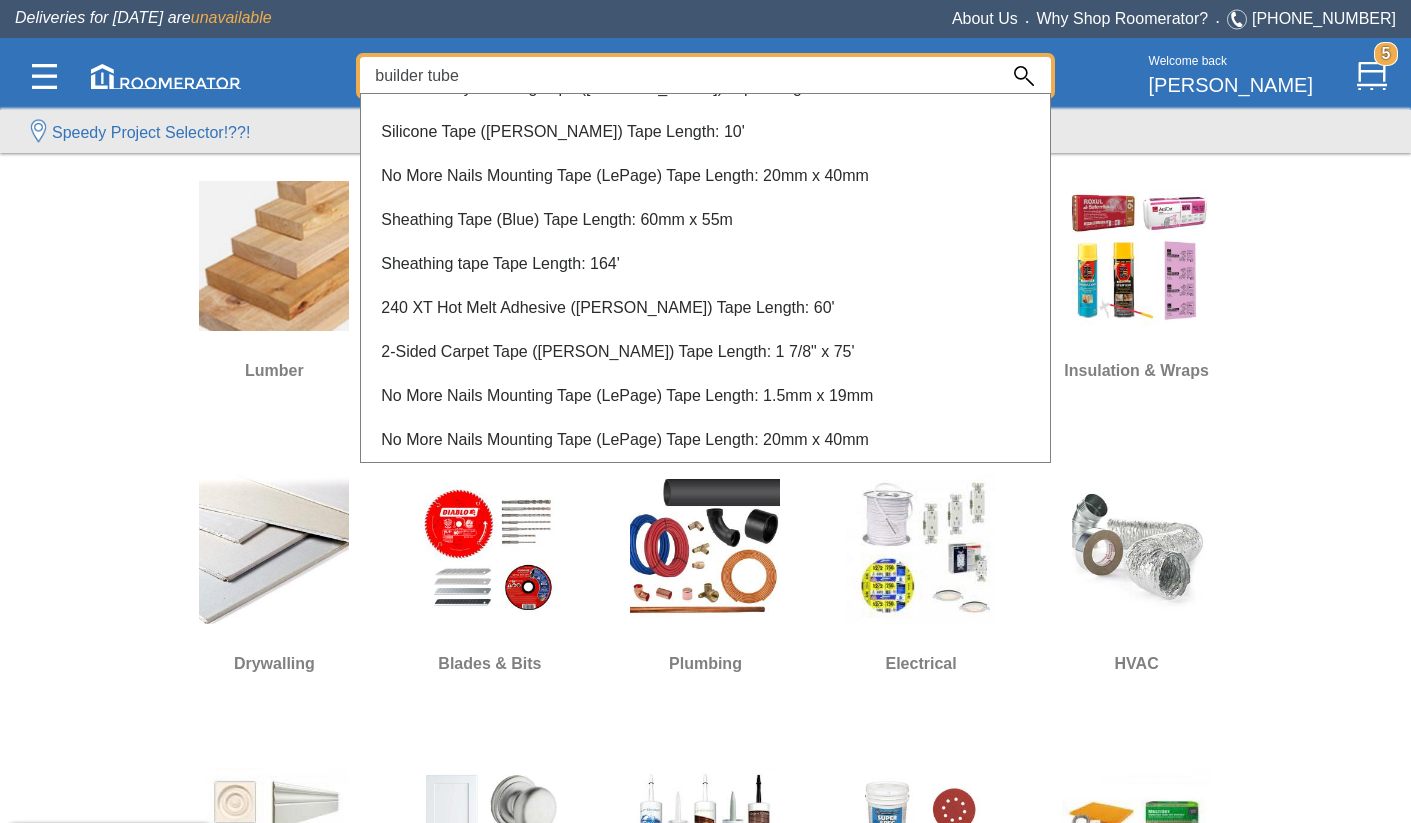 click at bounding box center (705, 461) 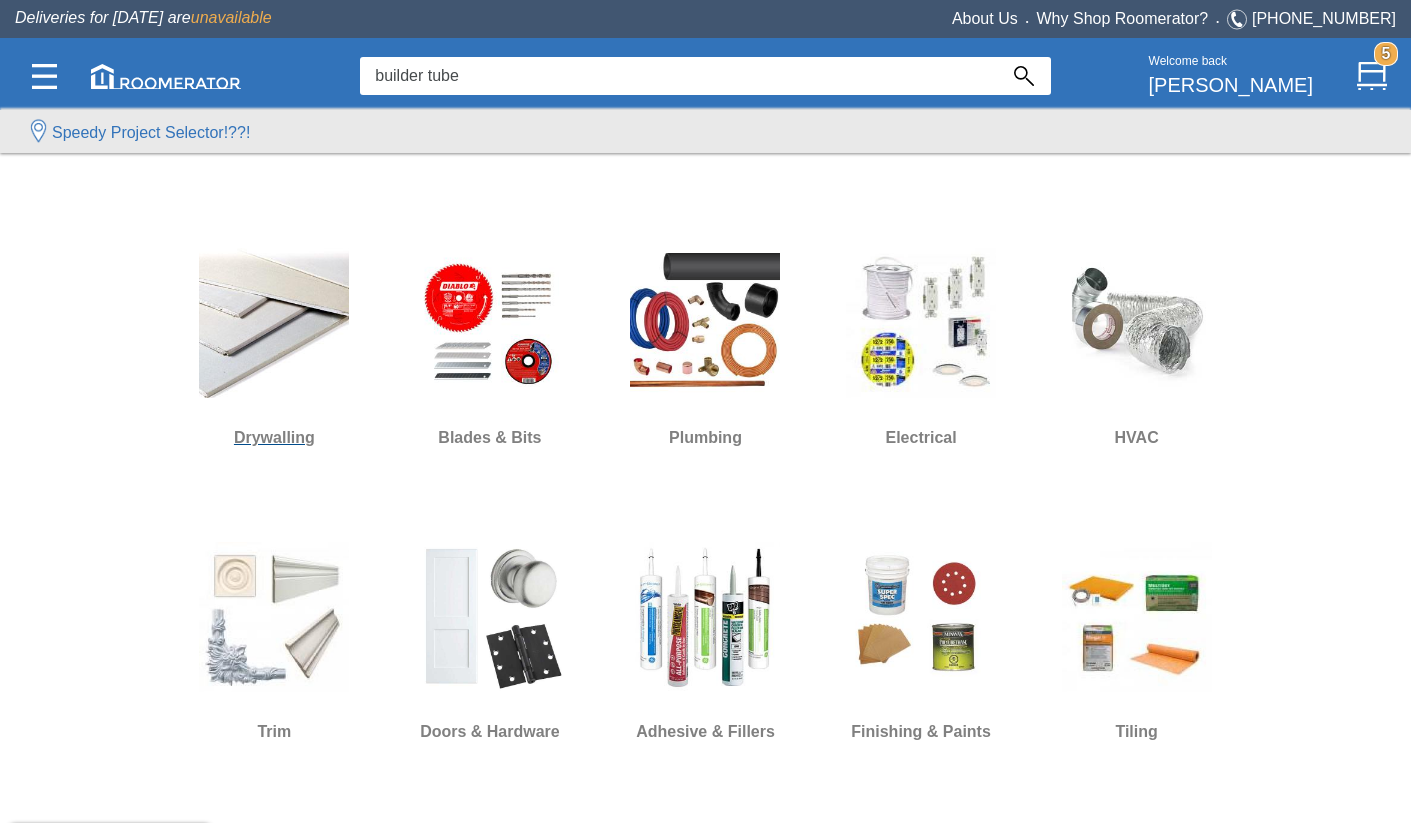 scroll, scrollTop: 883, scrollLeft: 0, axis: vertical 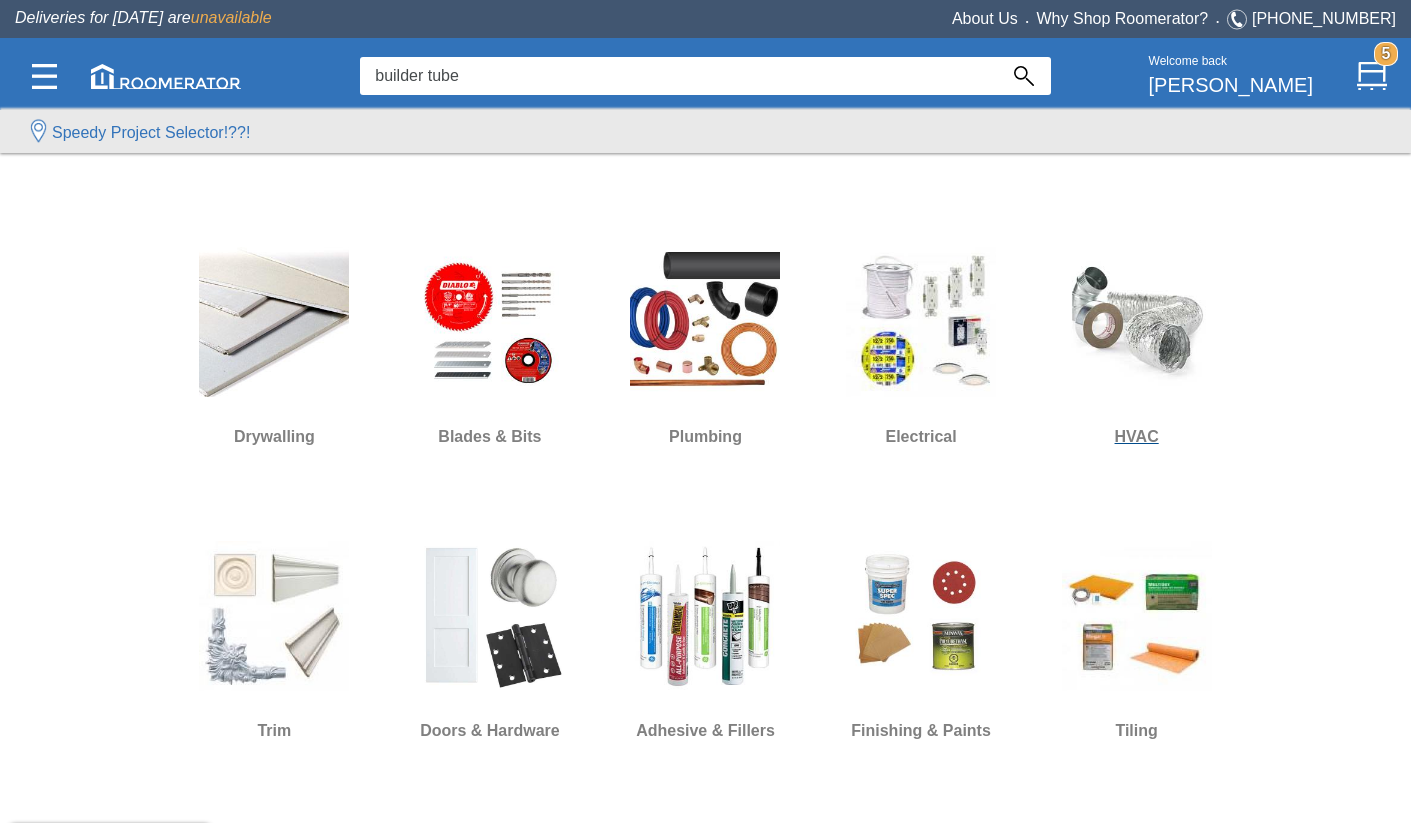 click on "HVAC" 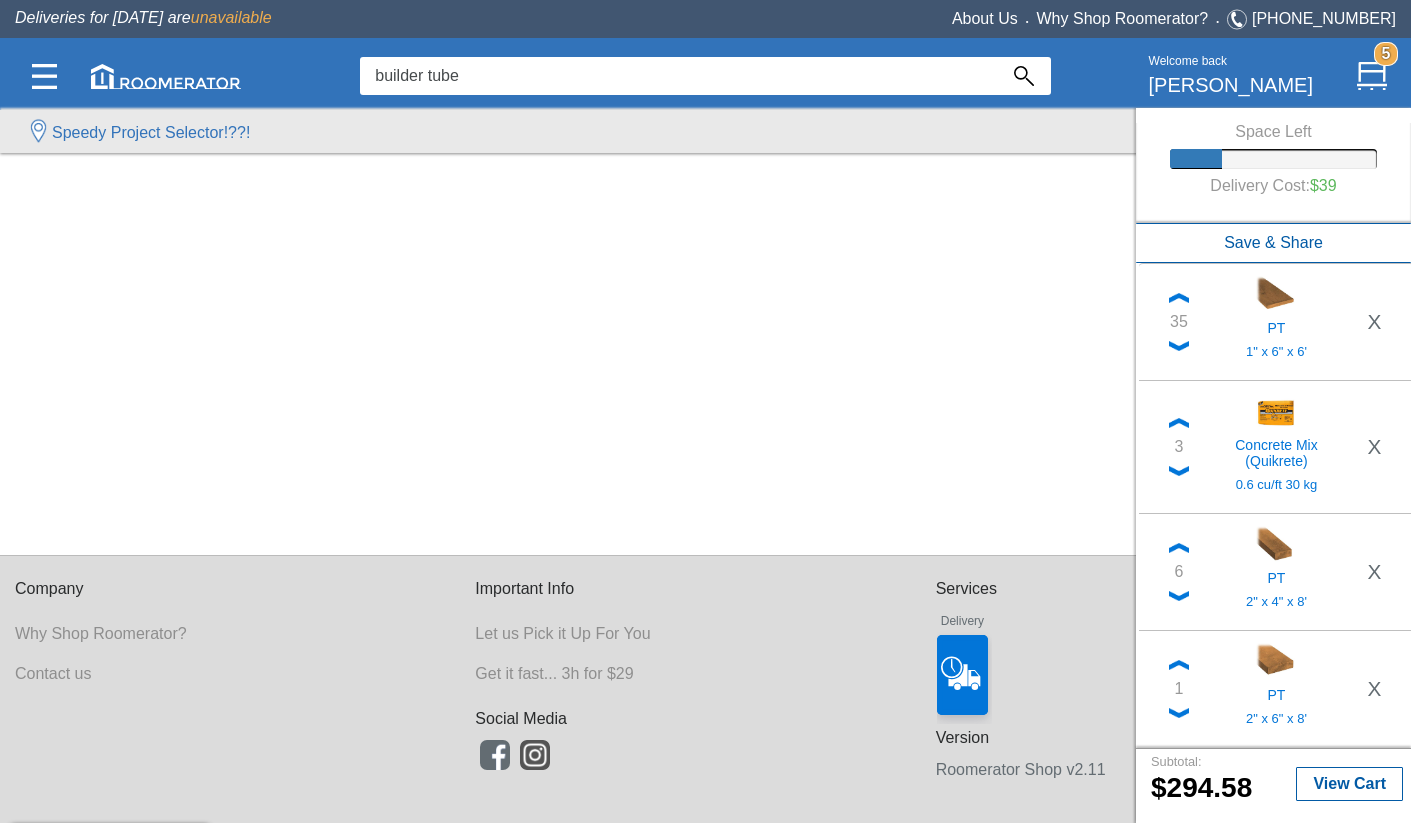 scroll, scrollTop: 0, scrollLeft: 0, axis: both 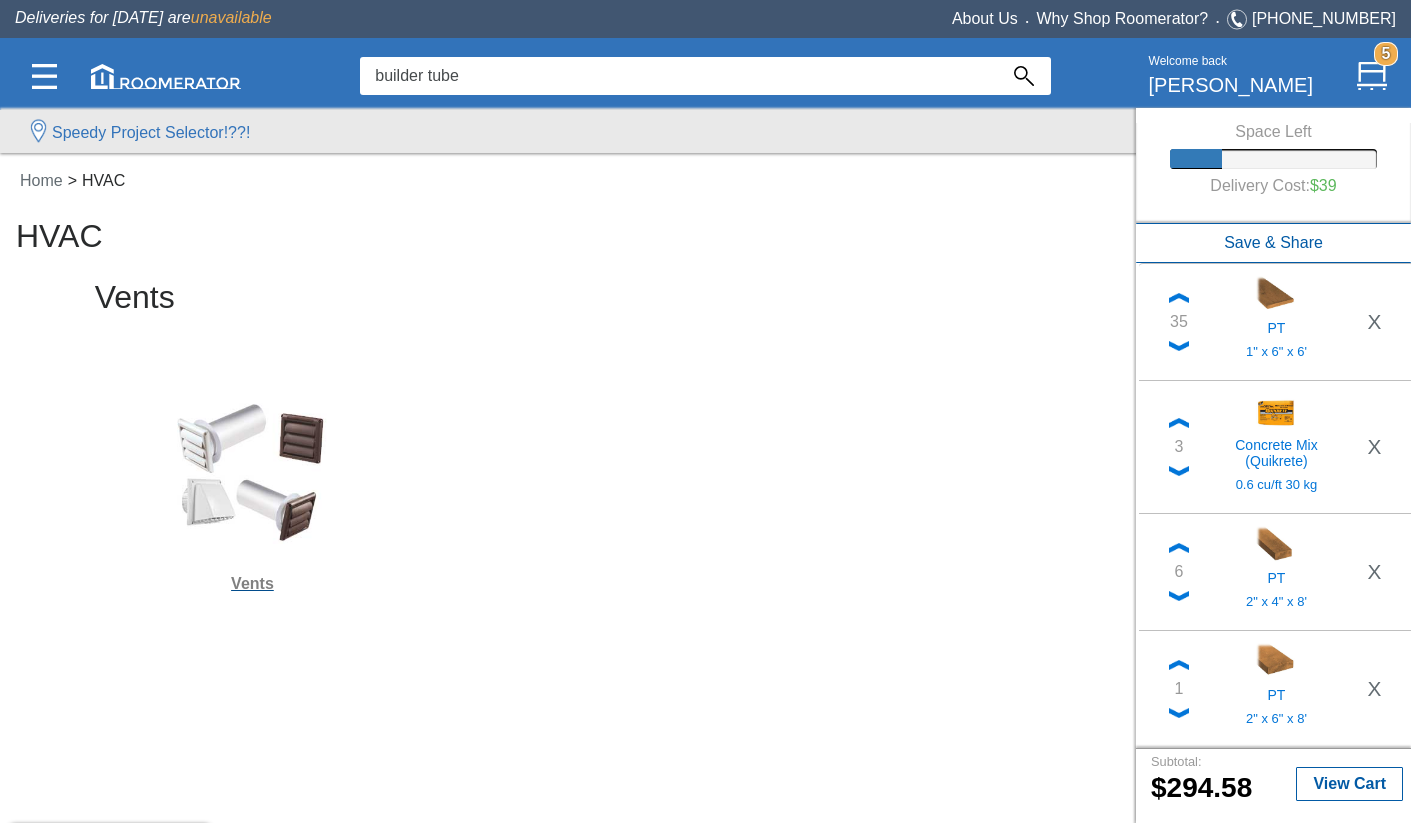 click 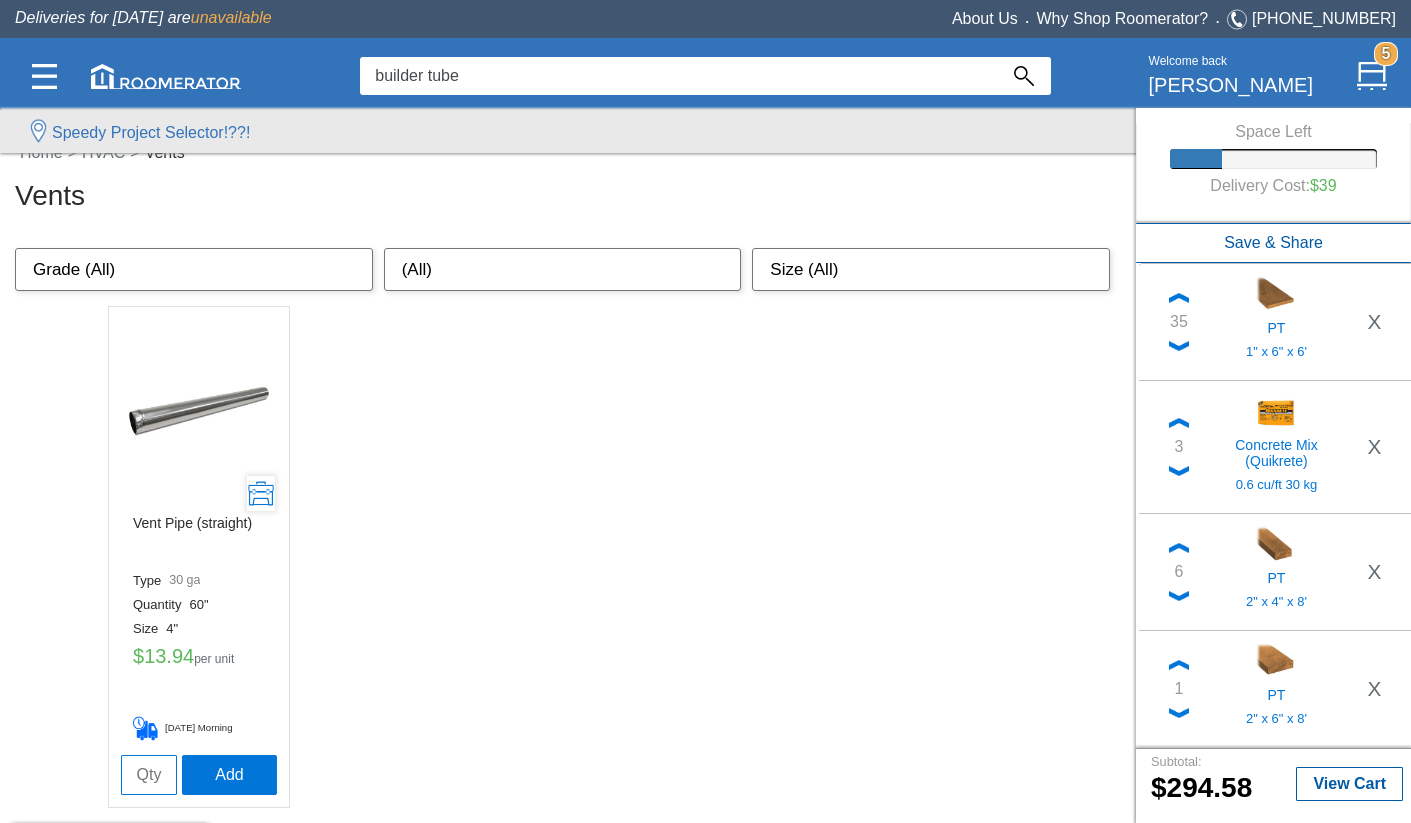 scroll, scrollTop: 27, scrollLeft: 0, axis: vertical 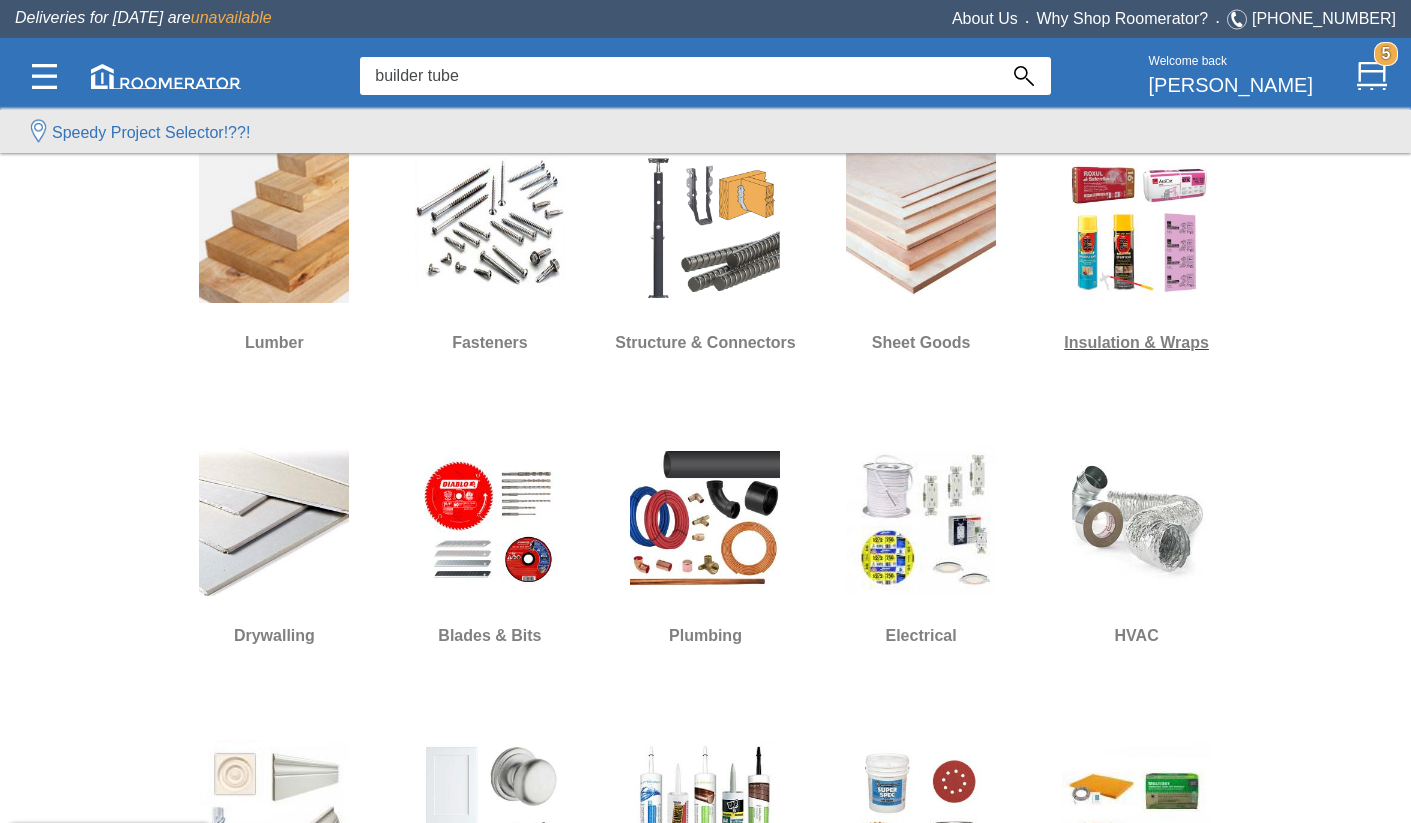click 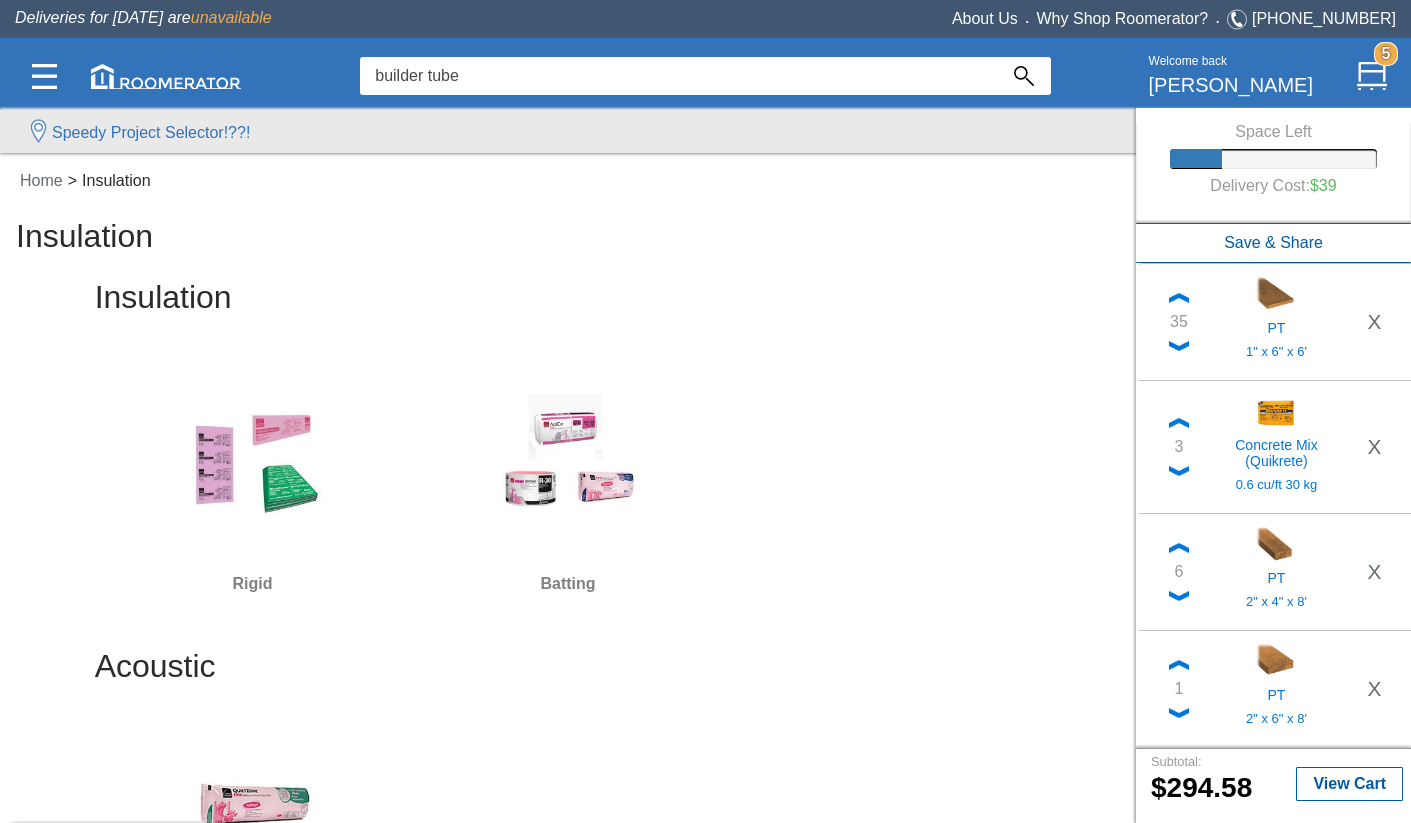 scroll, scrollTop: 0, scrollLeft: 0, axis: both 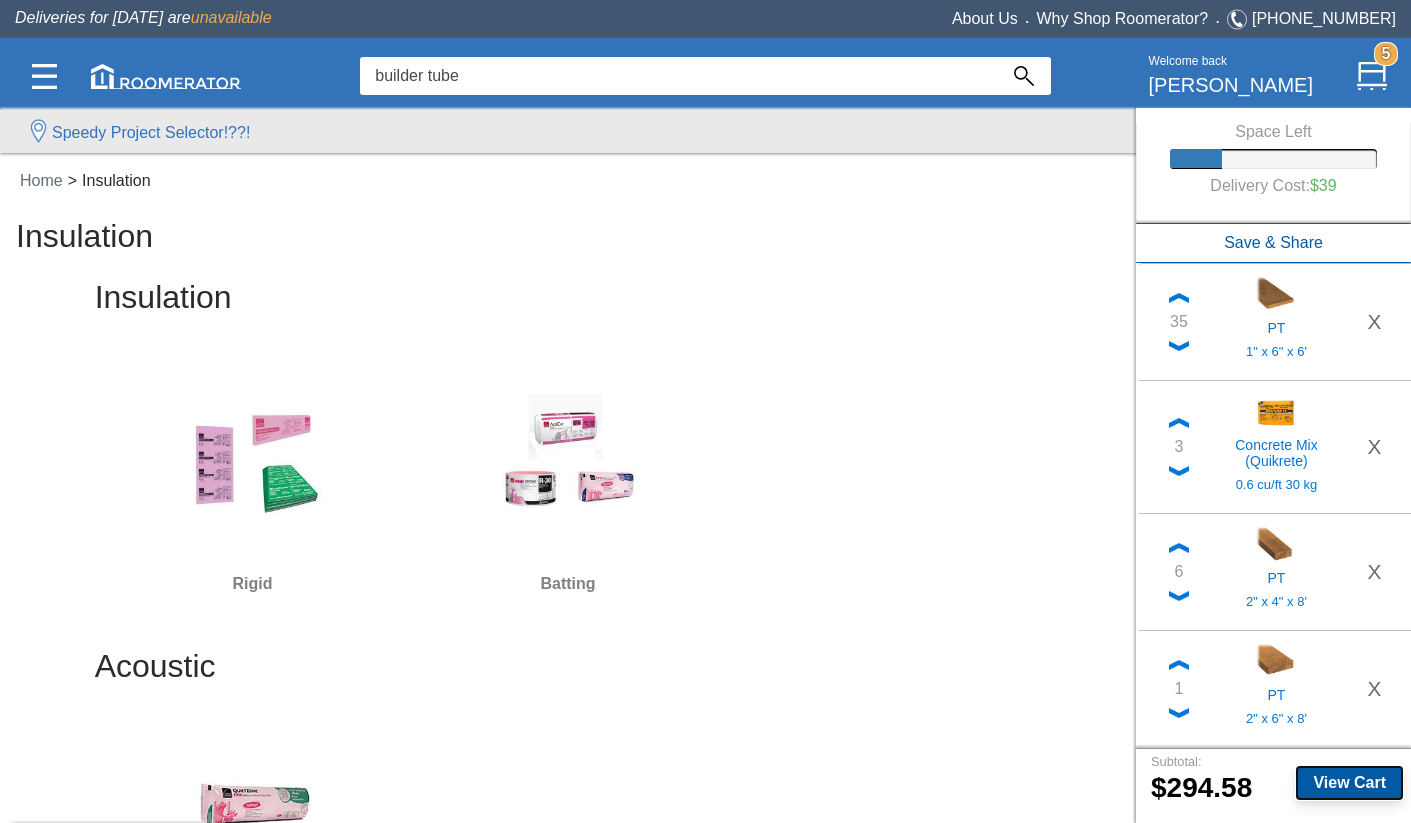 click on "View Cart" at bounding box center (1349, 782) 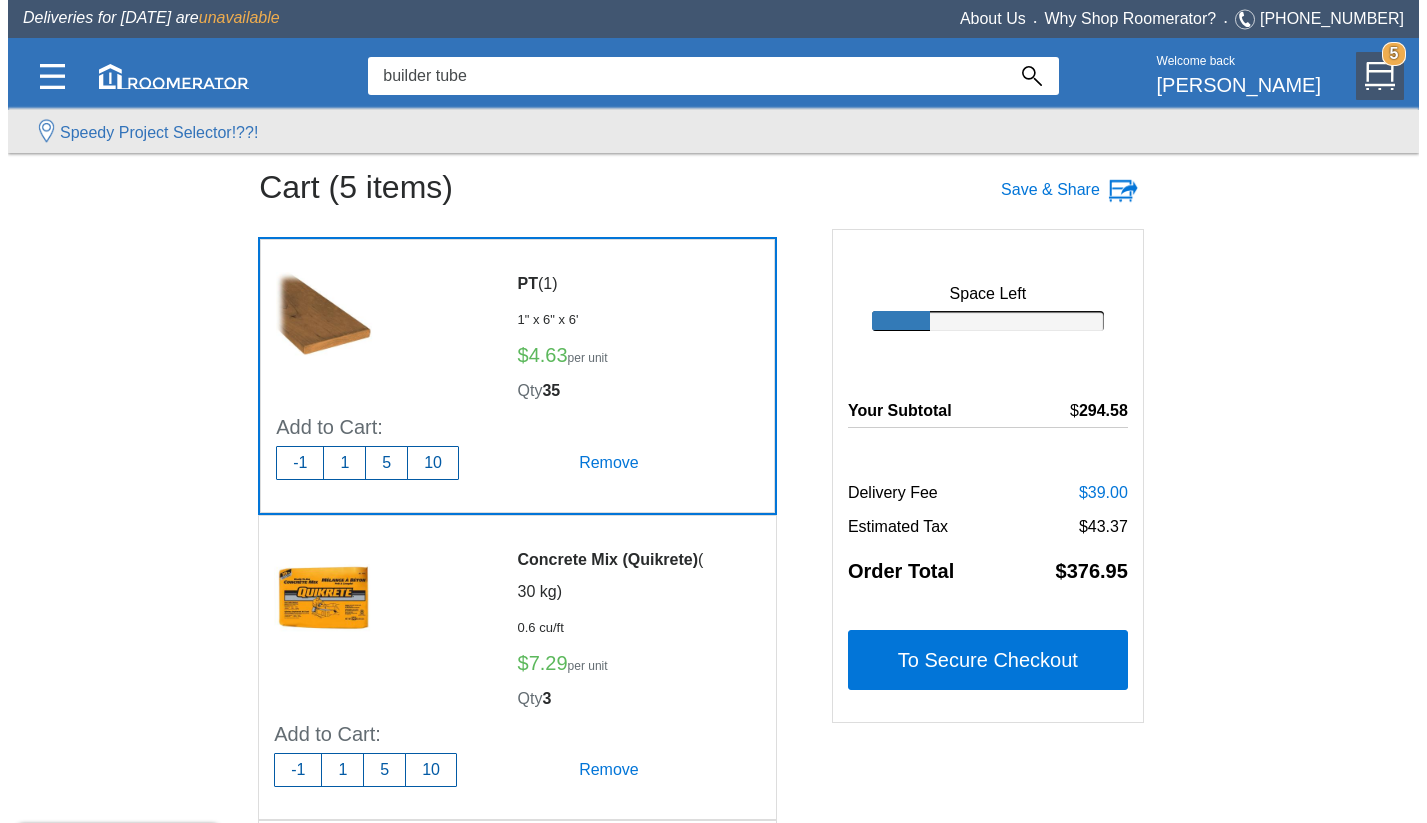 scroll, scrollTop: 0, scrollLeft: 0, axis: both 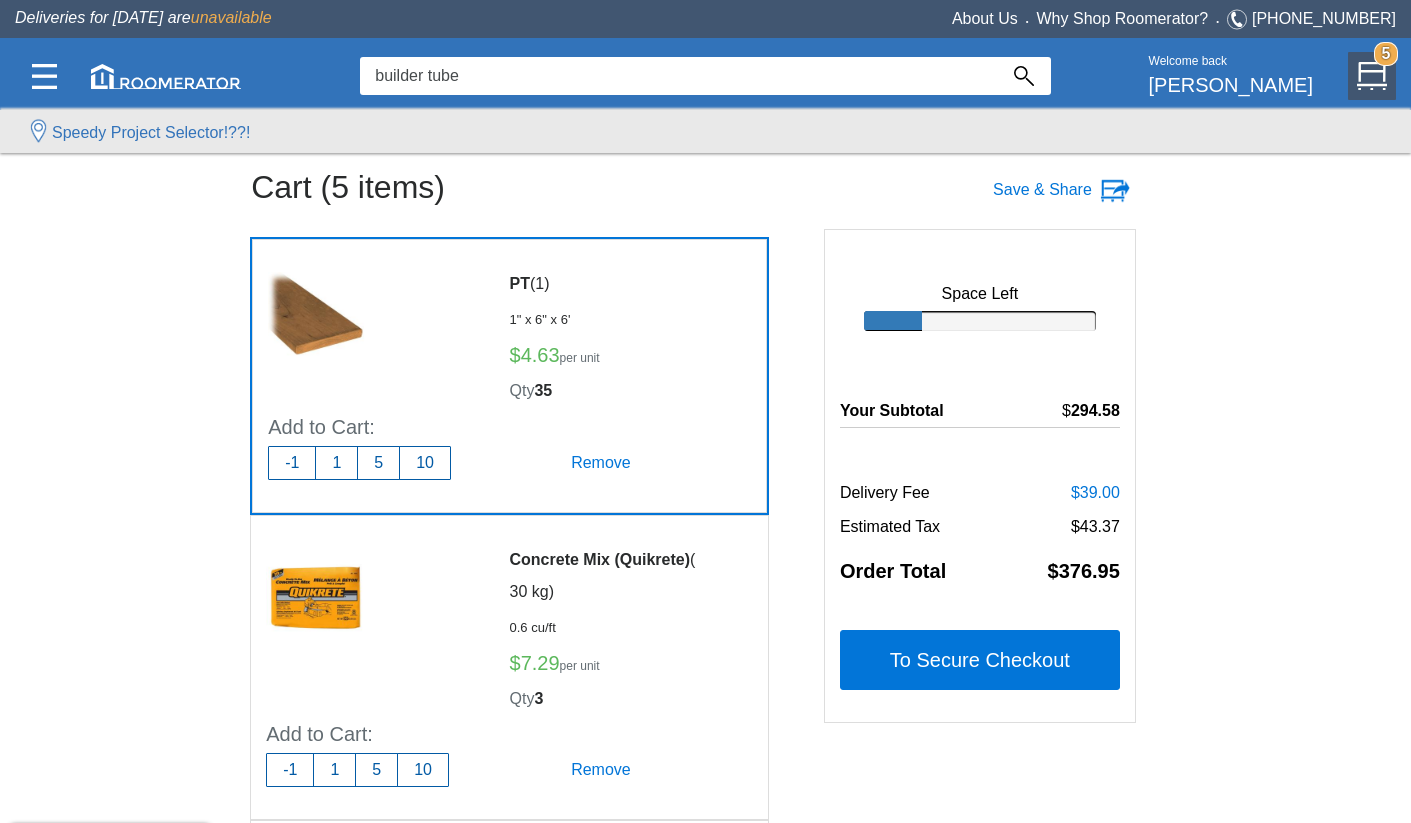 click 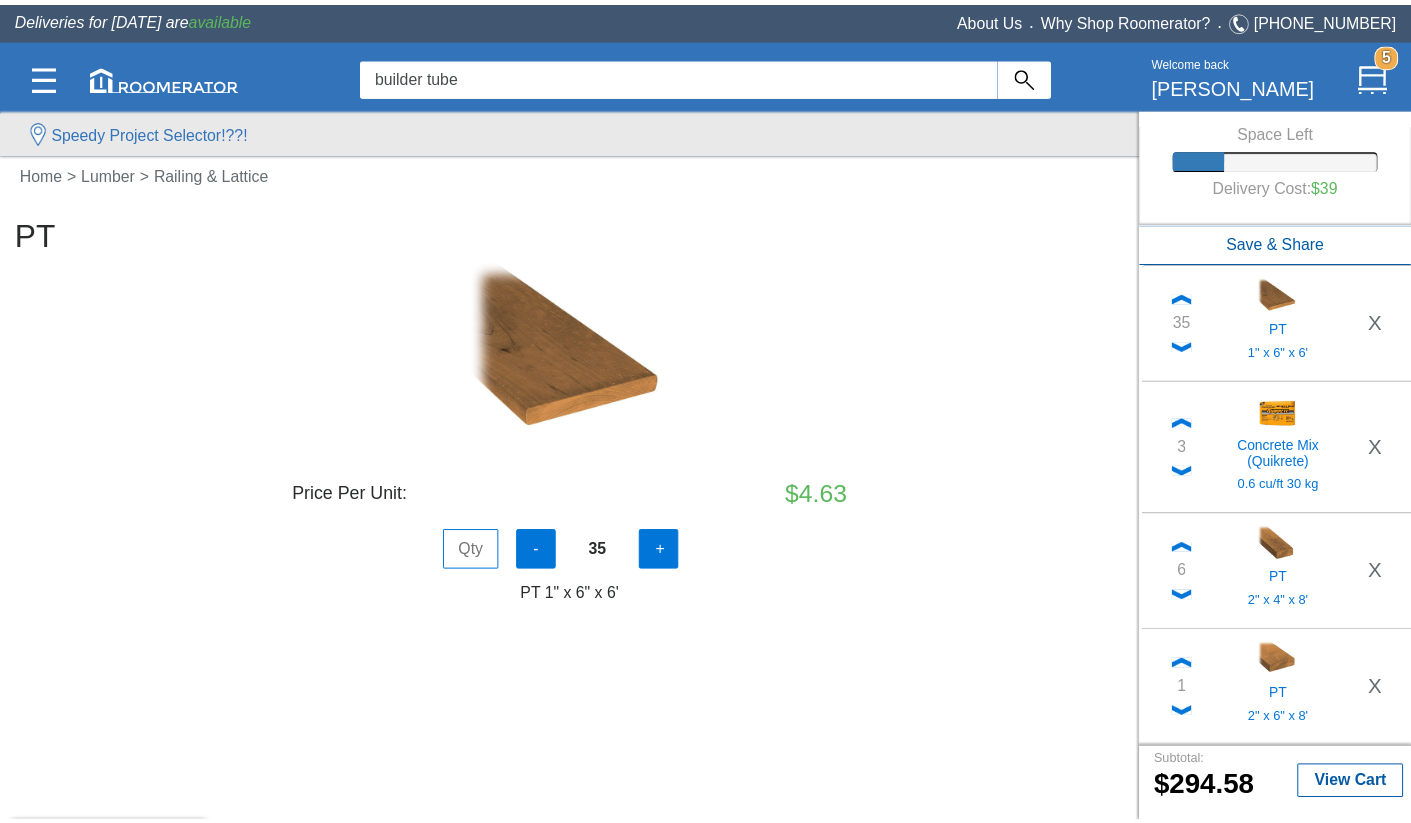 scroll, scrollTop: 0, scrollLeft: 0, axis: both 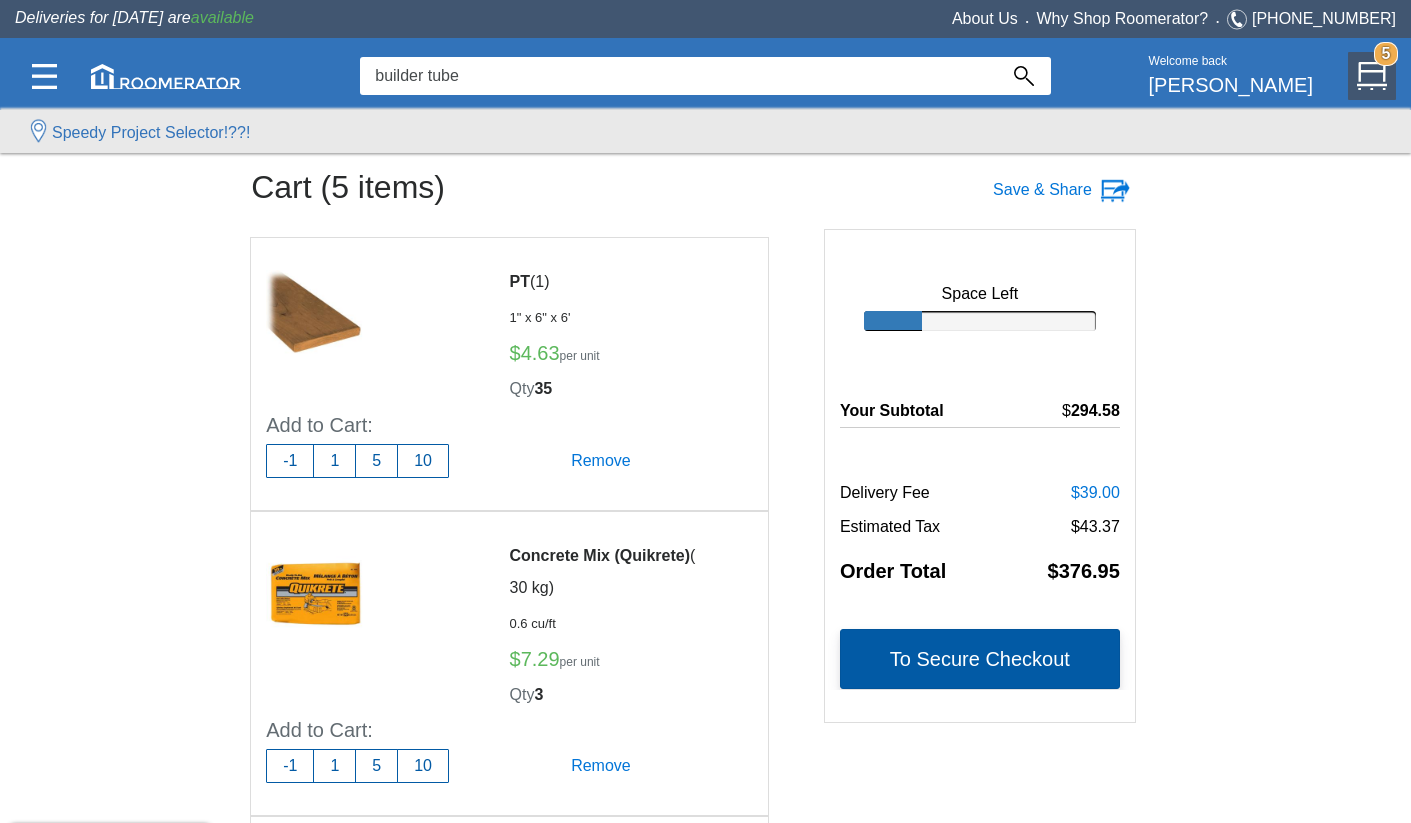 click on "To Secure Checkout" 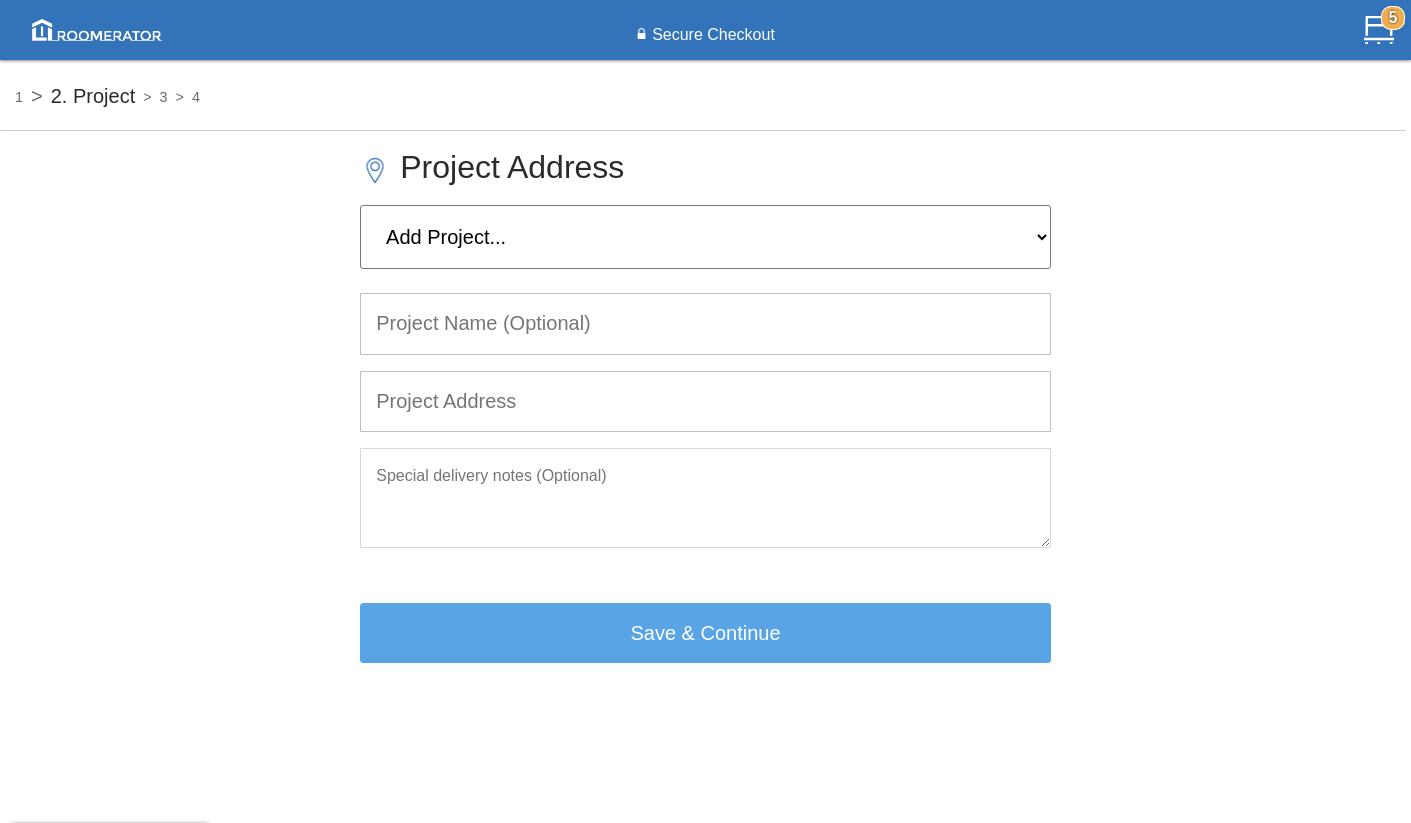 select on "[PERSON_NAME]" 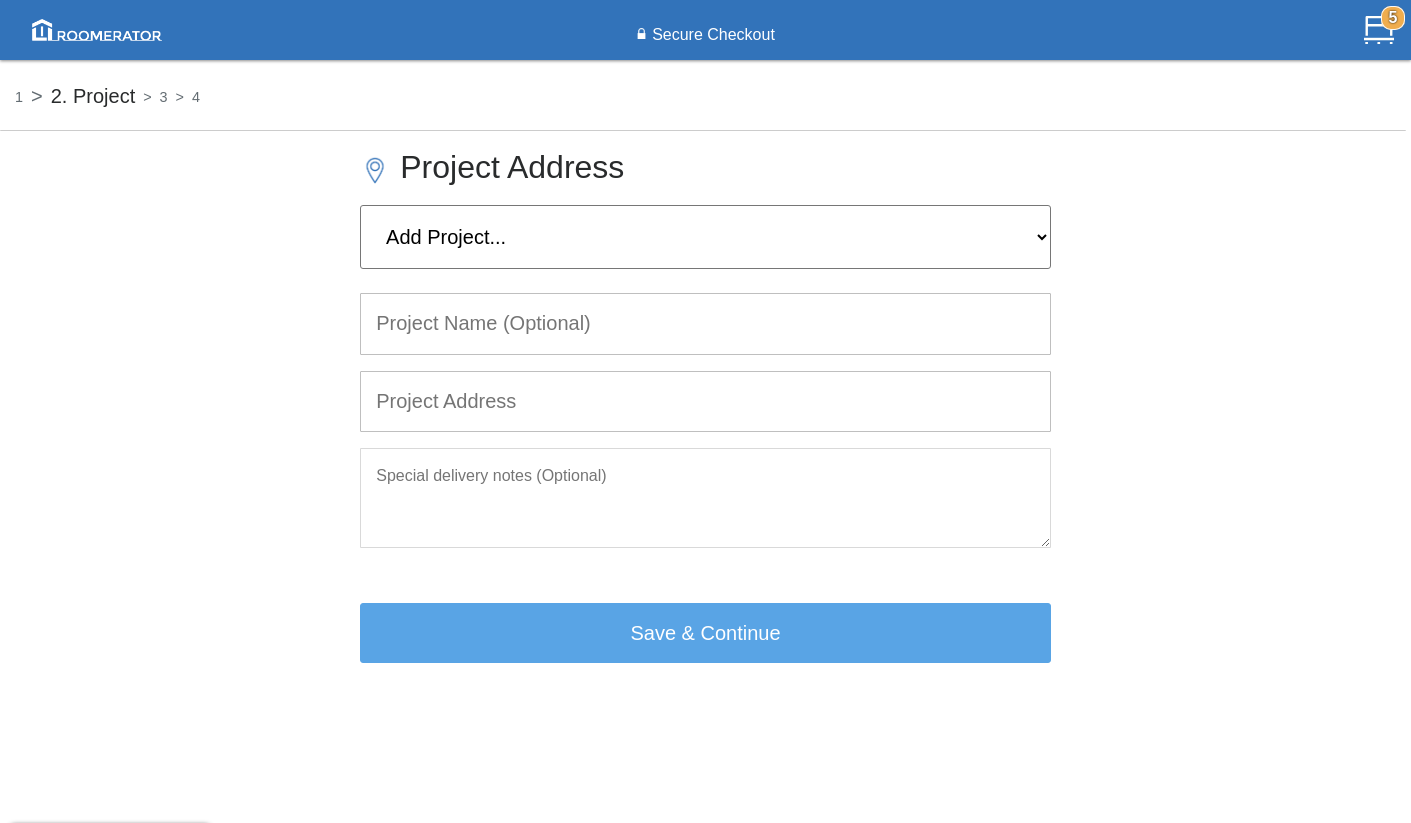 type on "[PERSON_NAME]" 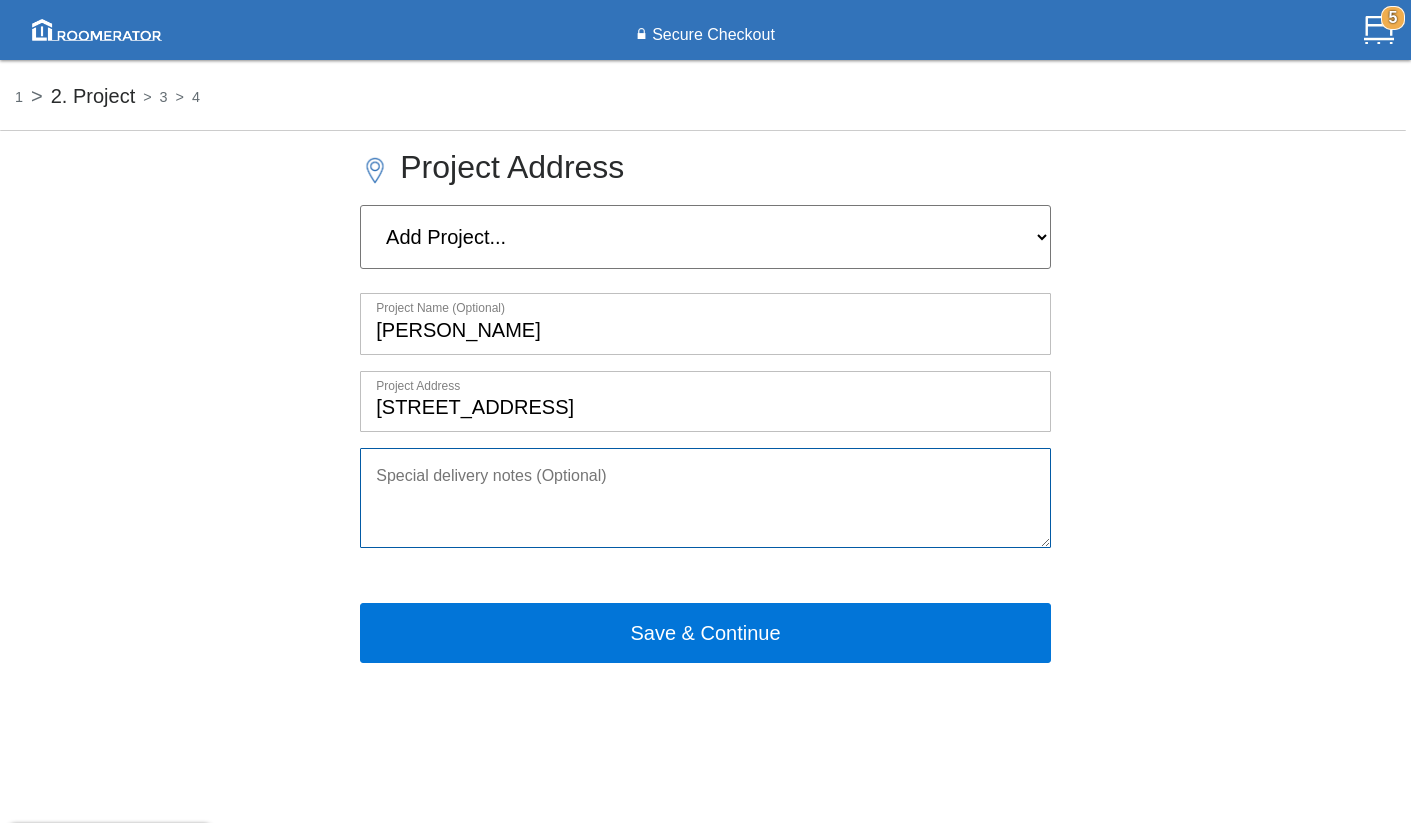 click at bounding box center (705, 498) 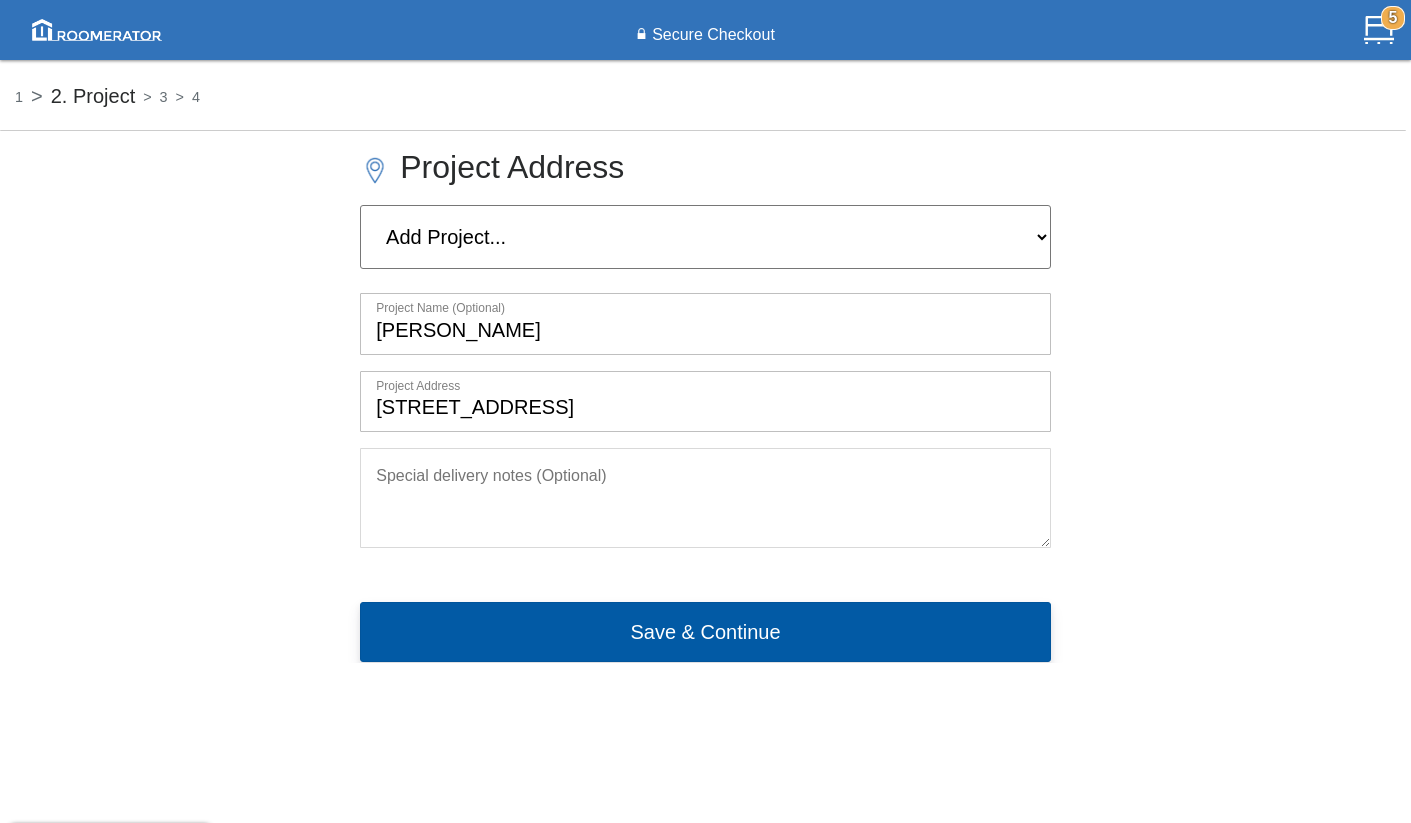 click on "Save & Continue" 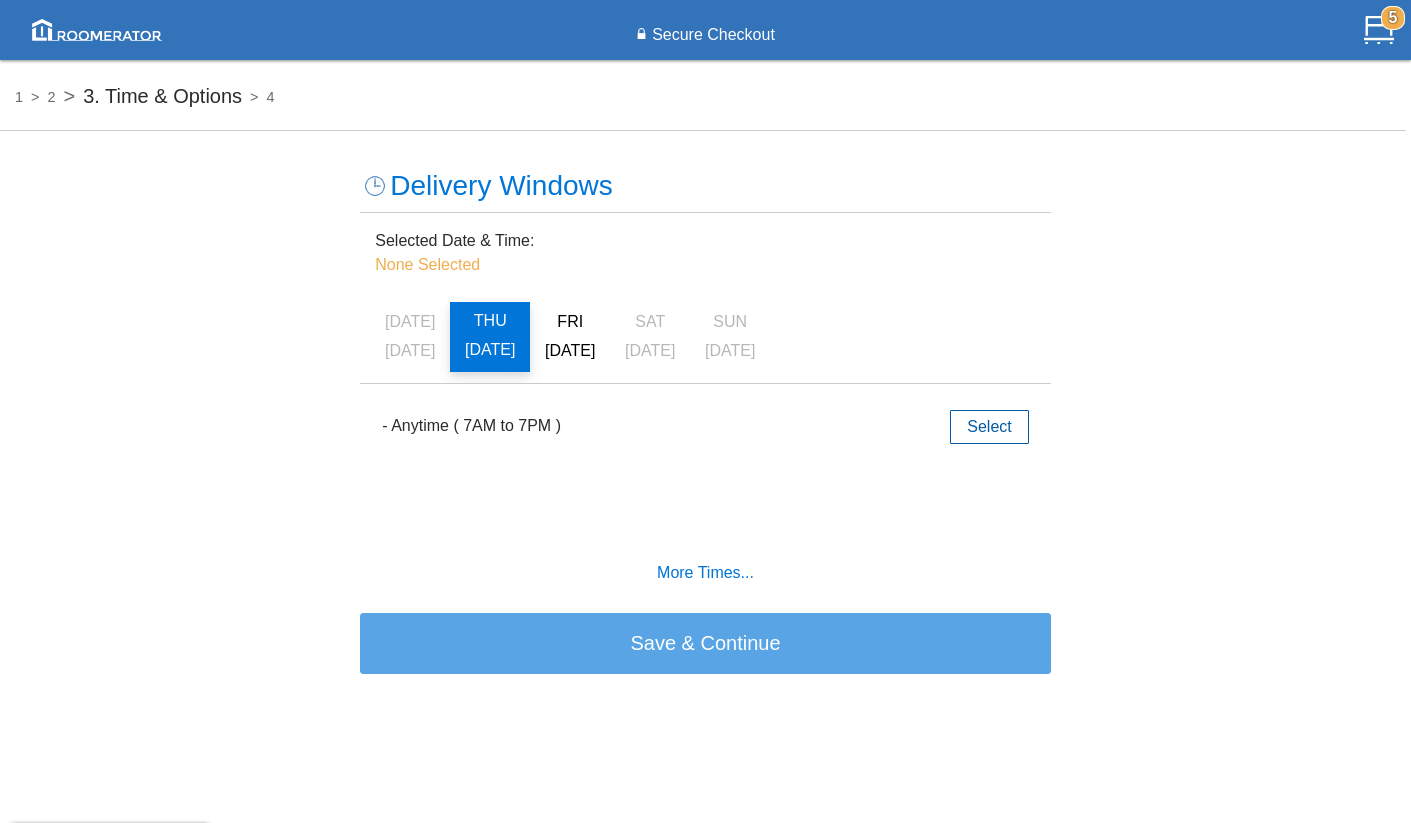 click on "[DATE]" 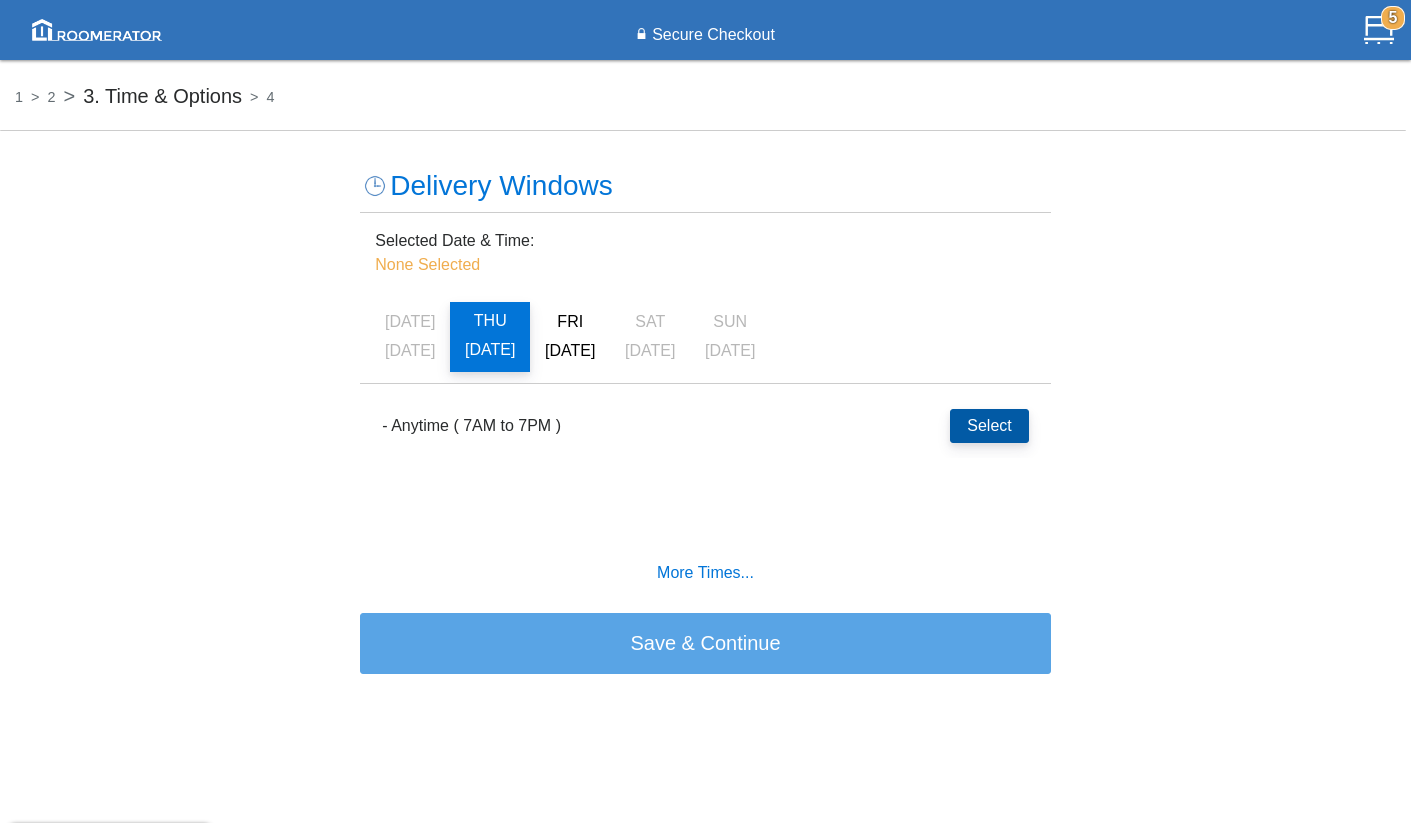 click on "Select" 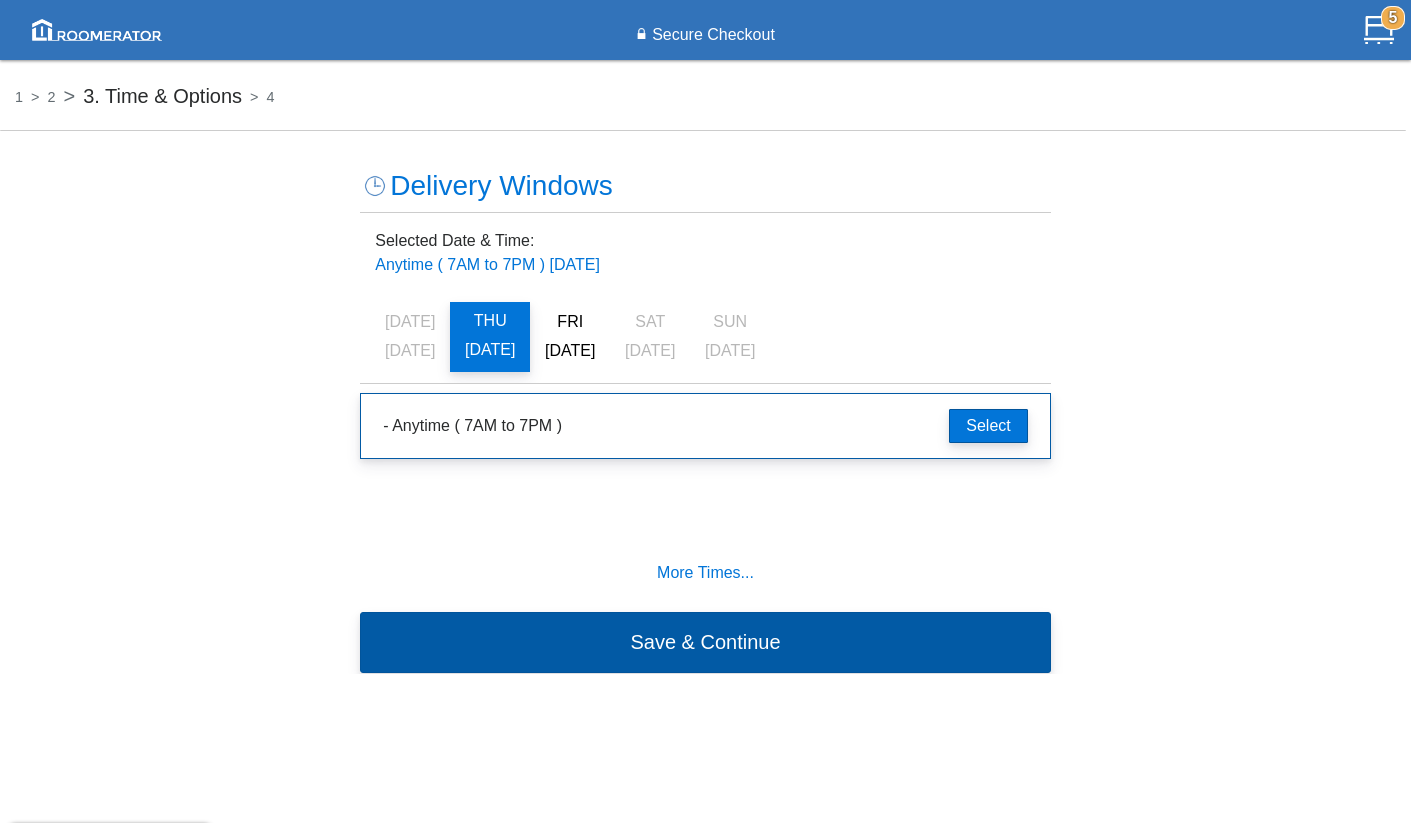 click on "Save & Continue" 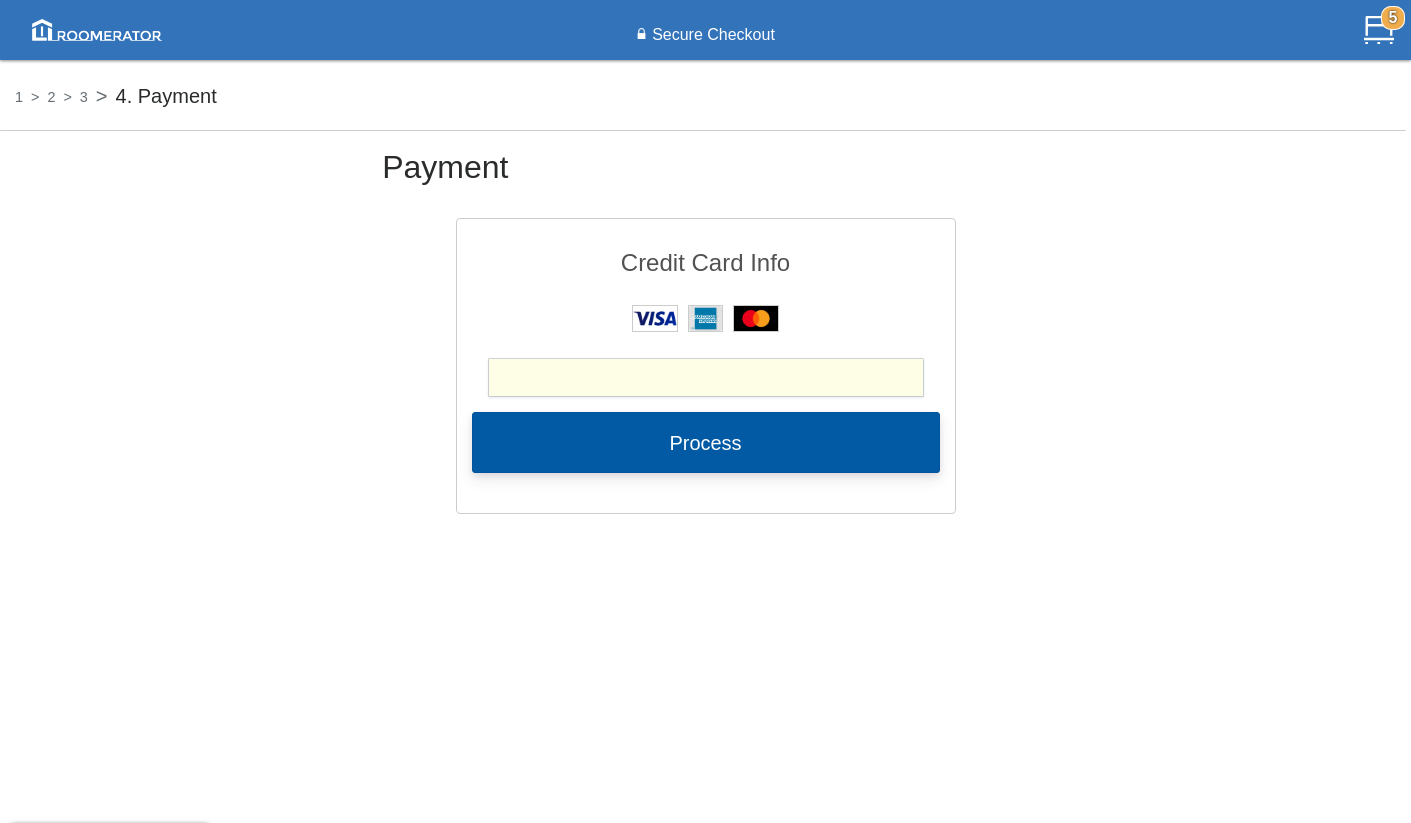 click on "Process" 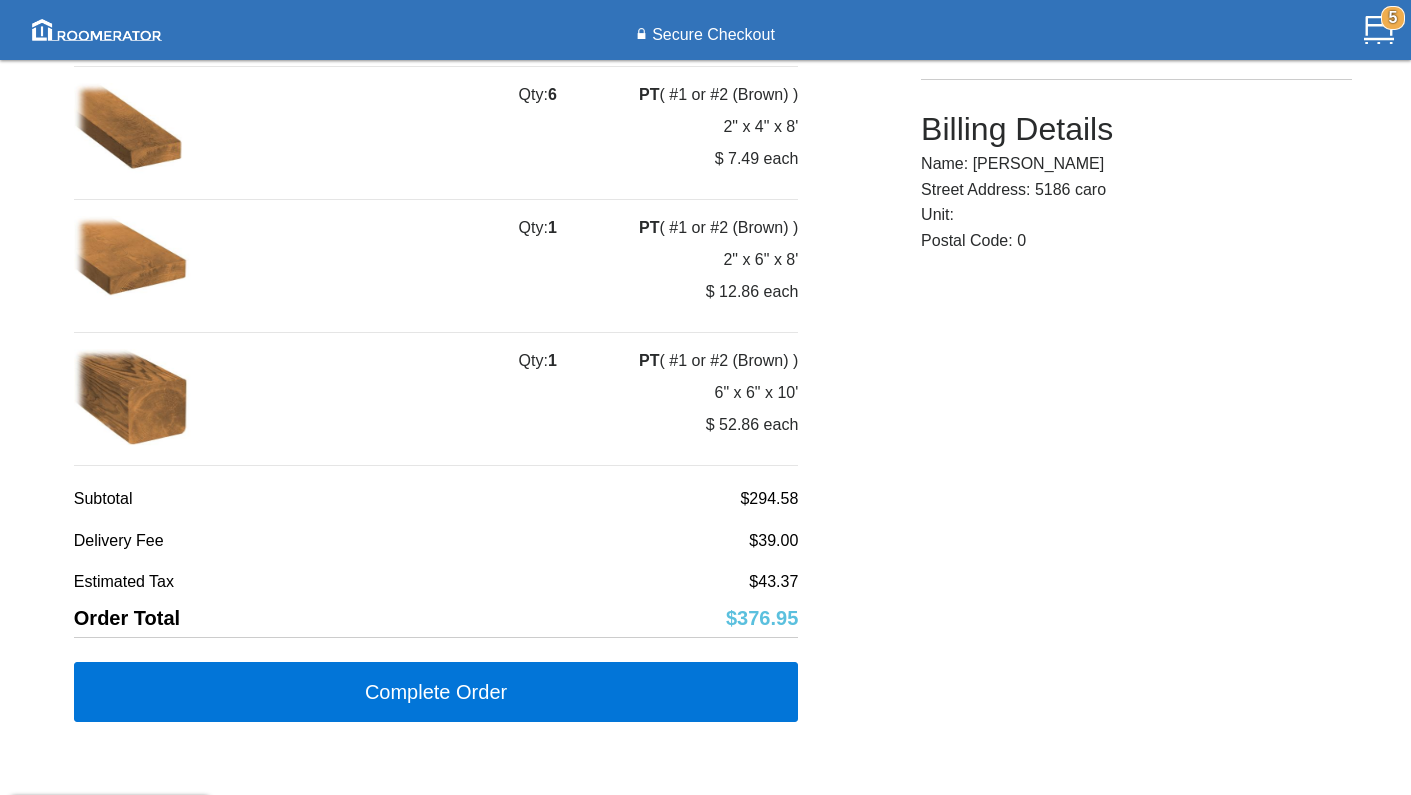 scroll, scrollTop: 550, scrollLeft: 0, axis: vertical 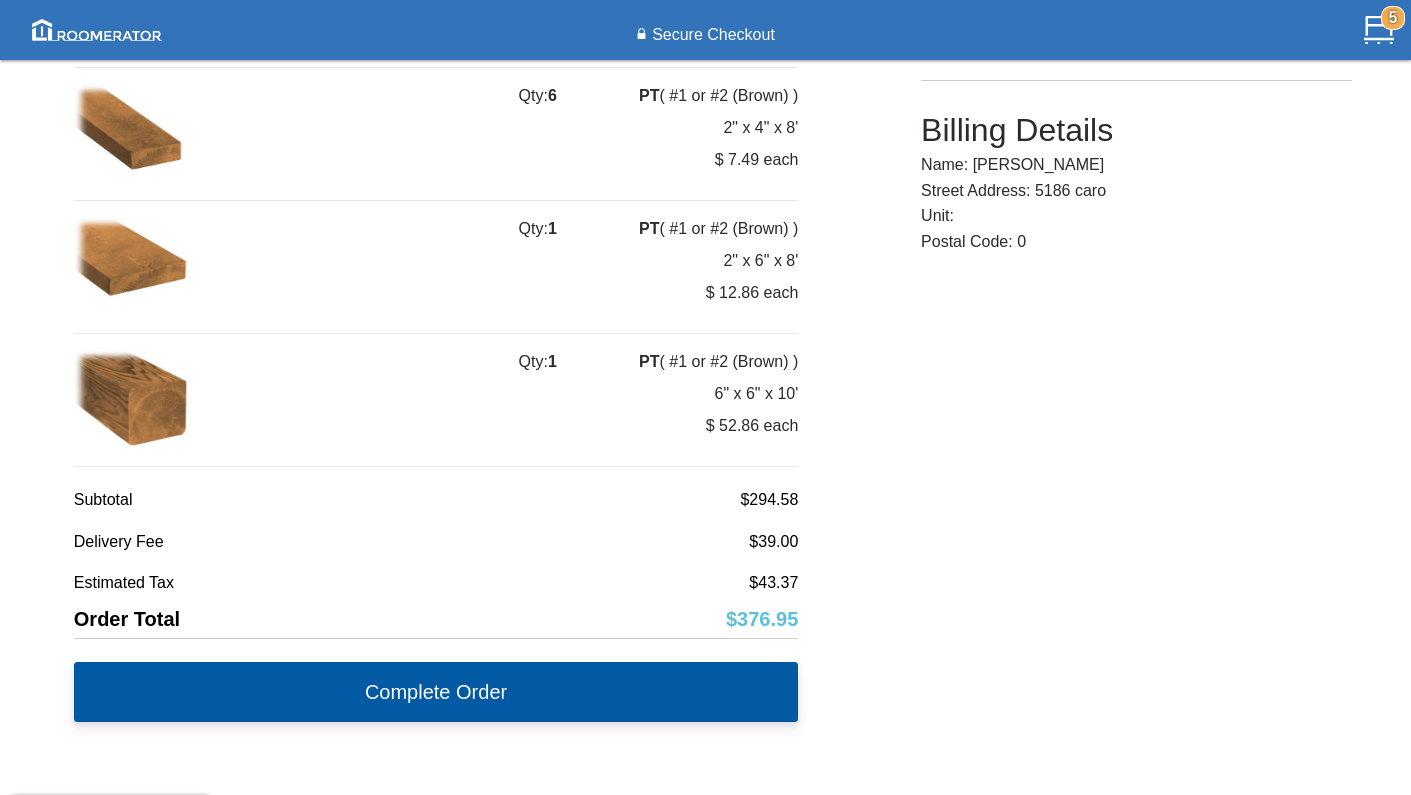 click on "Complete Order" 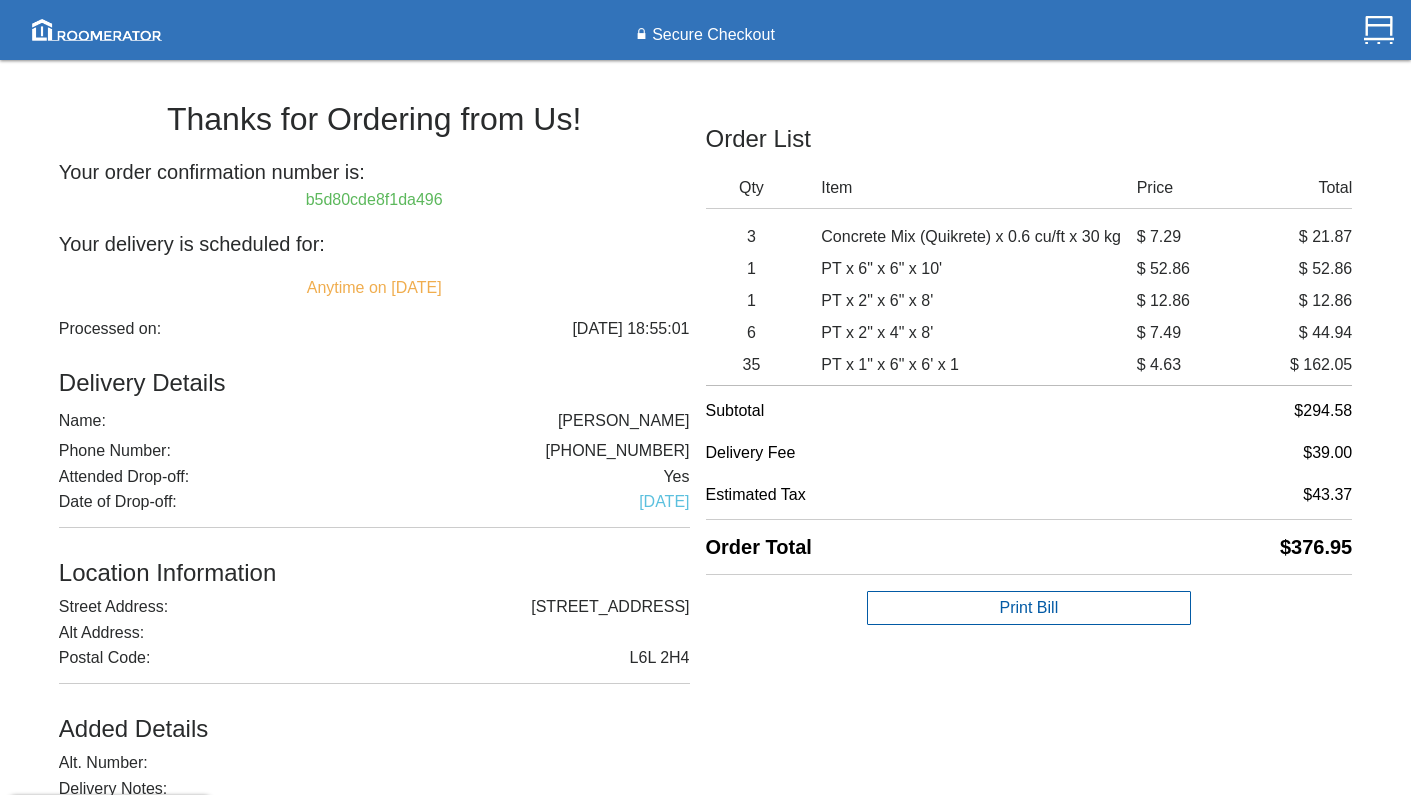 scroll, scrollTop: 0, scrollLeft: 0, axis: both 